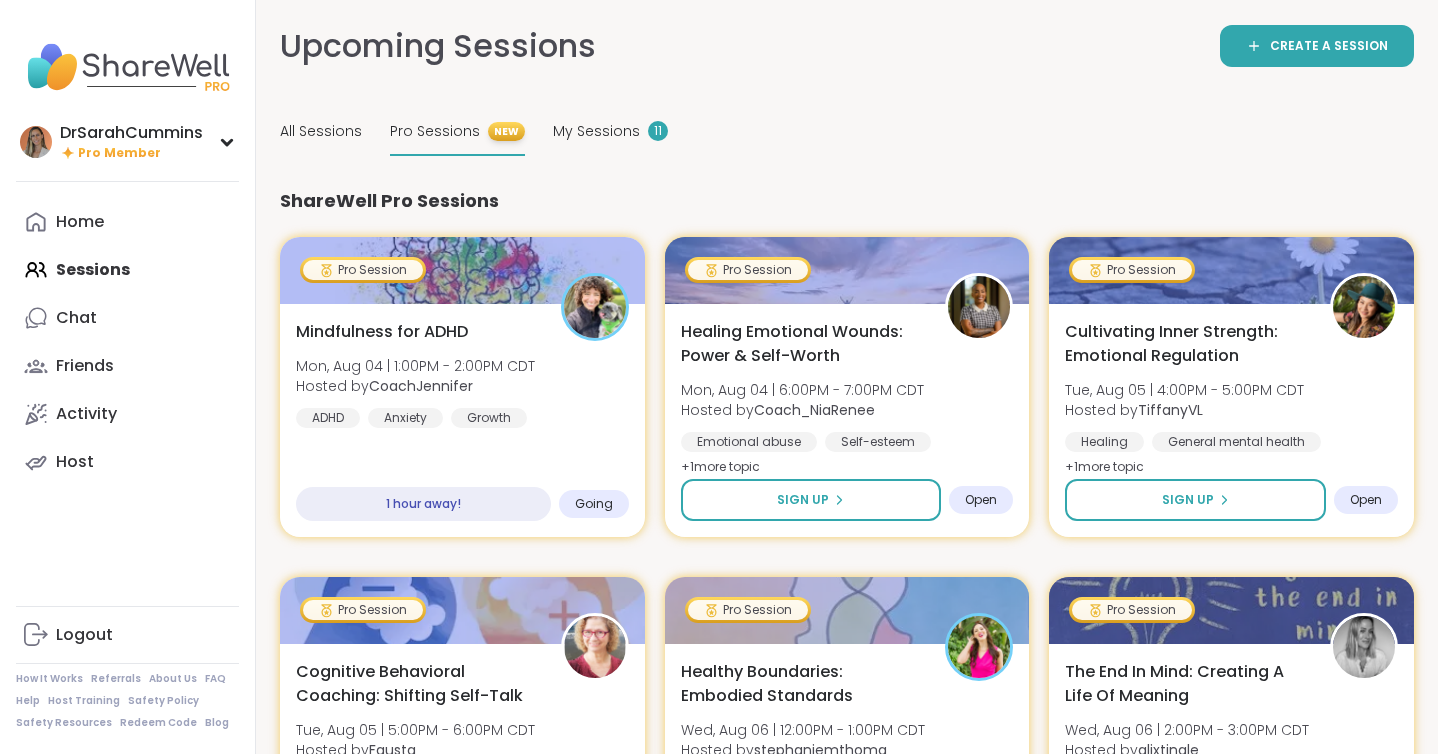 scroll, scrollTop: 1745, scrollLeft: 0, axis: vertical 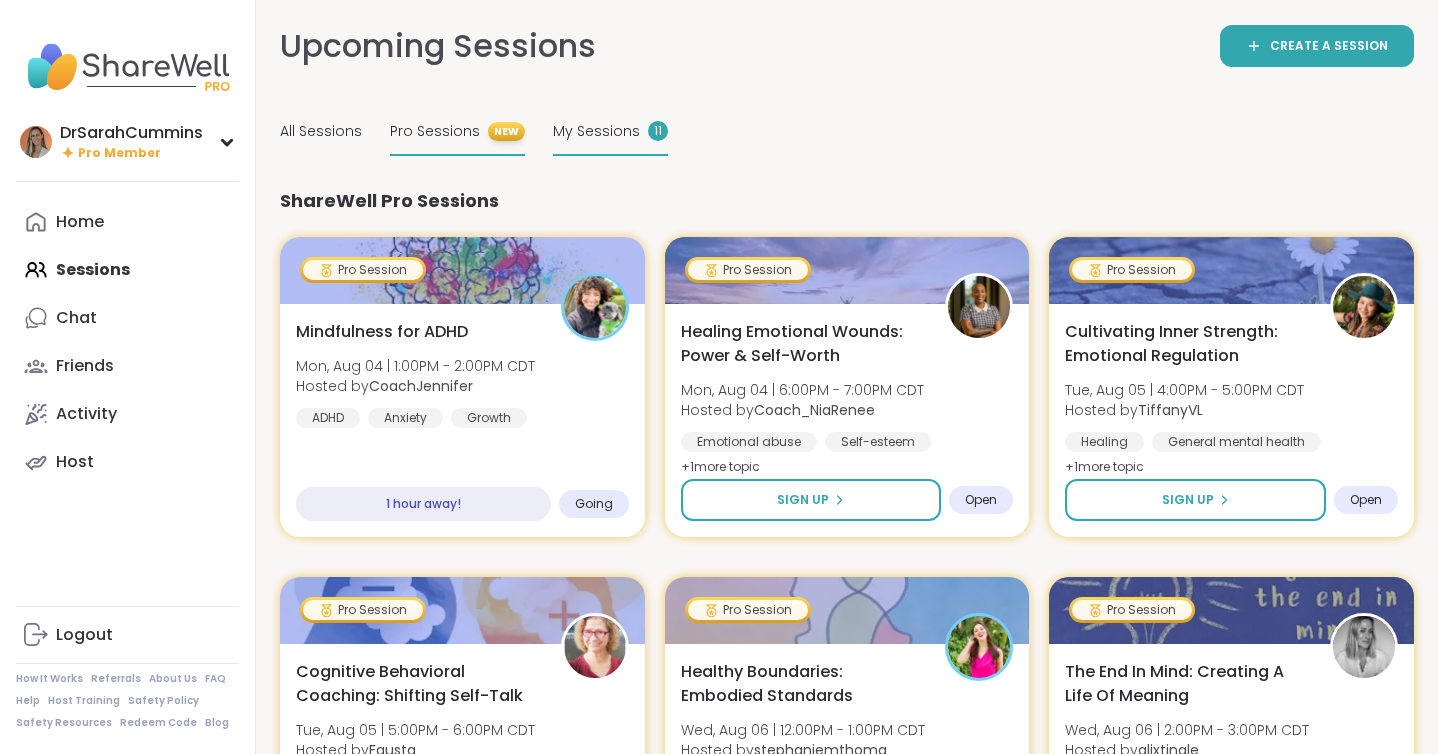 click on "My Sessions" at bounding box center [596, 131] 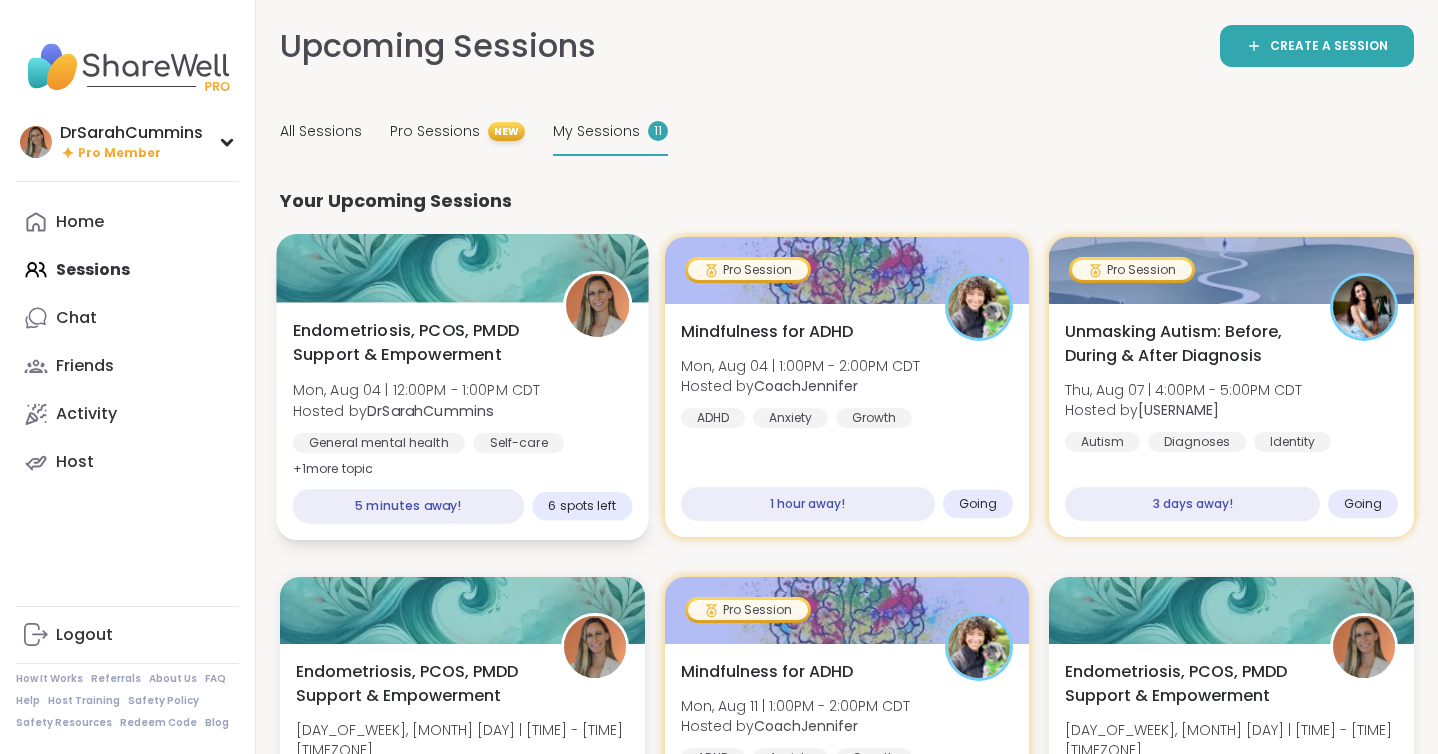 click on "Mon, Aug 04 | 12:00PM - 1:00PM CDT" at bounding box center (417, 390) 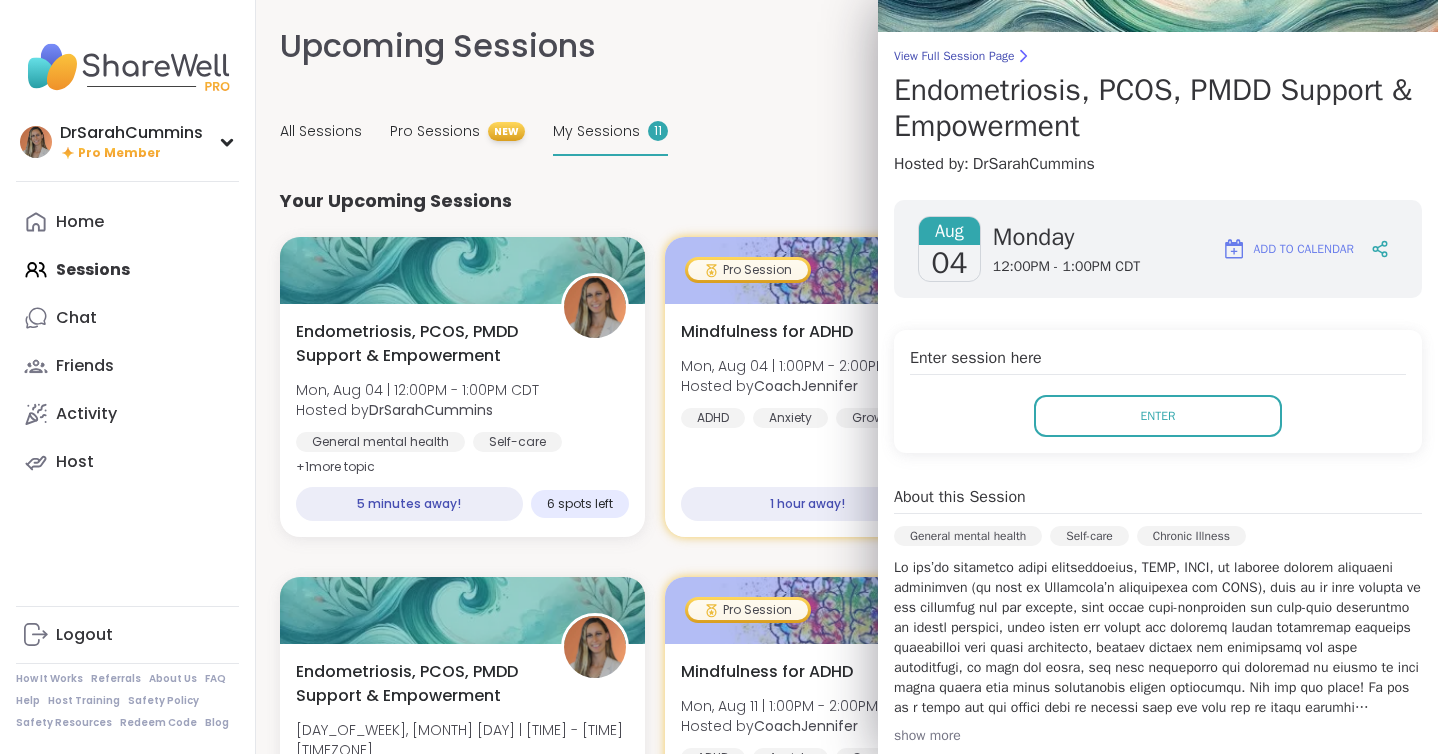 scroll, scrollTop: 26, scrollLeft: 0, axis: vertical 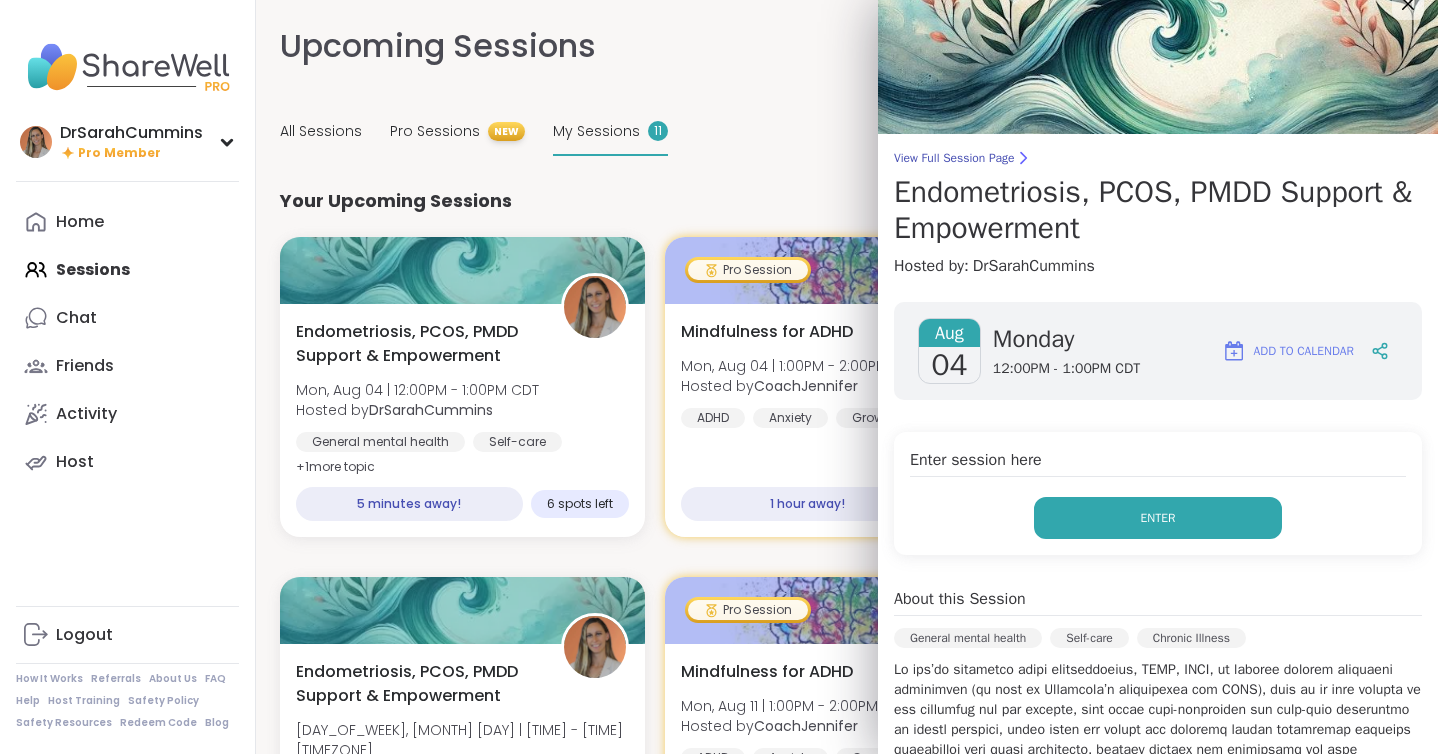 click on "Enter" at bounding box center [1158, 518] 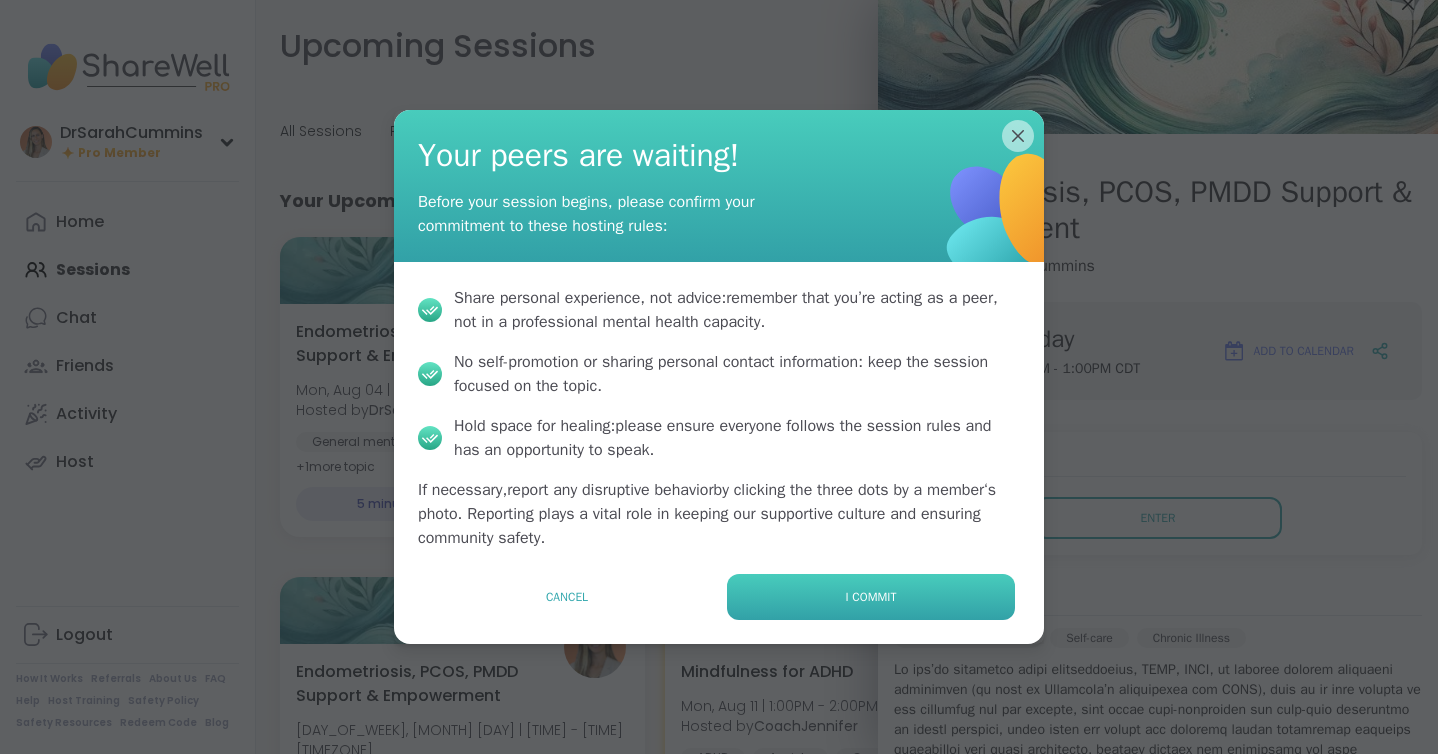 click on "I commit" at bounding box center [871, 597] 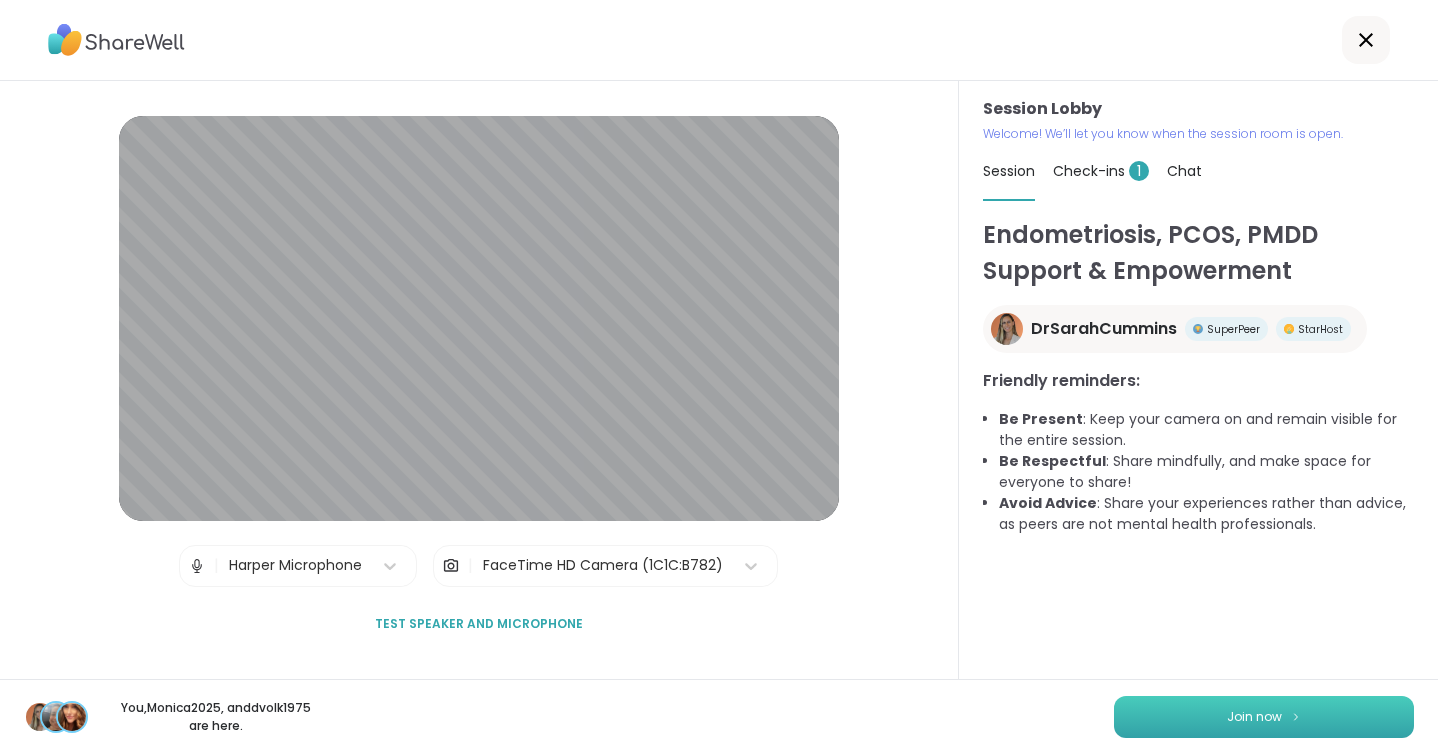 click on "Join now" at bounding box center (1264, 717) 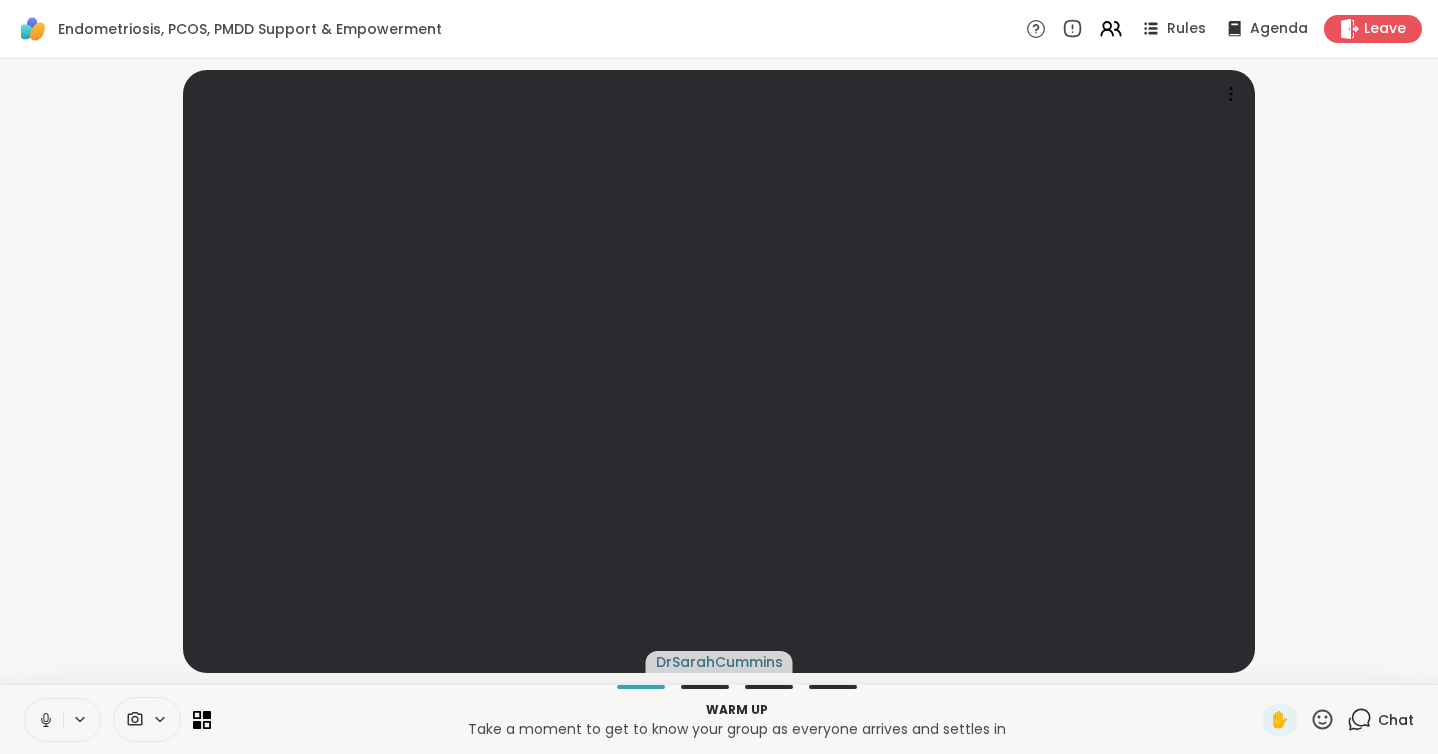 click on "Chat" at bounding box center [1396, 720] 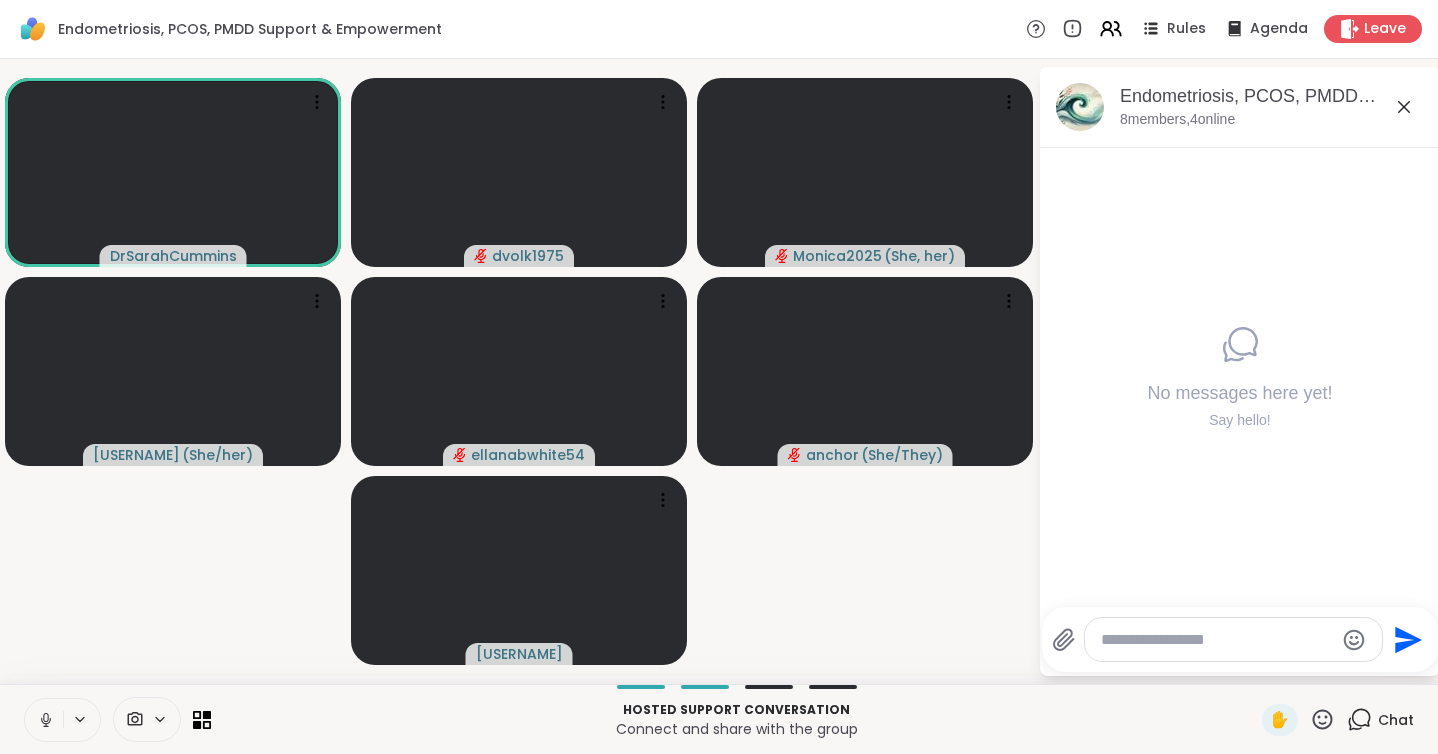 click 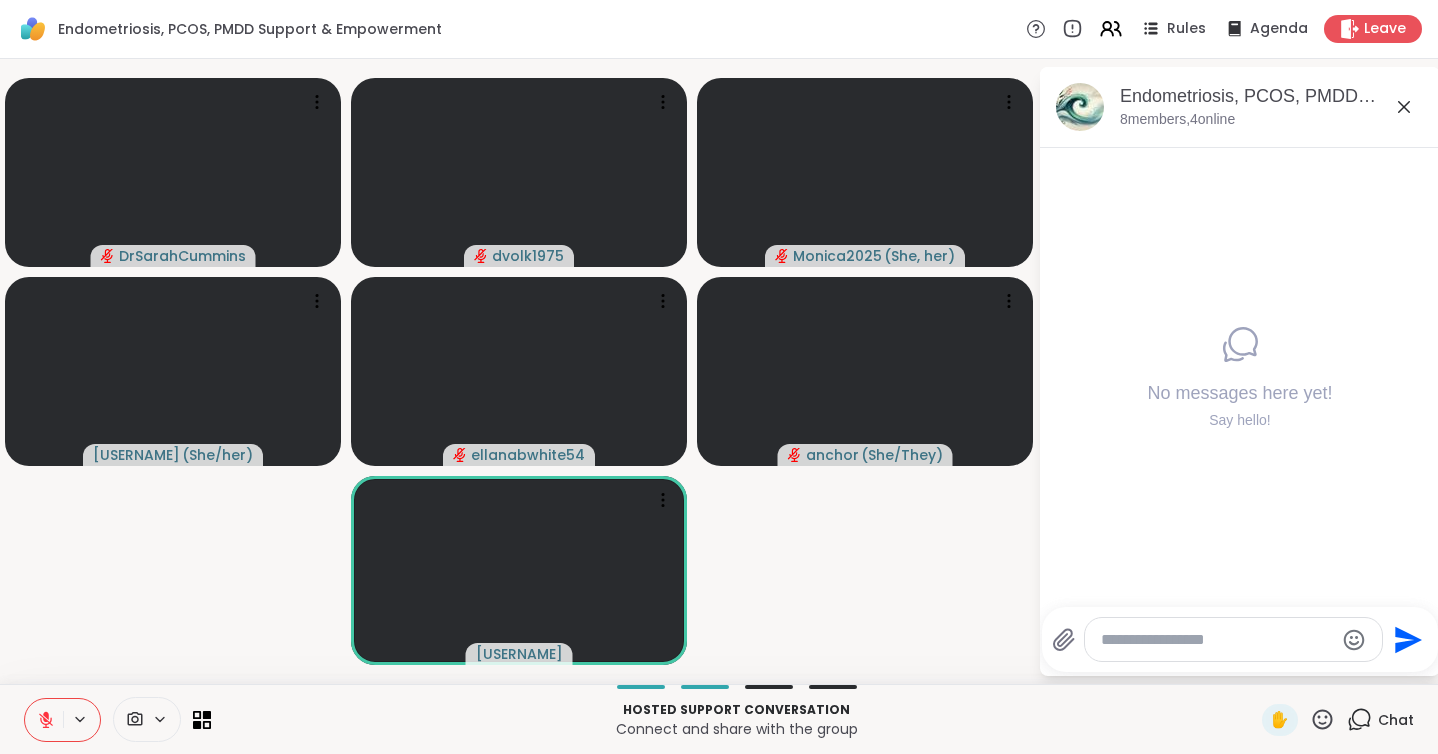 click 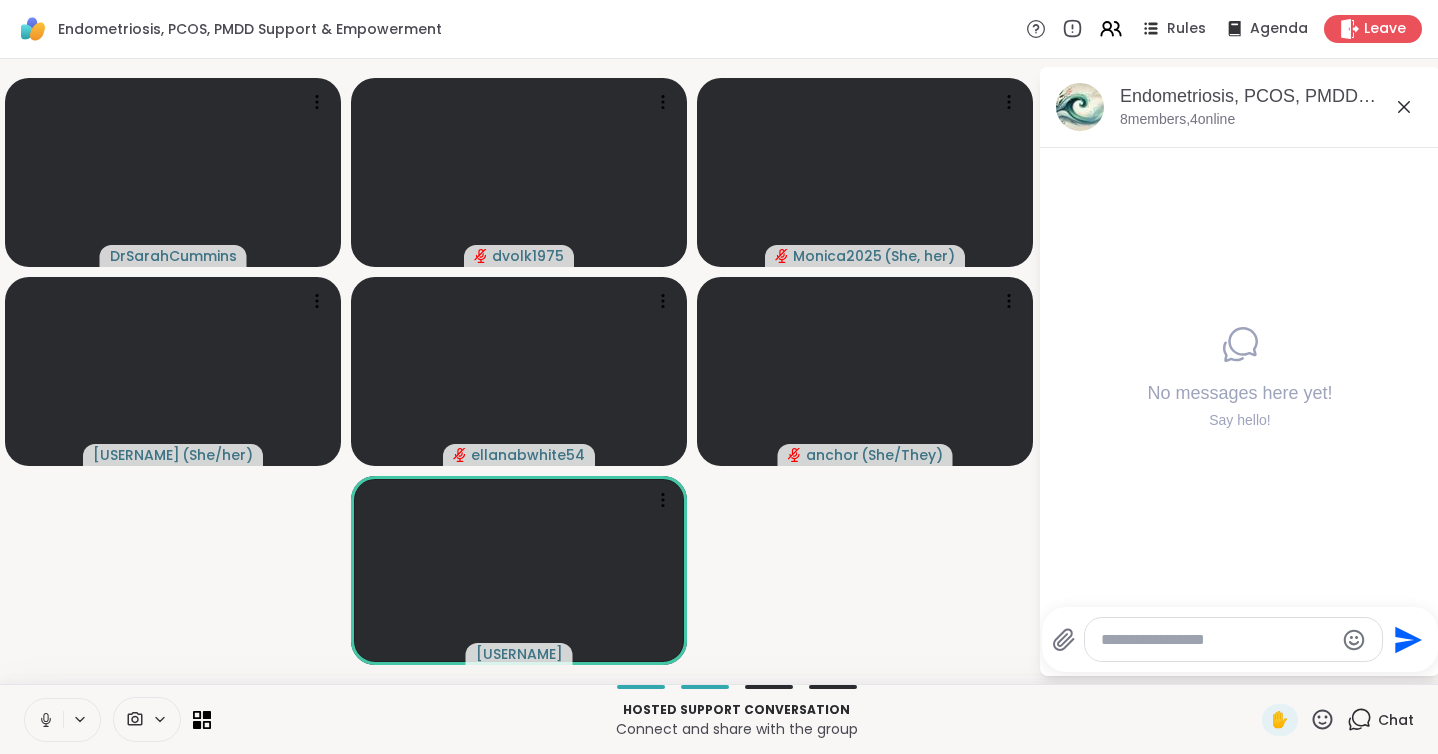click 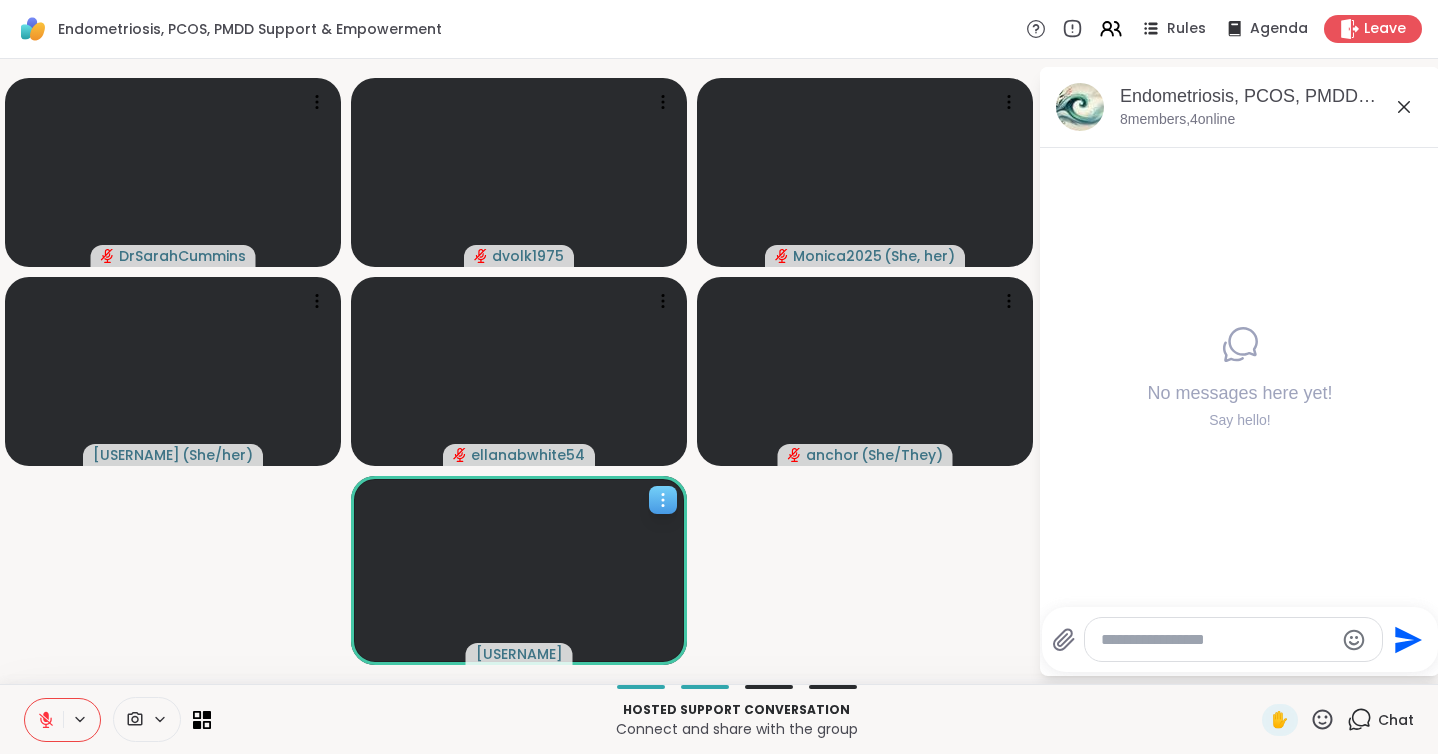 click 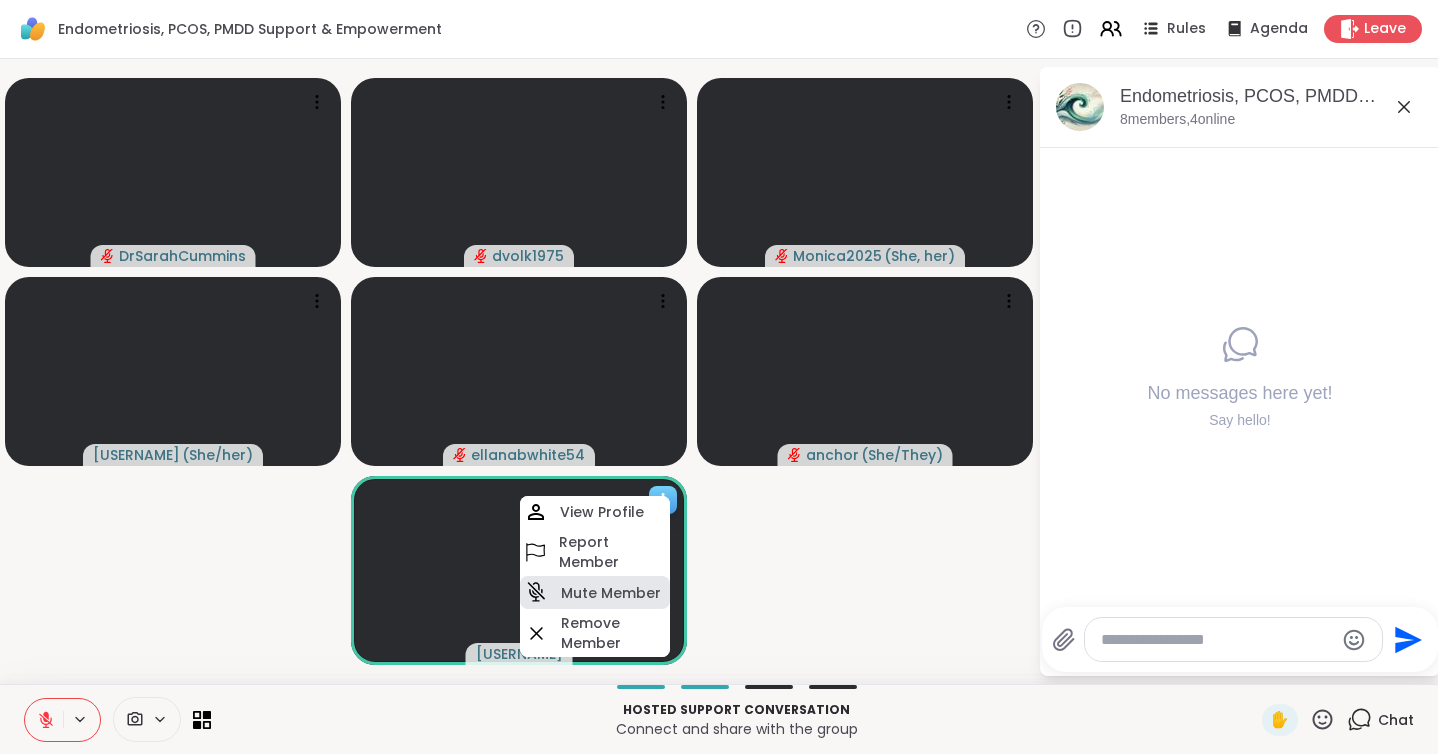 click on "Mute Member" at bounding box center (611, 593) 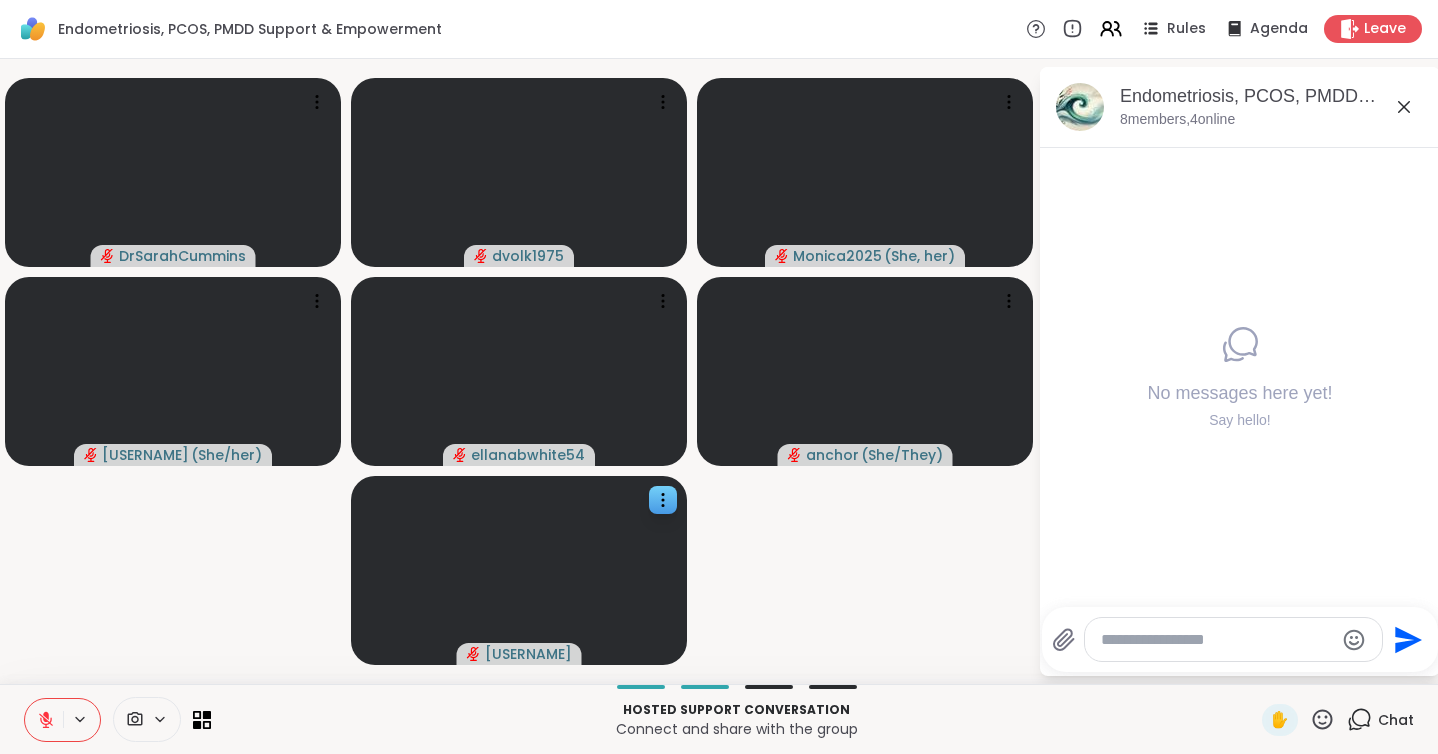 click at bounding box center [44, 720] 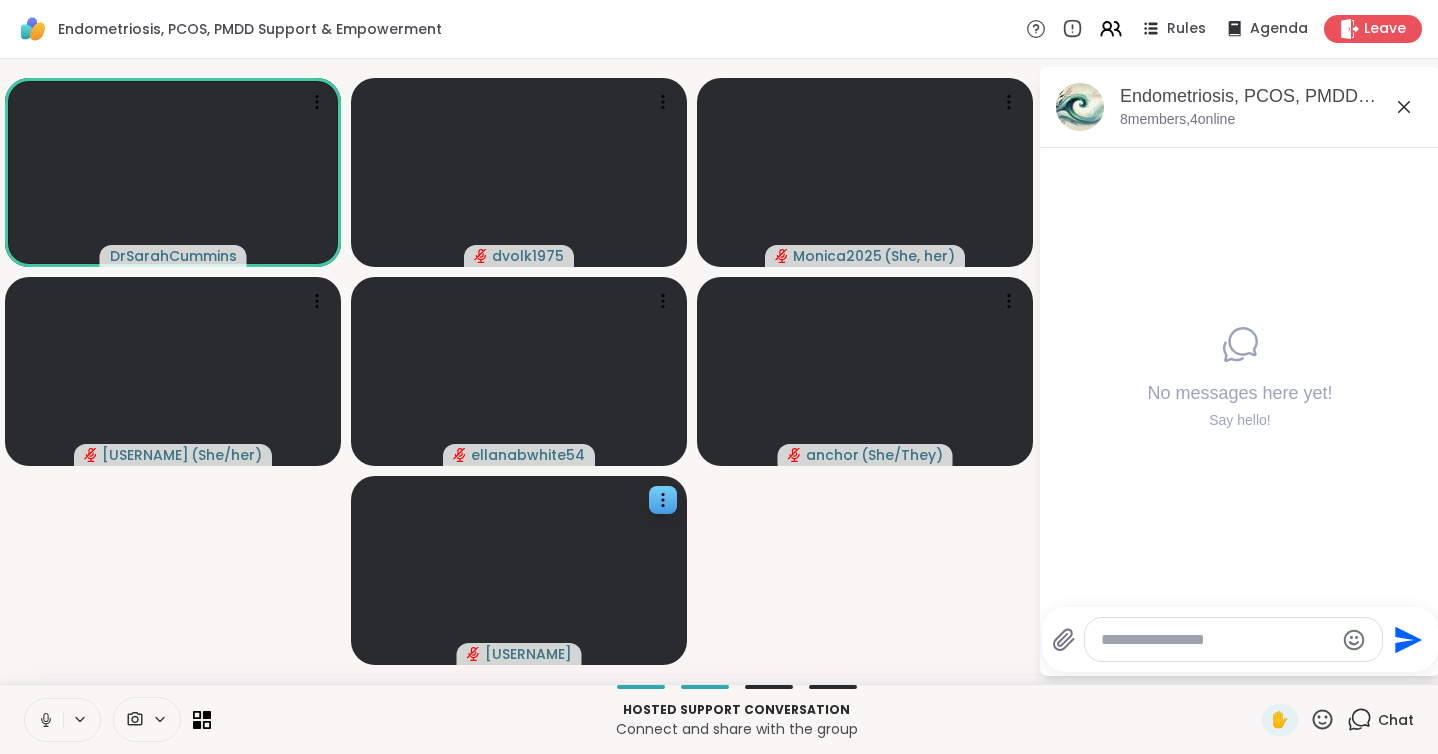 type 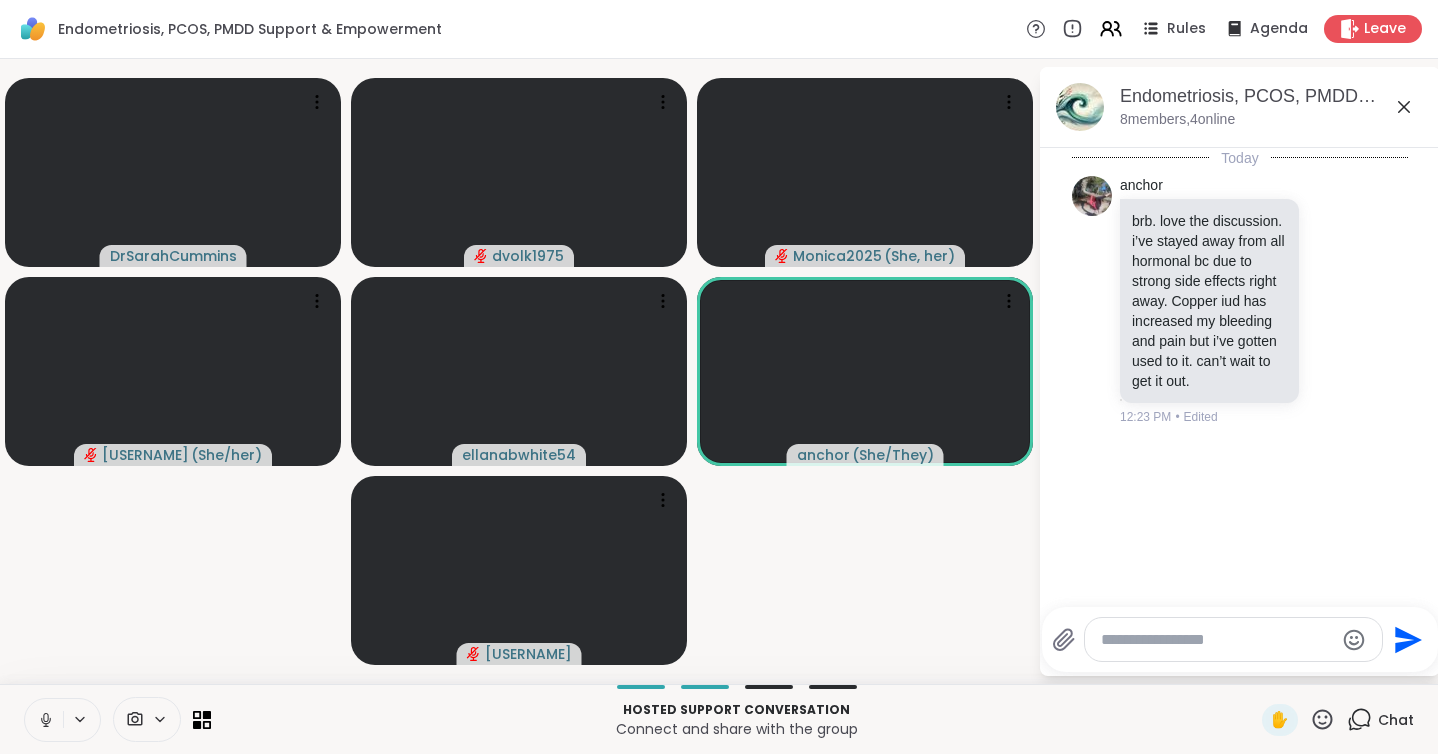 click 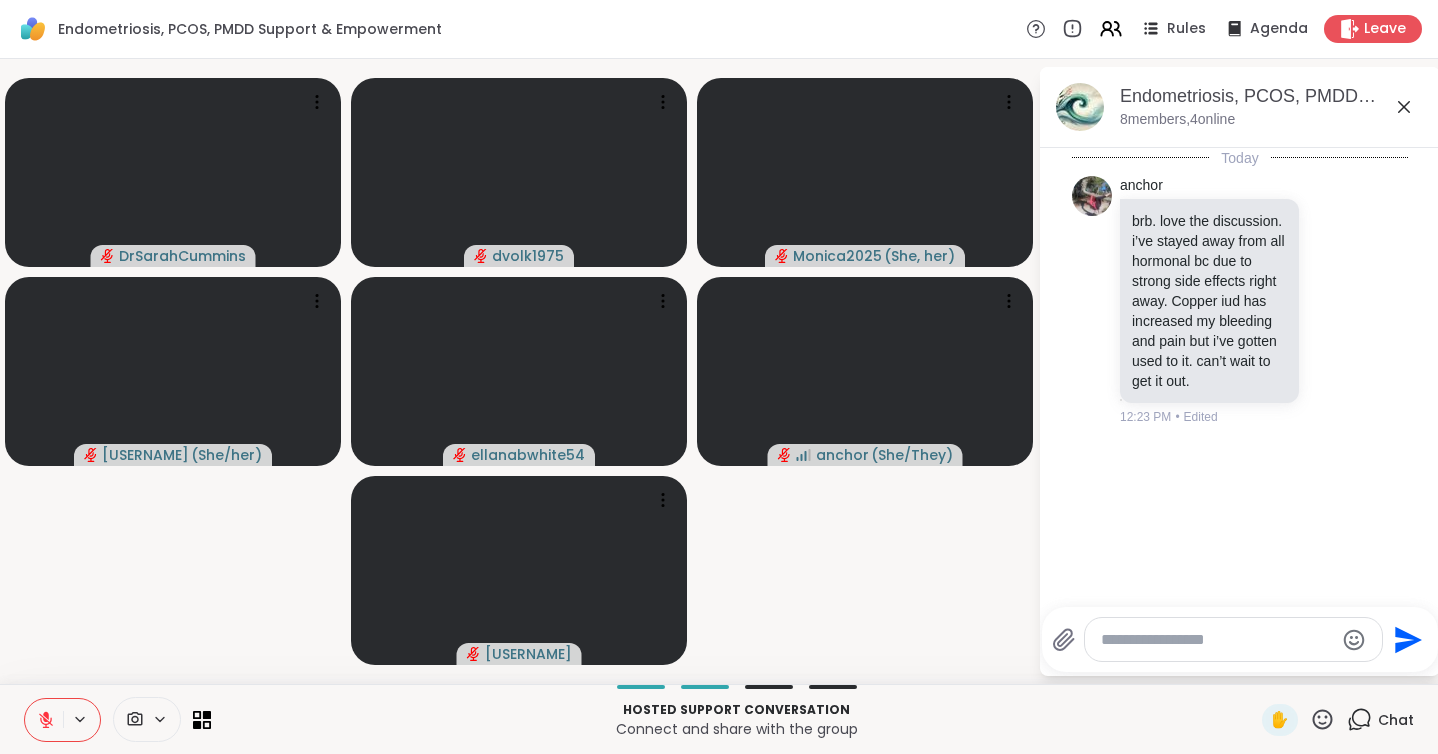 click 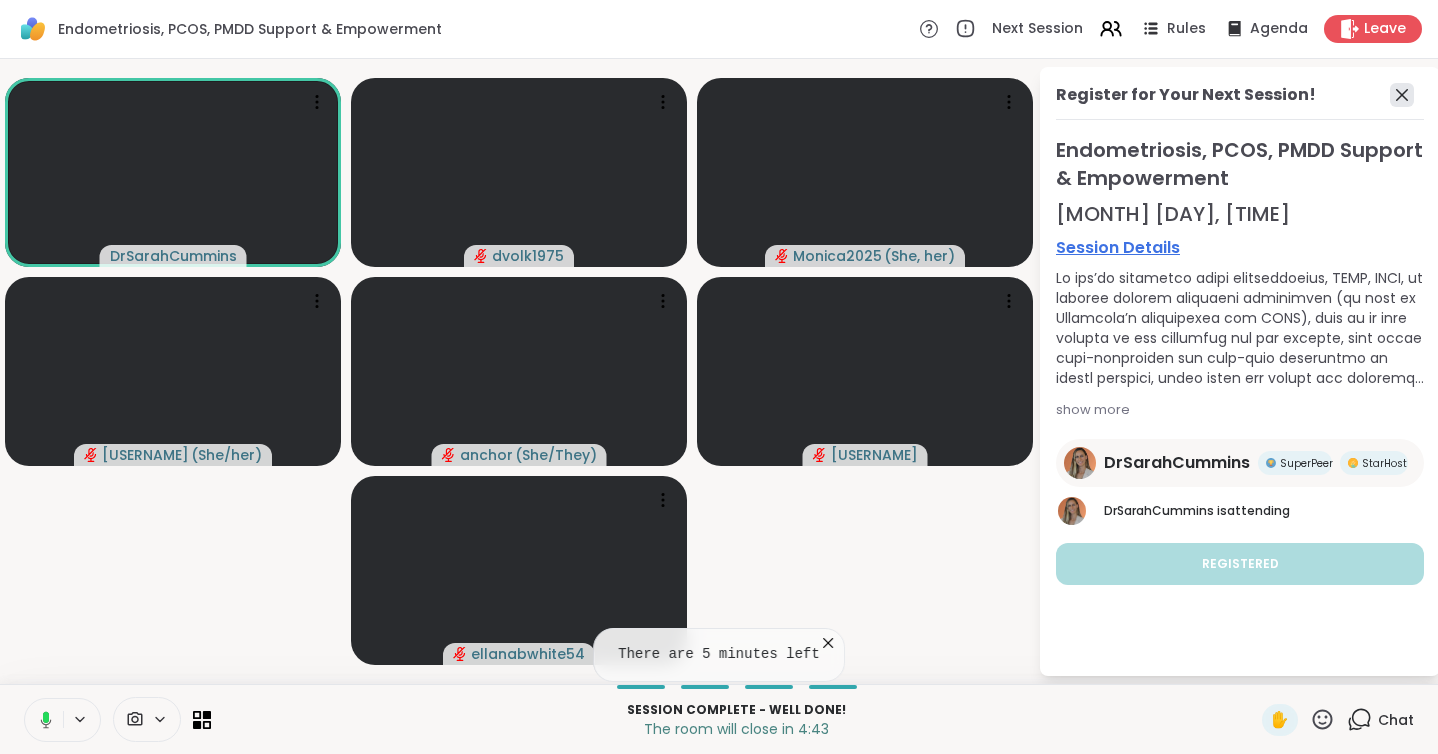 click 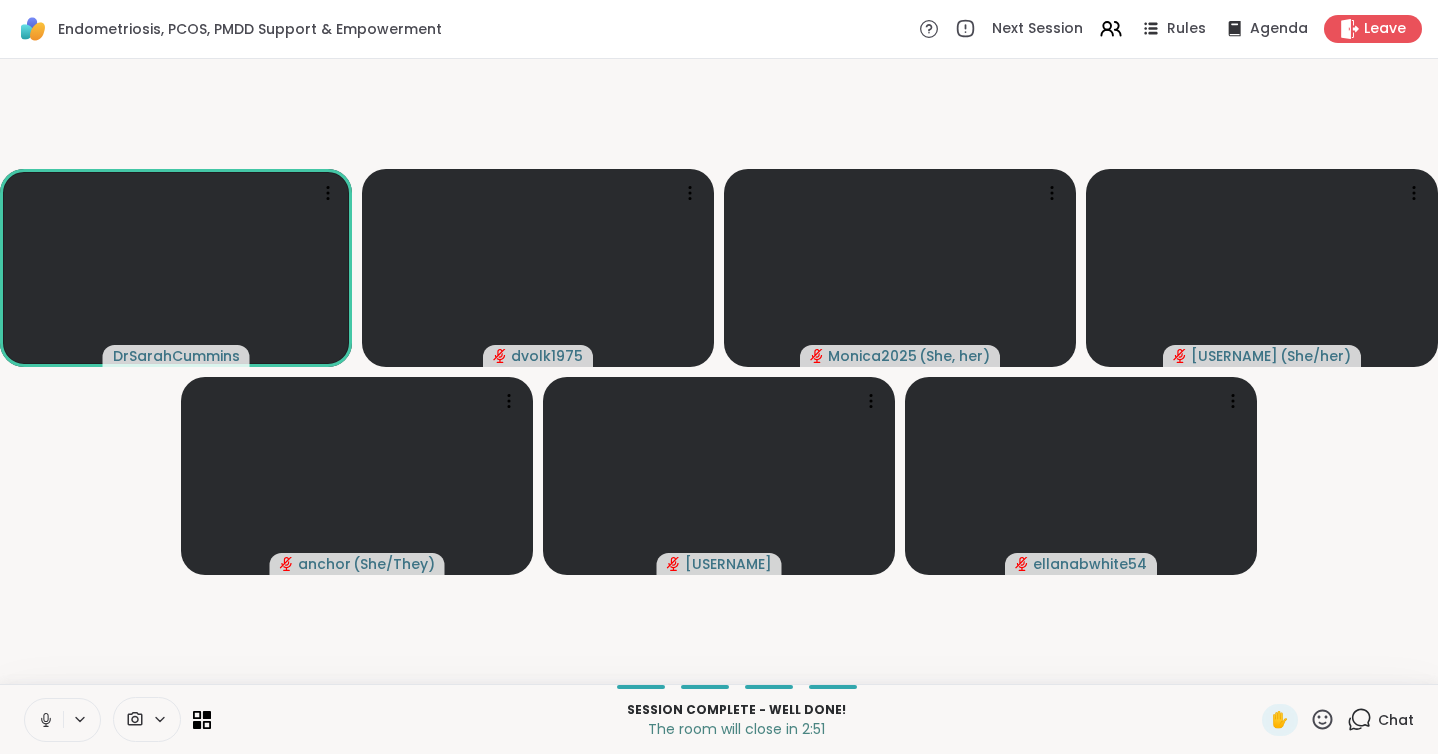 click on "Chat" at bounding box center [1396, 720] 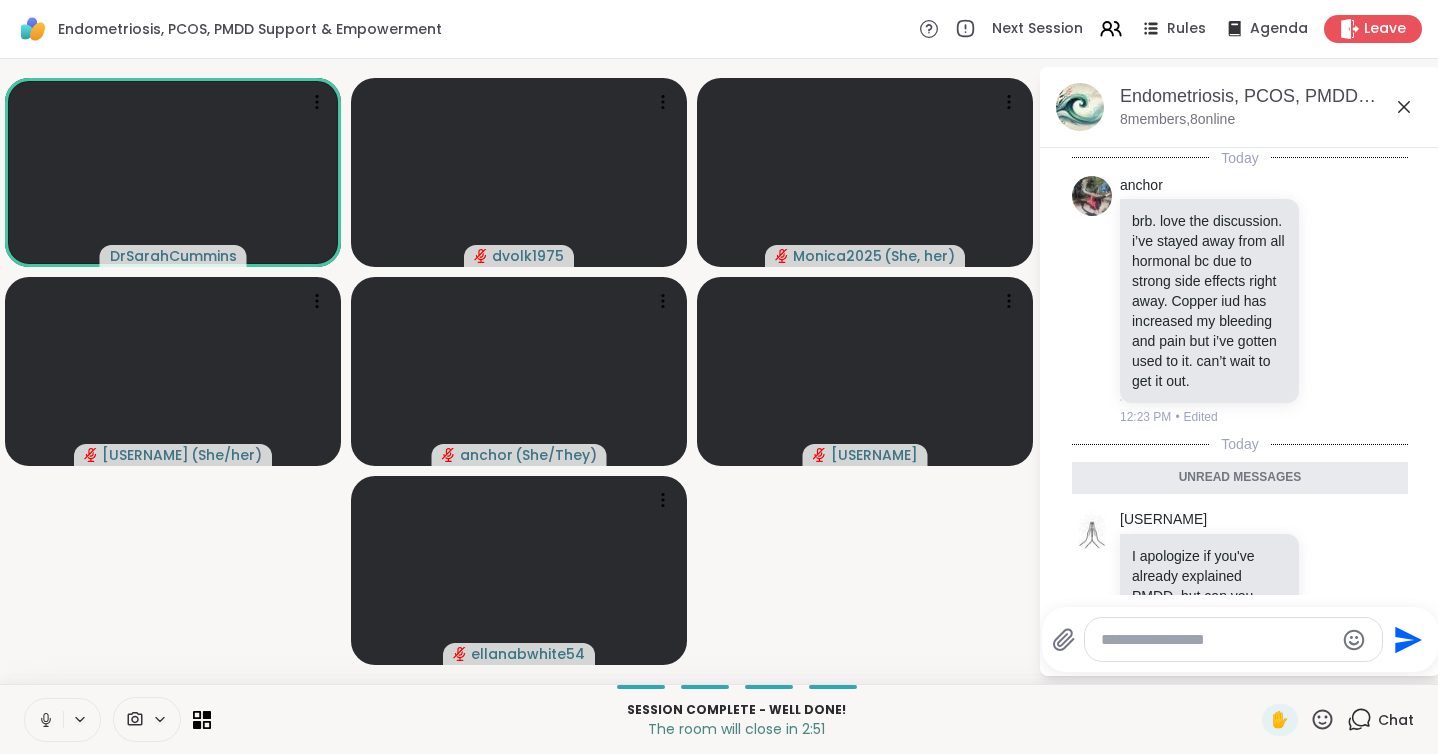 scroll, scrollTop: 300, scrollLeft: 0, axis: vertical 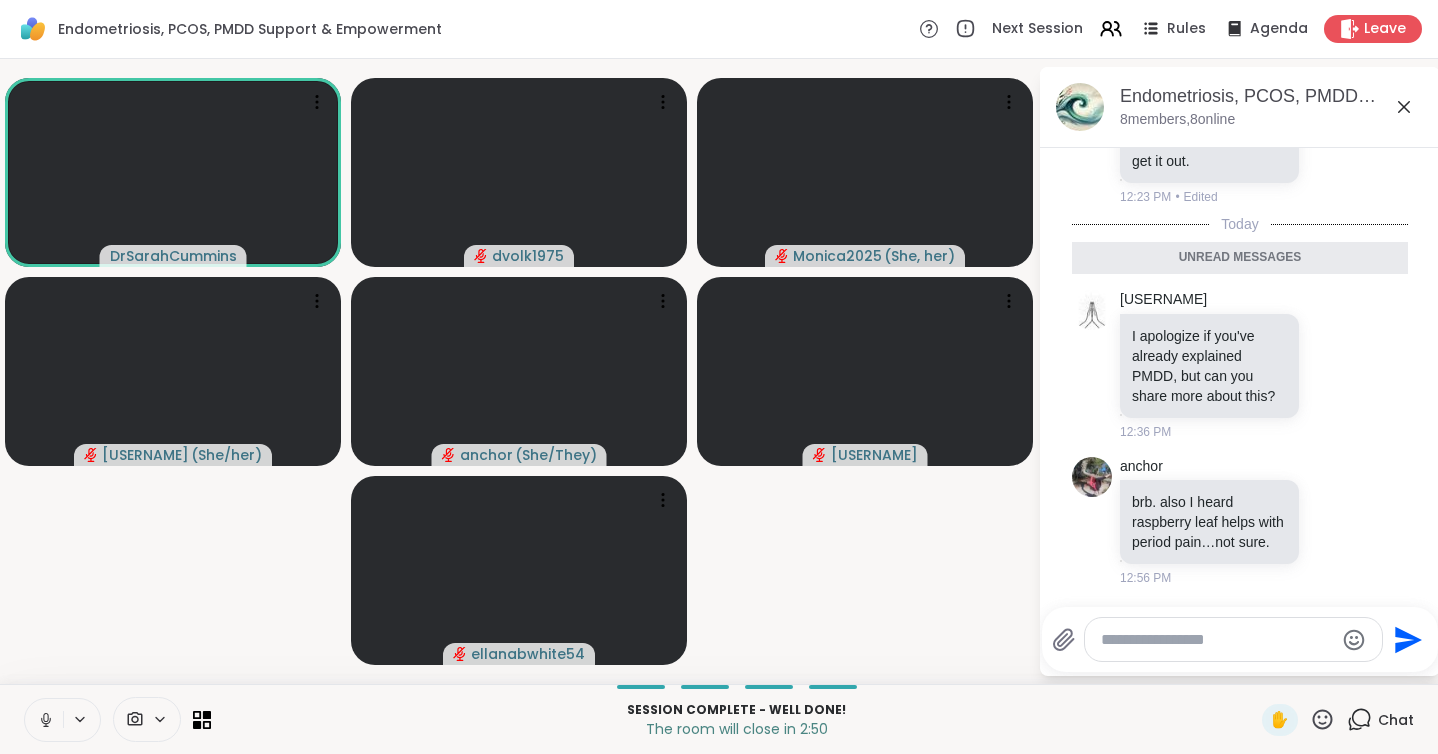 click at bounding box center [1217, 640] 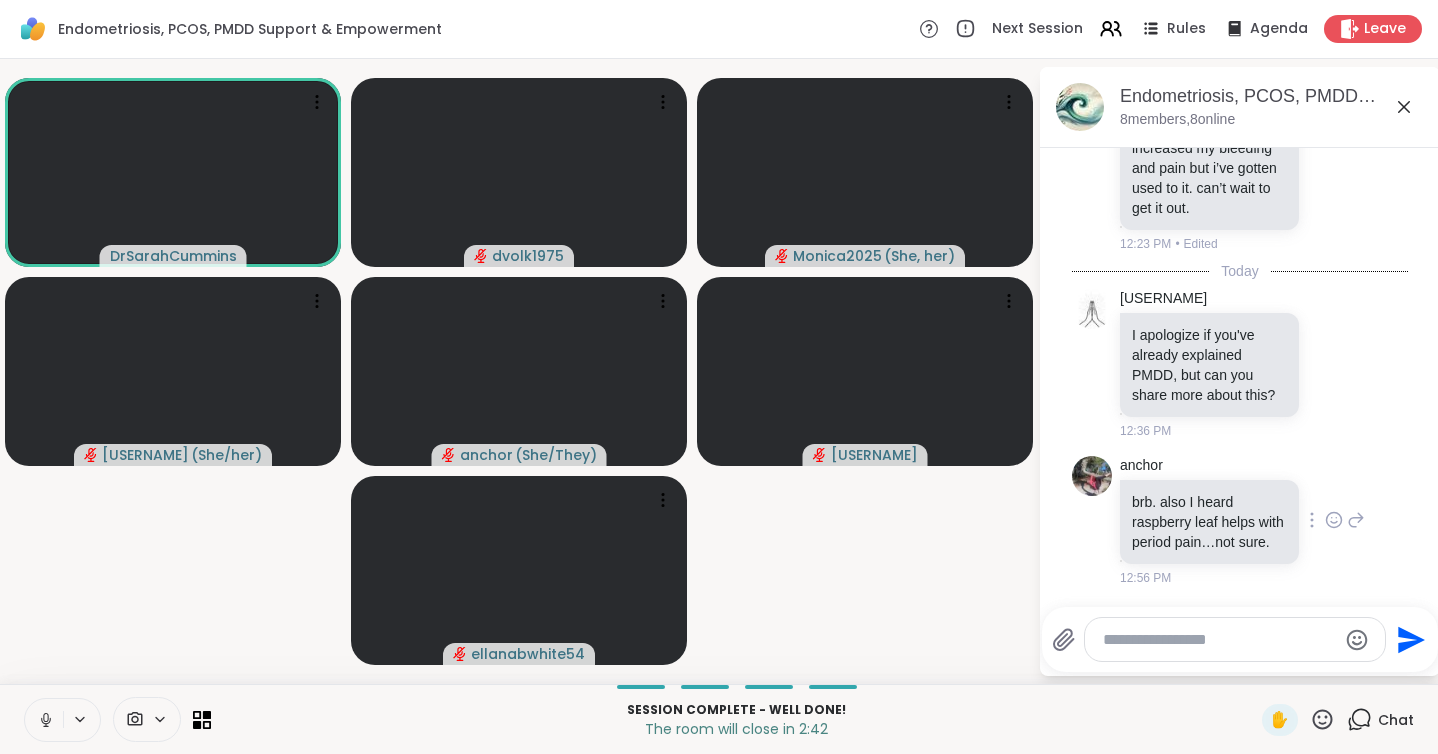 scroll, scrollTop: 252, scrollLeft: 0, axis: vertical 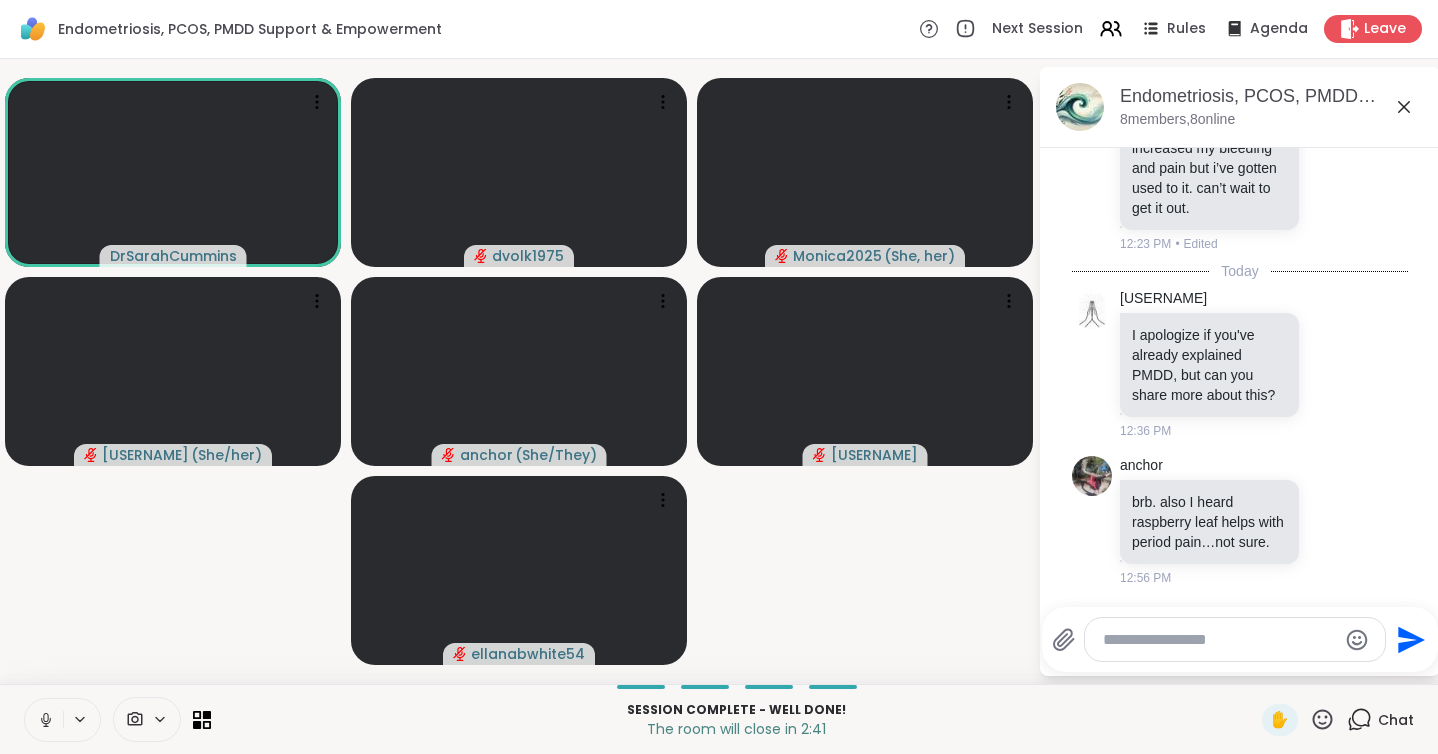 click at bounding box center [1219, 640] 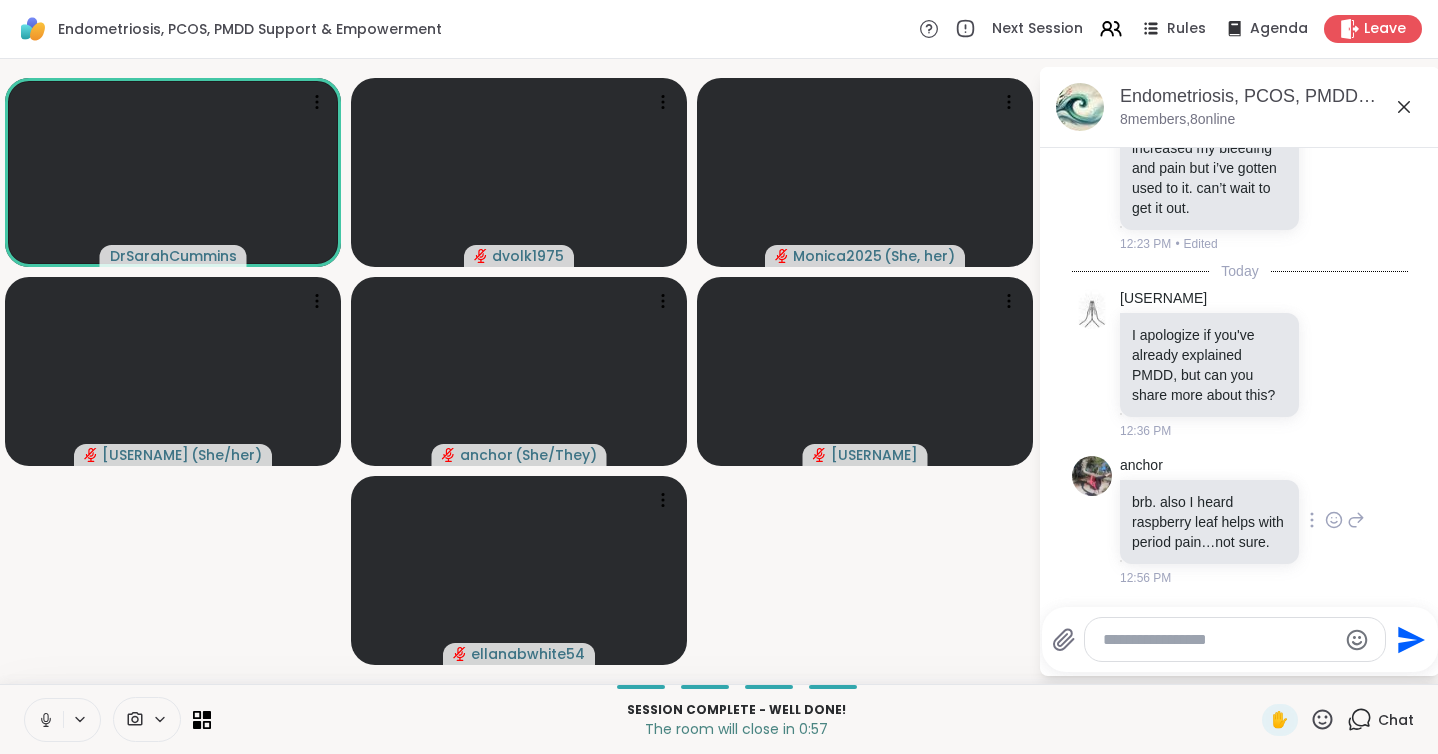 paste on "**********" 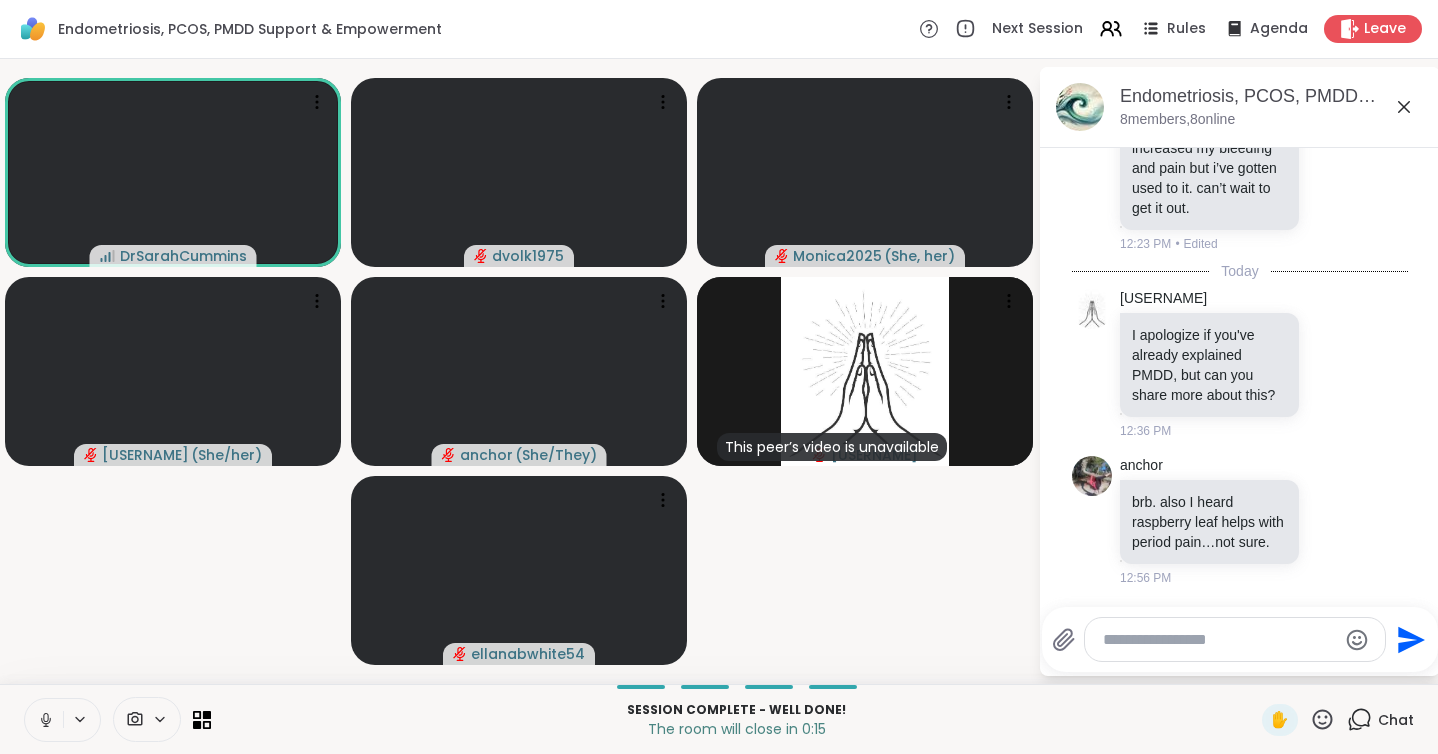 click at bounding box center [1219, 640] 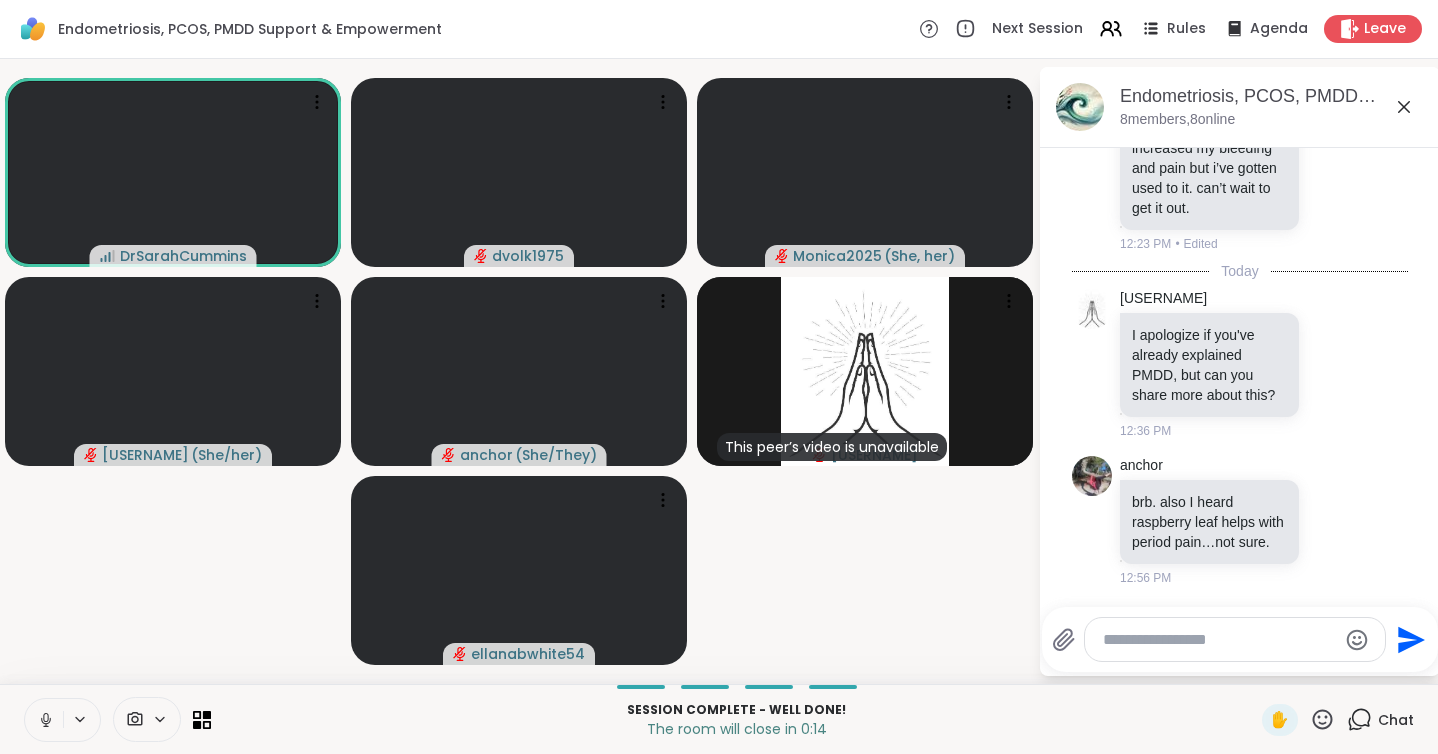 paste on "**********" 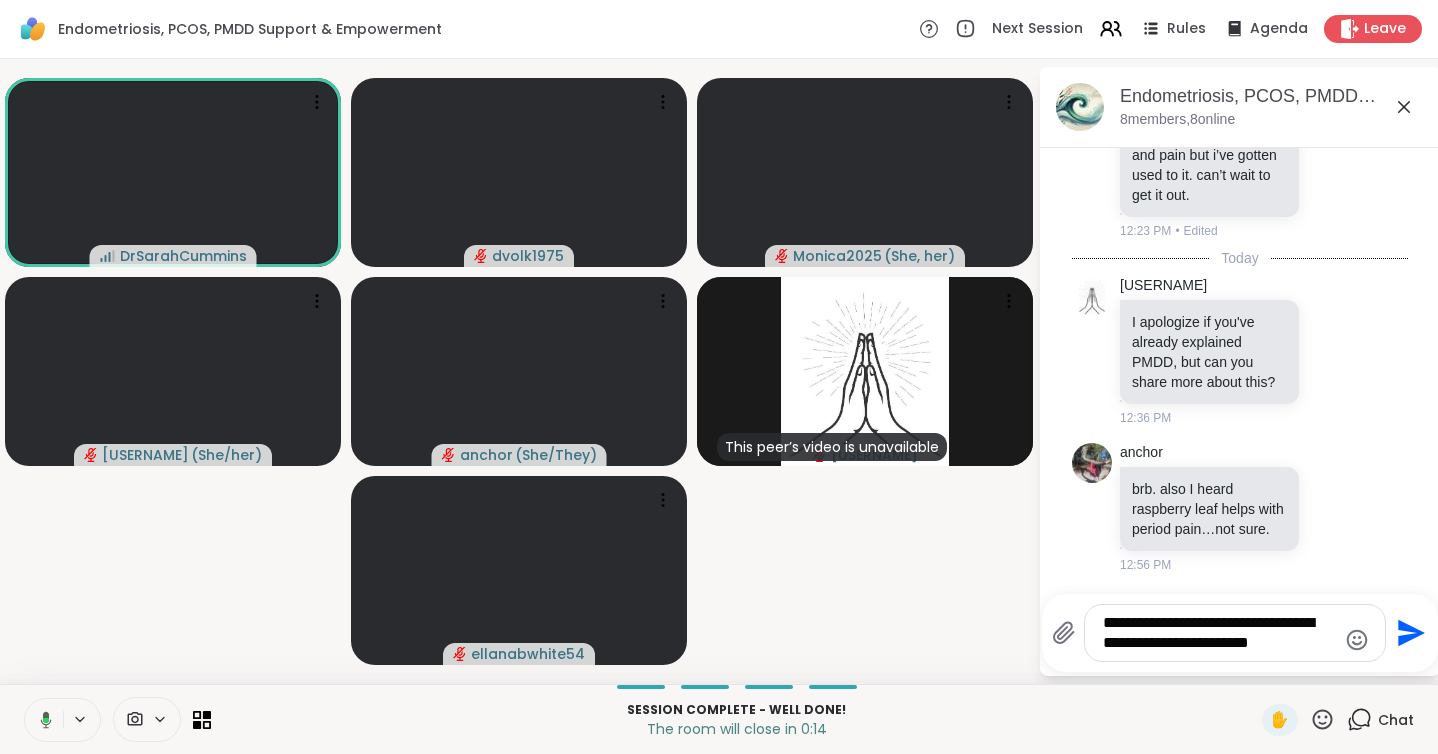 type 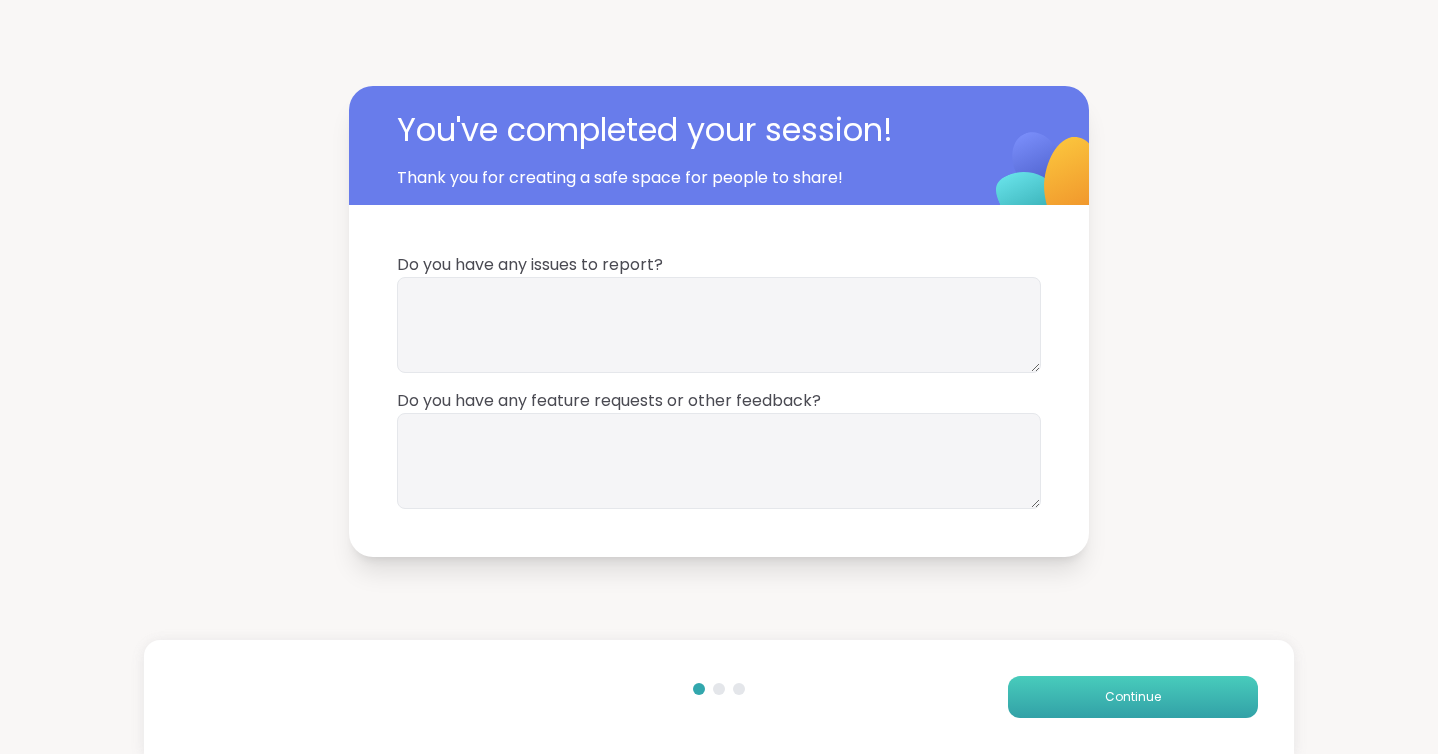 click on "Continue" at bounding box center [1133, 697] 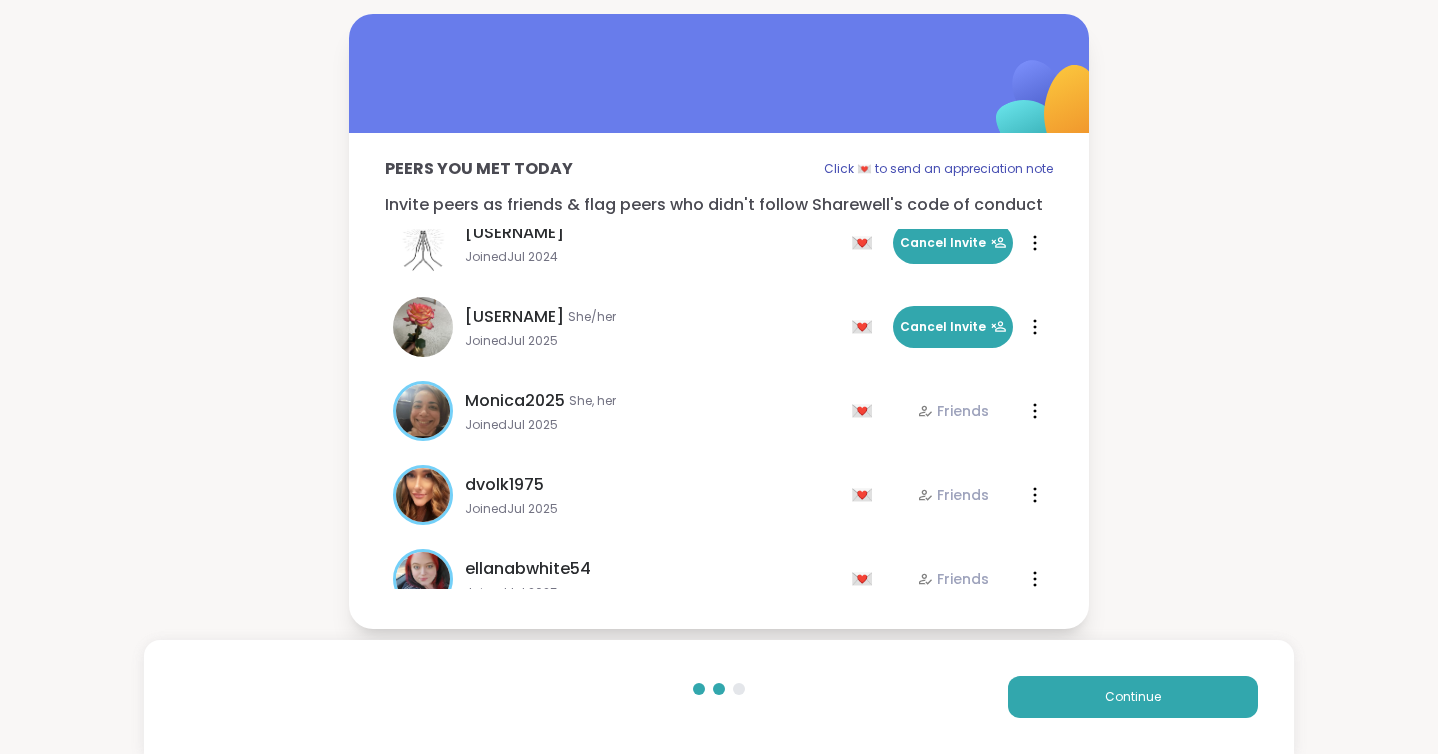 scroll, scrollTop: 144, scrollLeft: 0, axis: vertical 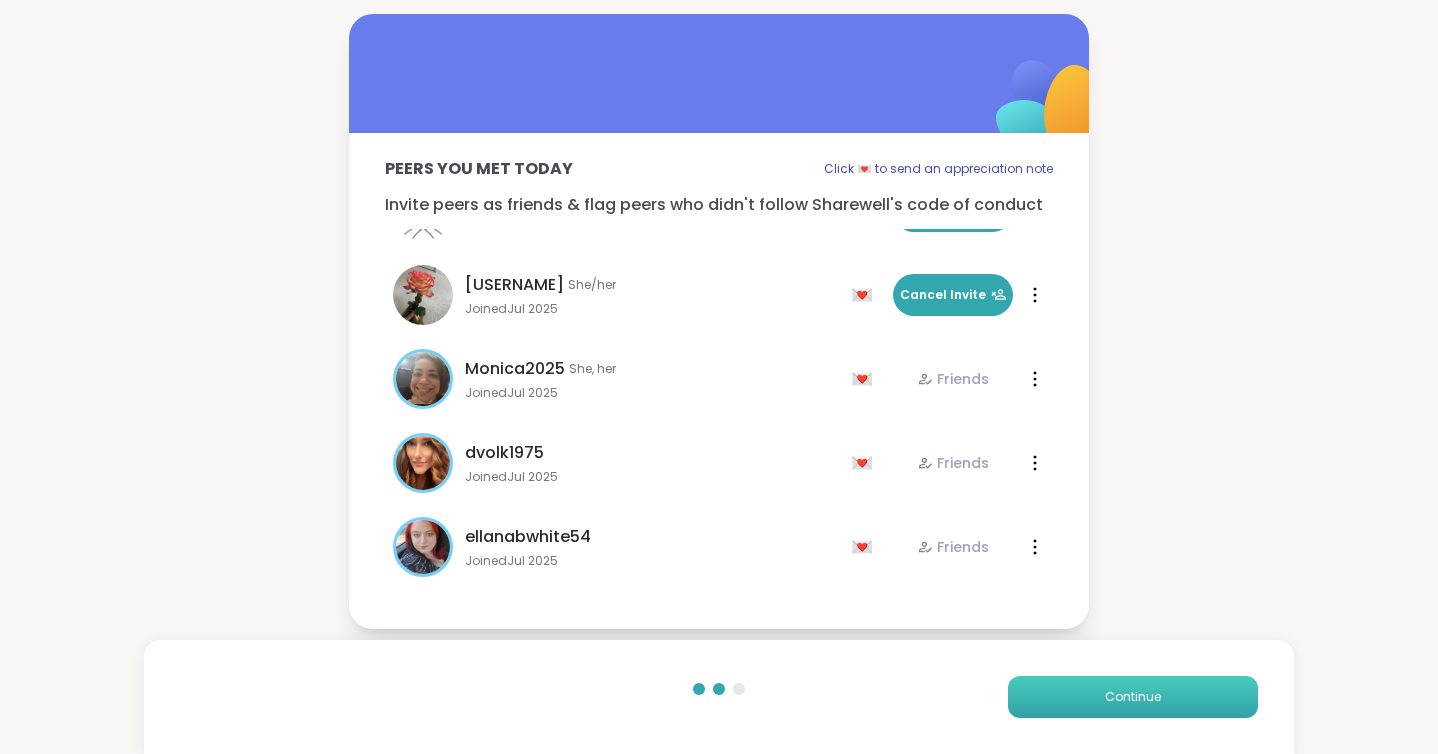 click on "Continue" at bounding box center [1133, 697] 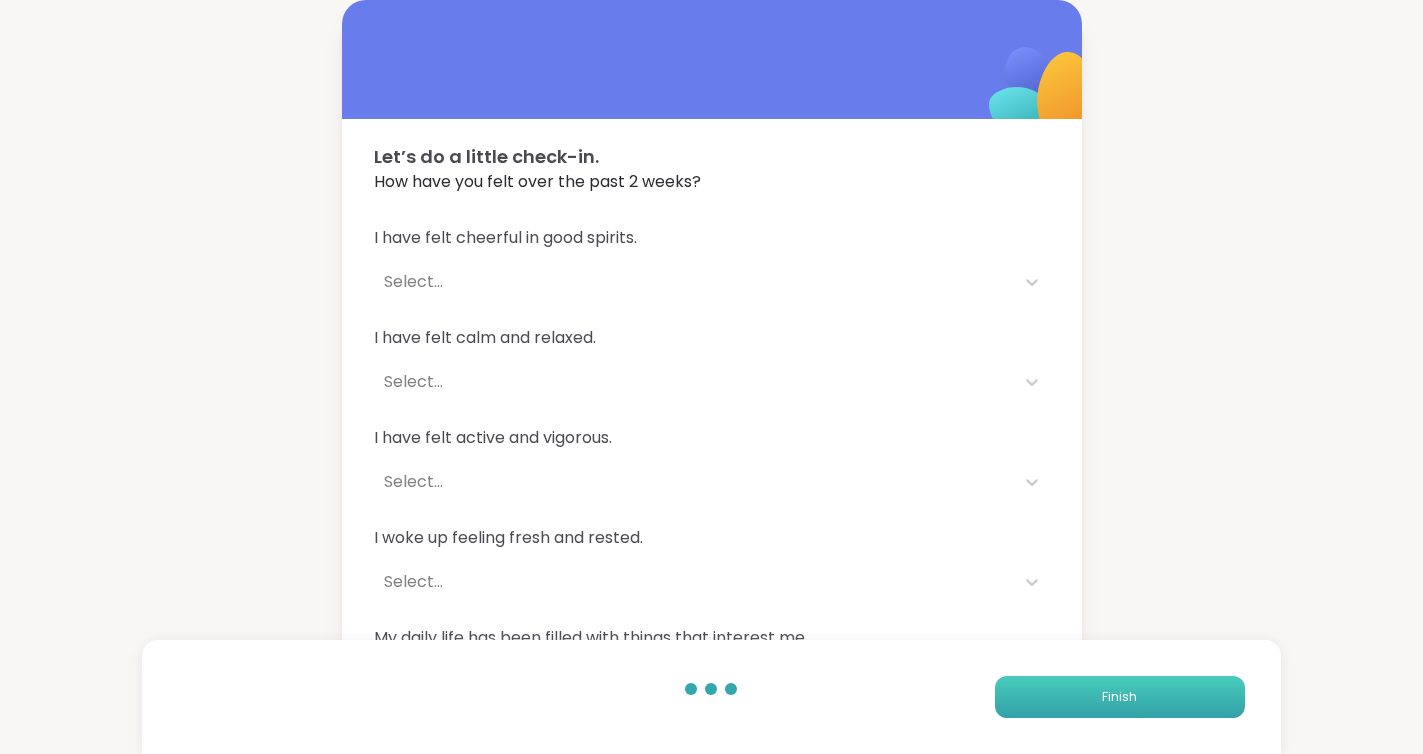 click on "Finish" at bounding box center (1119, 697) 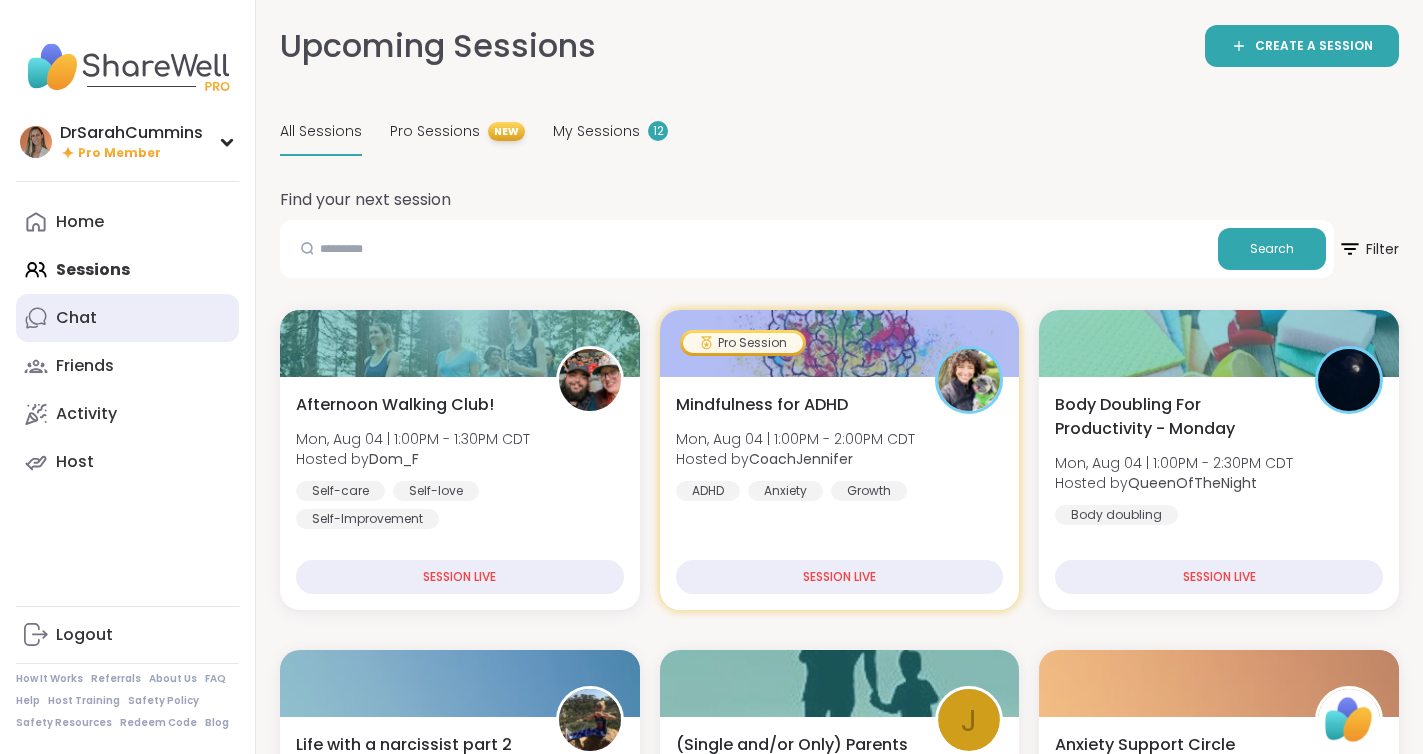 click on "Chat" at bounding box center (76, 318) 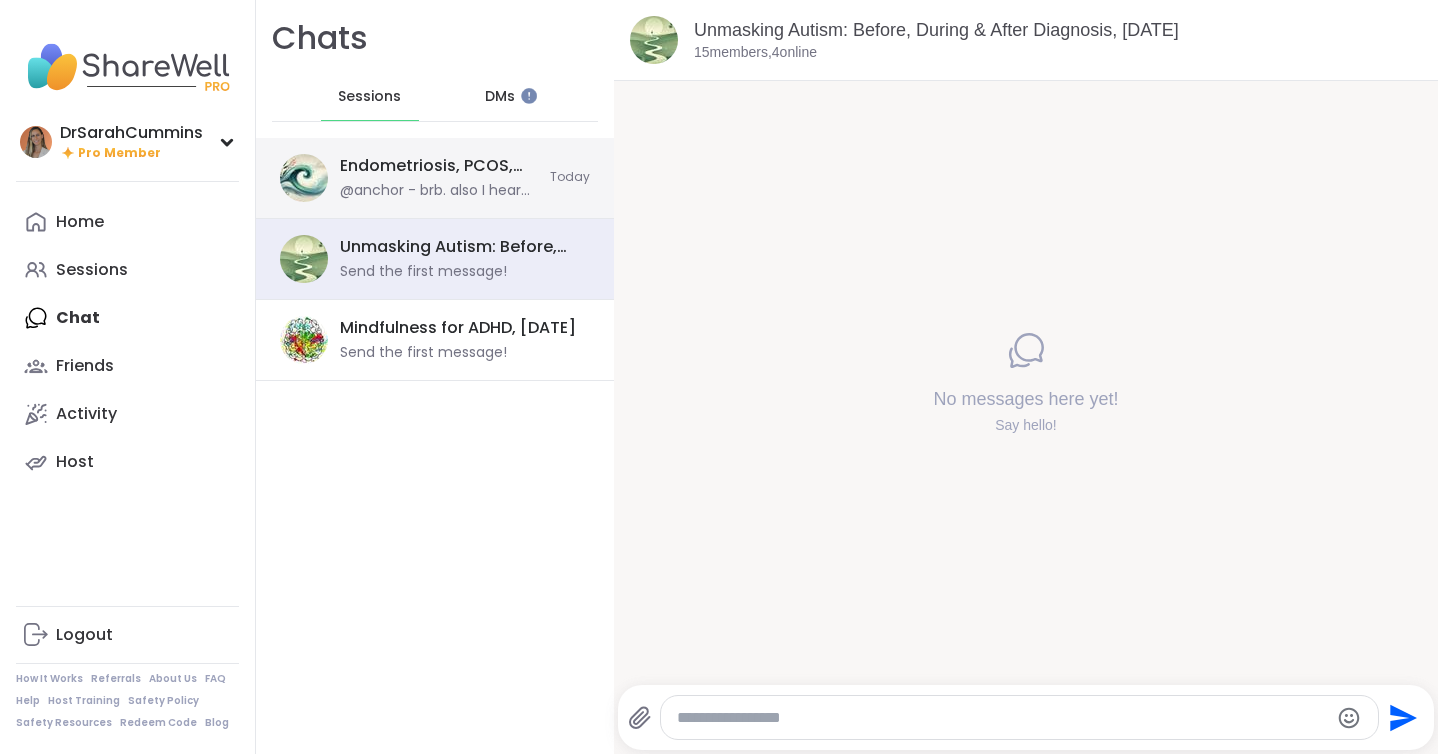 scroll, scrollTop: 0, scrollLeft: 0, axis: both 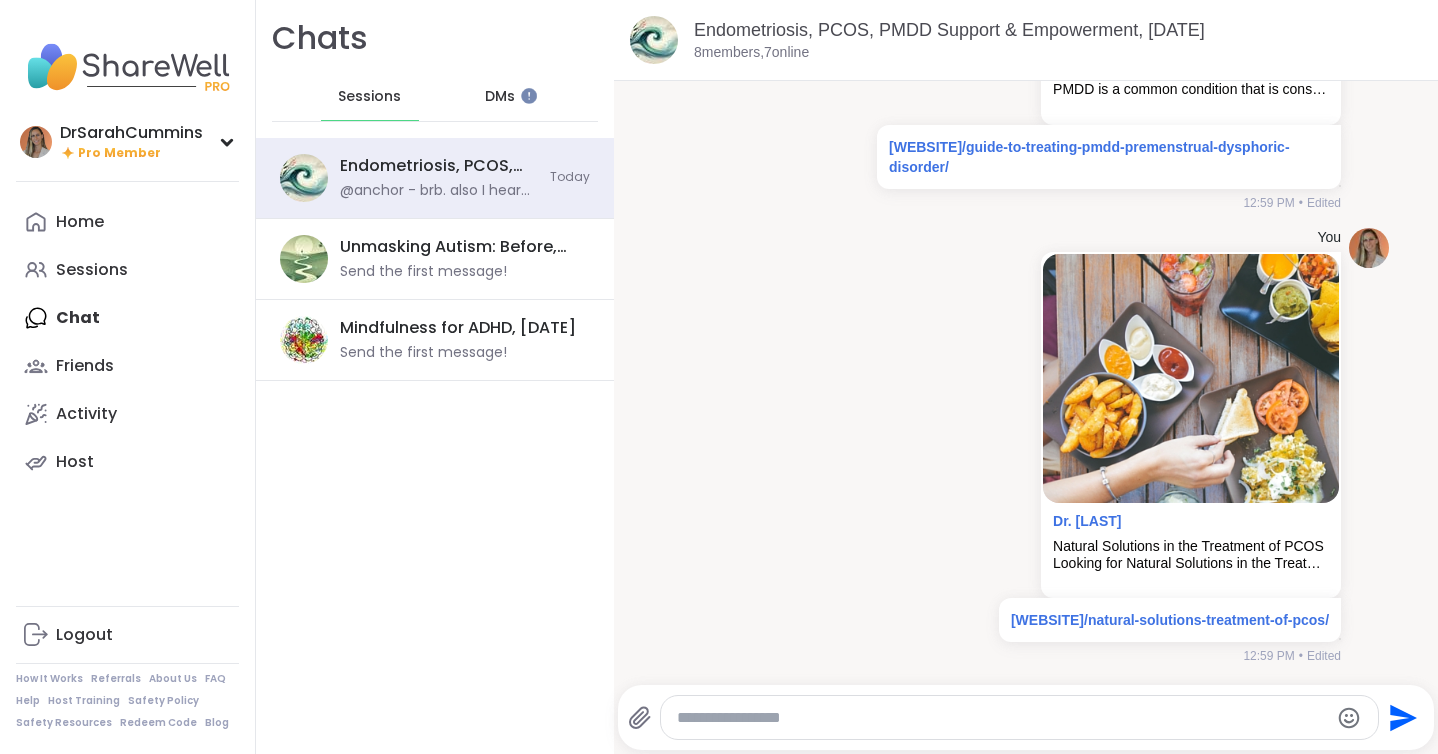 click at bounding box center (1002, 718) 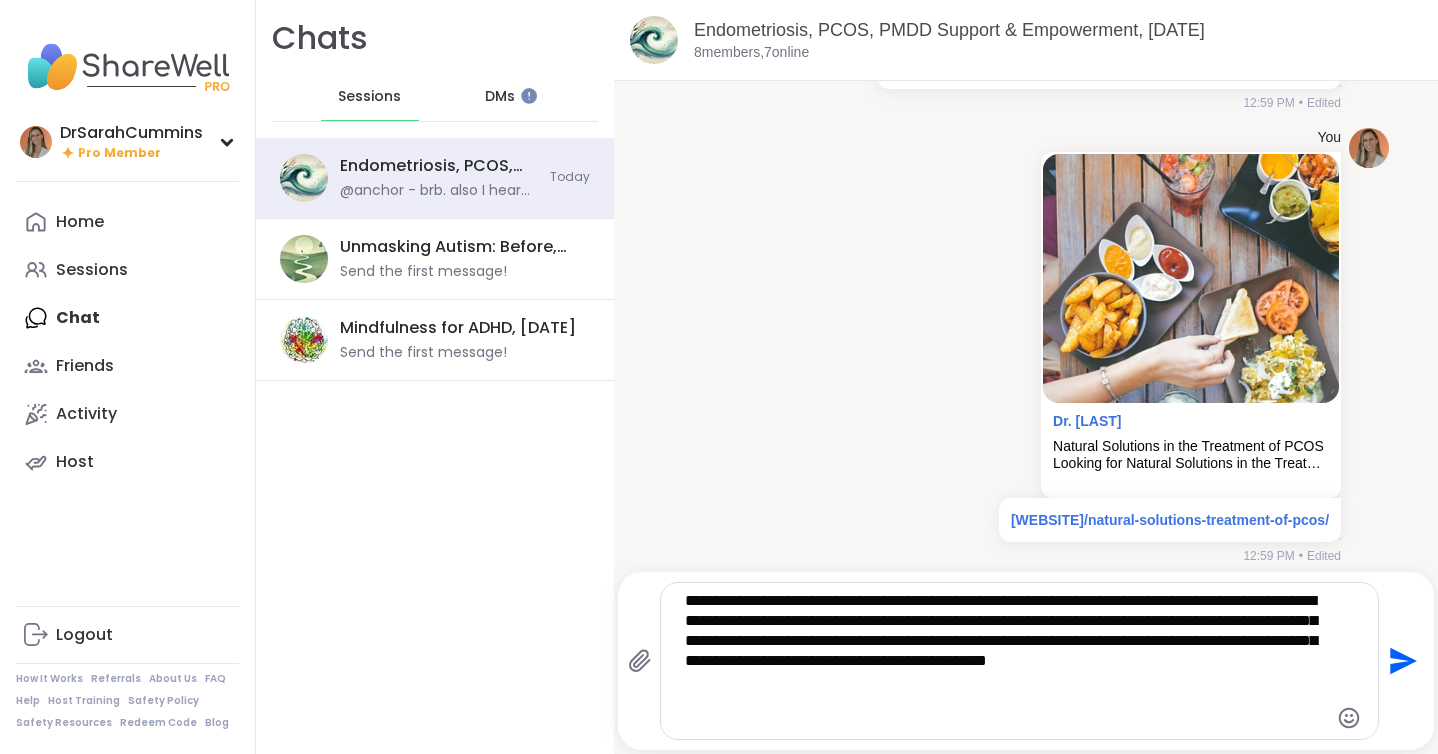 type 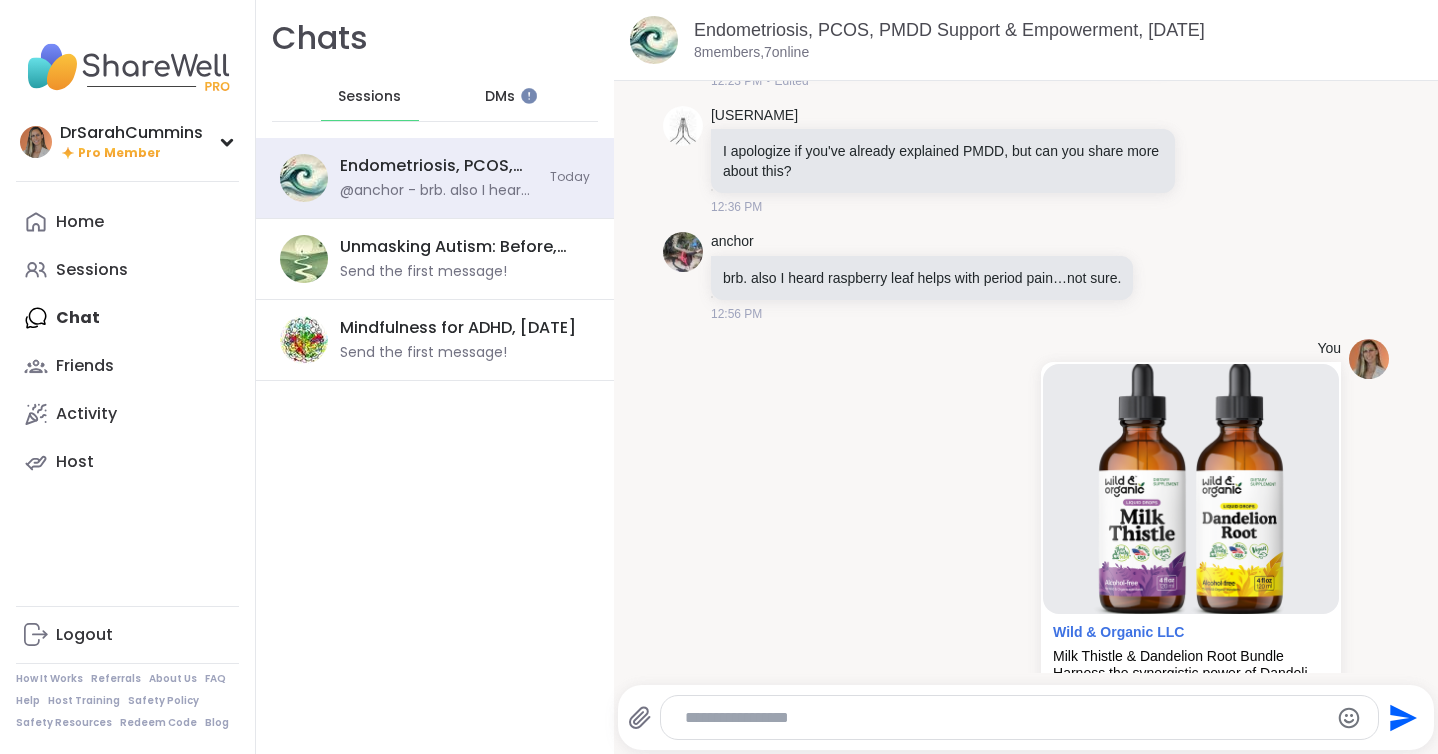 scroll, scrollTop: 1407, scrollLeft: 0, axis: vertical 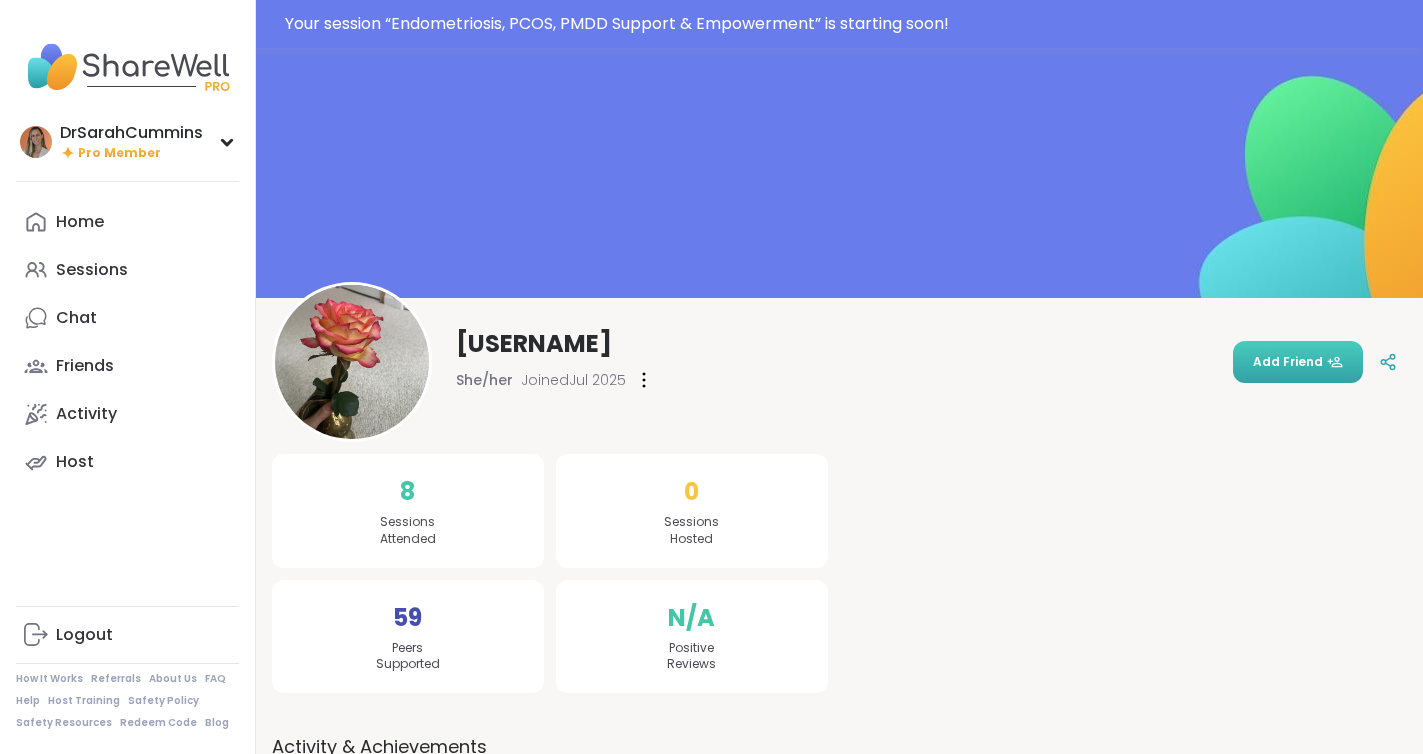 click on "Add Friend" at bounding box center (1298, 362) 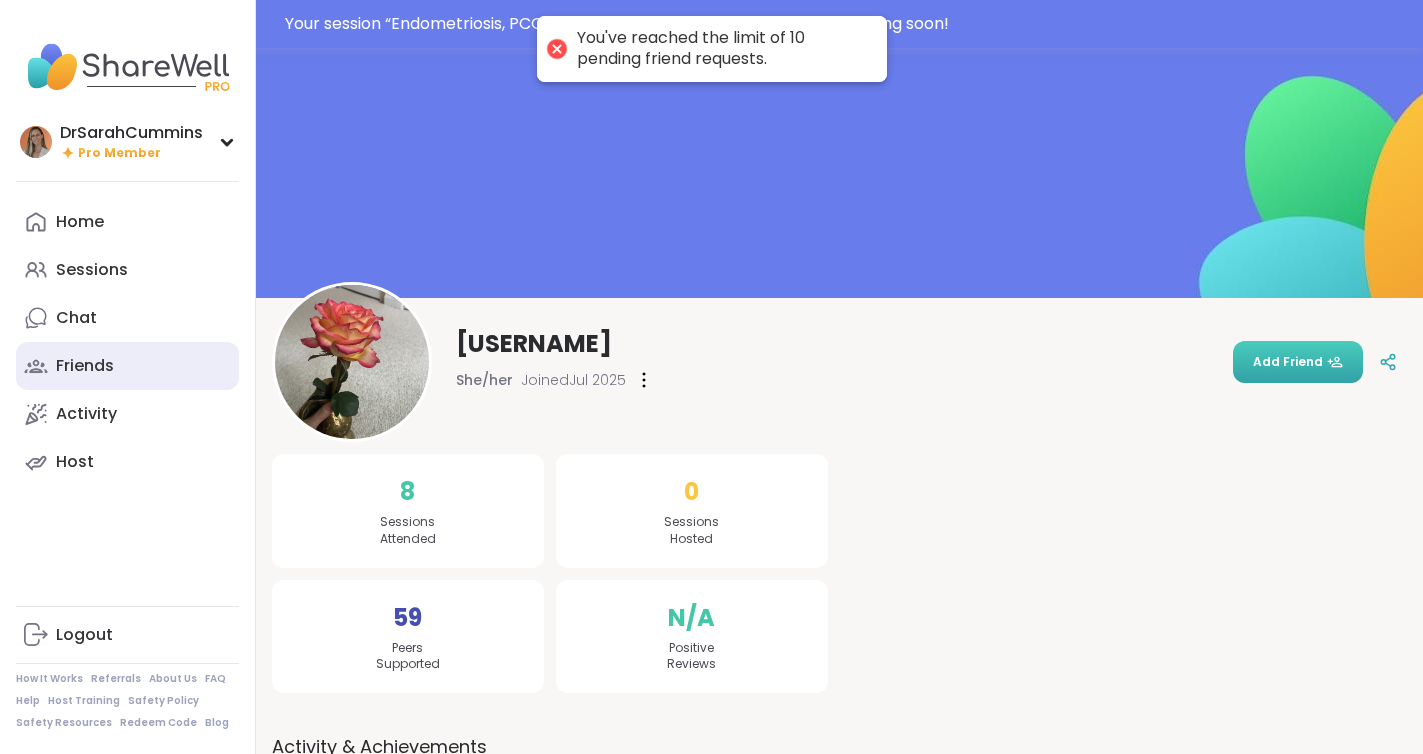 click on "Friends" at bounding box center (85, 366) 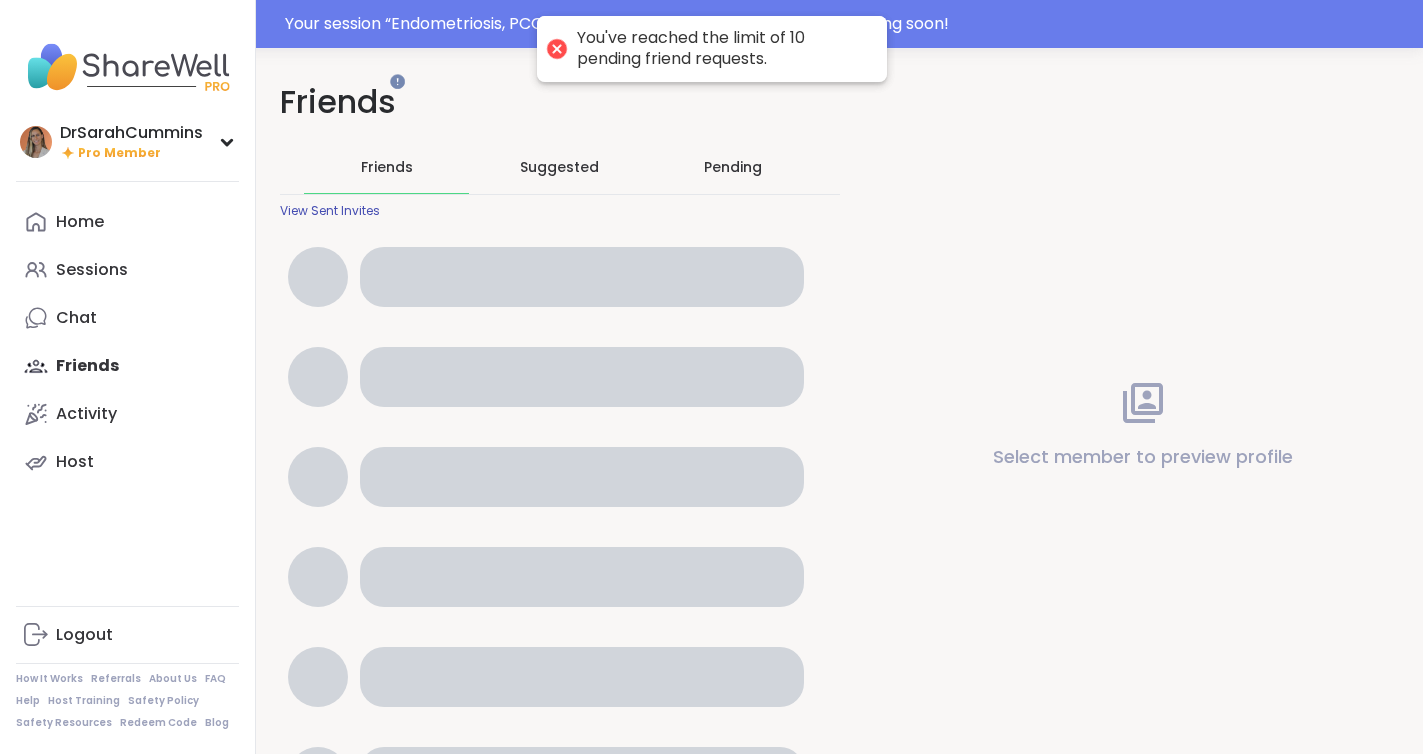 scroll, scrollTop: 0, scrollLeft: 0, axis: both 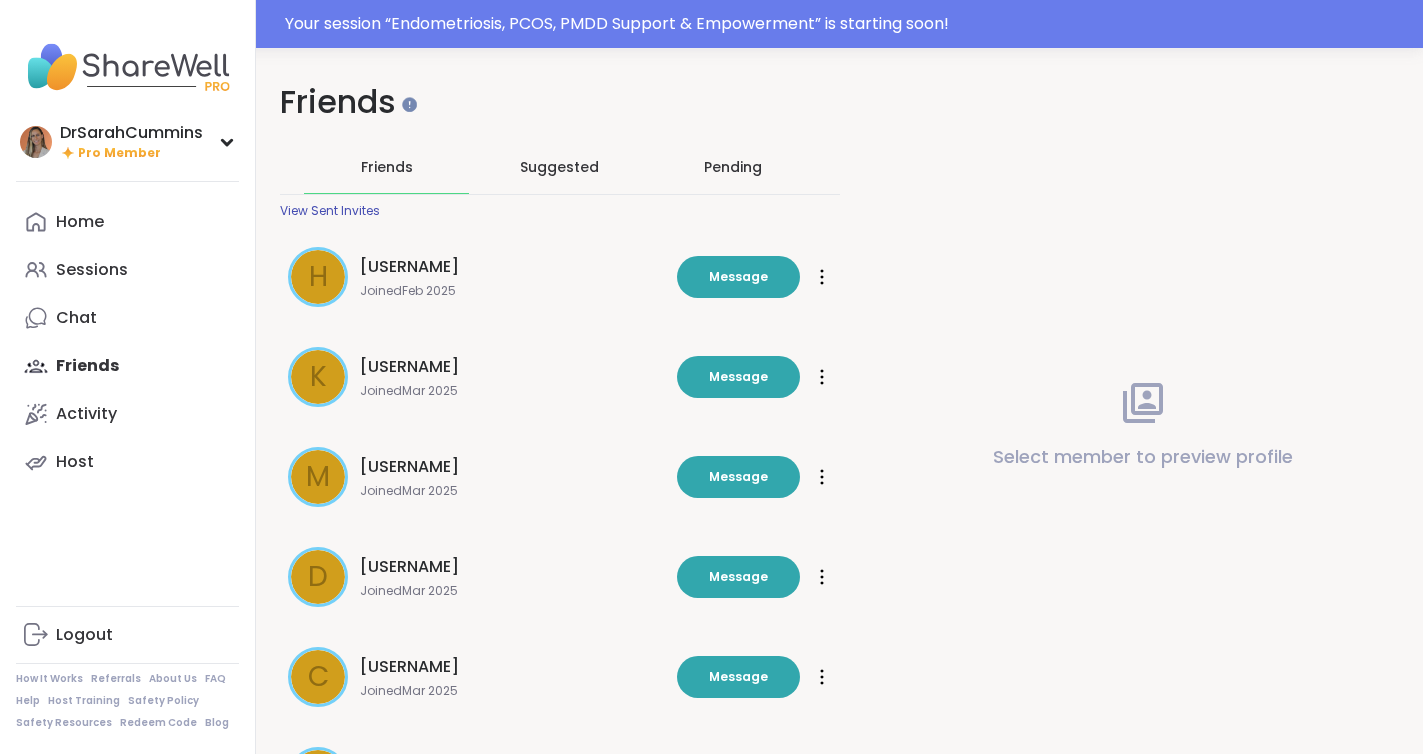 click on "Pending" at bounding box center [733, 167] 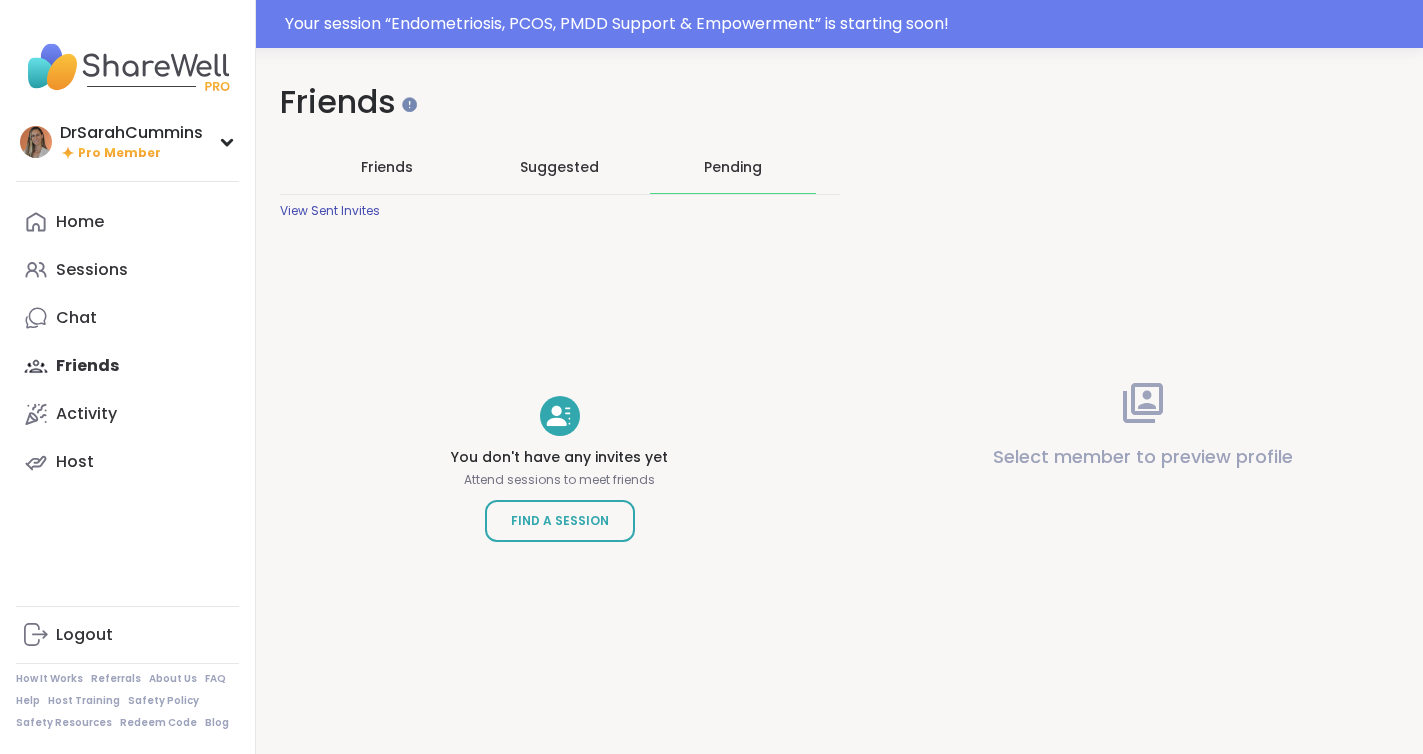 click on "View Sent Invites" at bounding box center [330, 211] 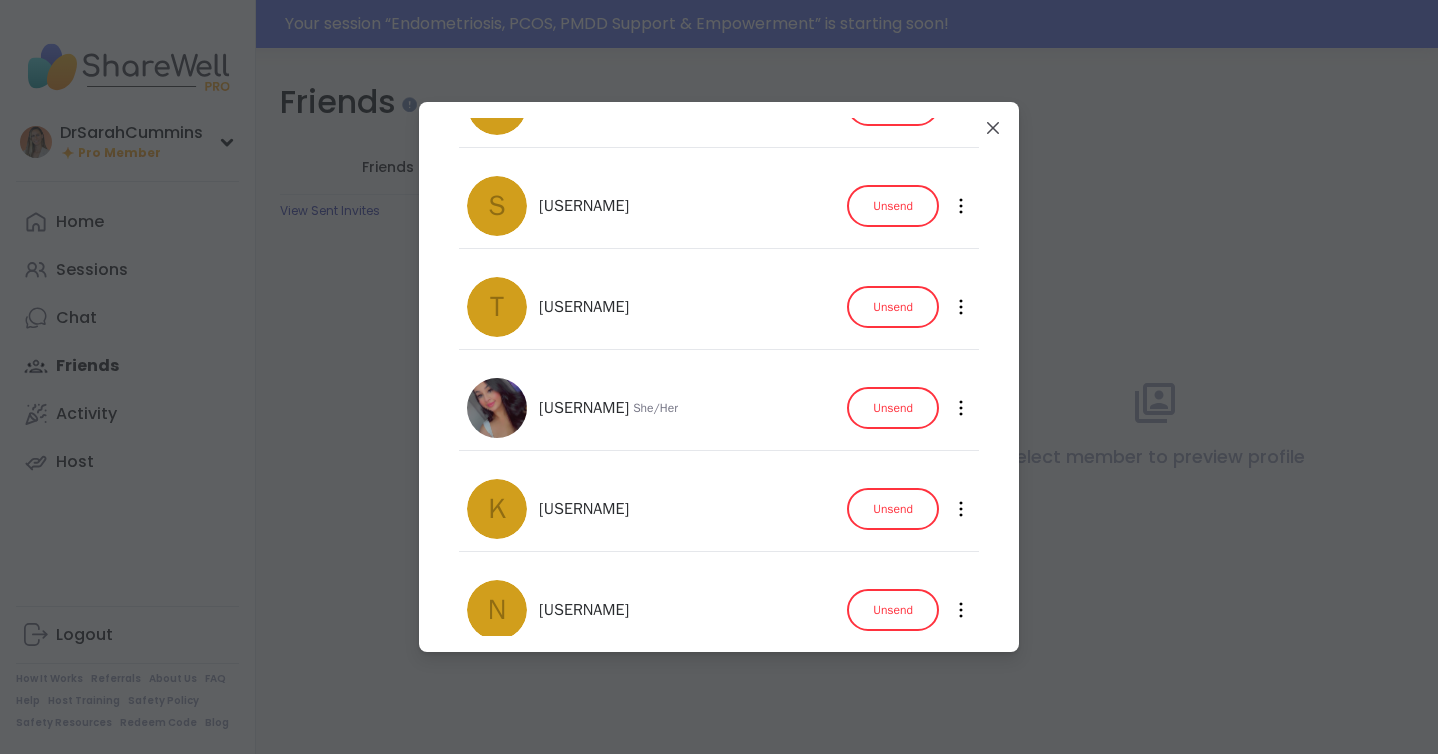 scroll, scrollTop: 123, scrollLeft: 0, axis: vertical 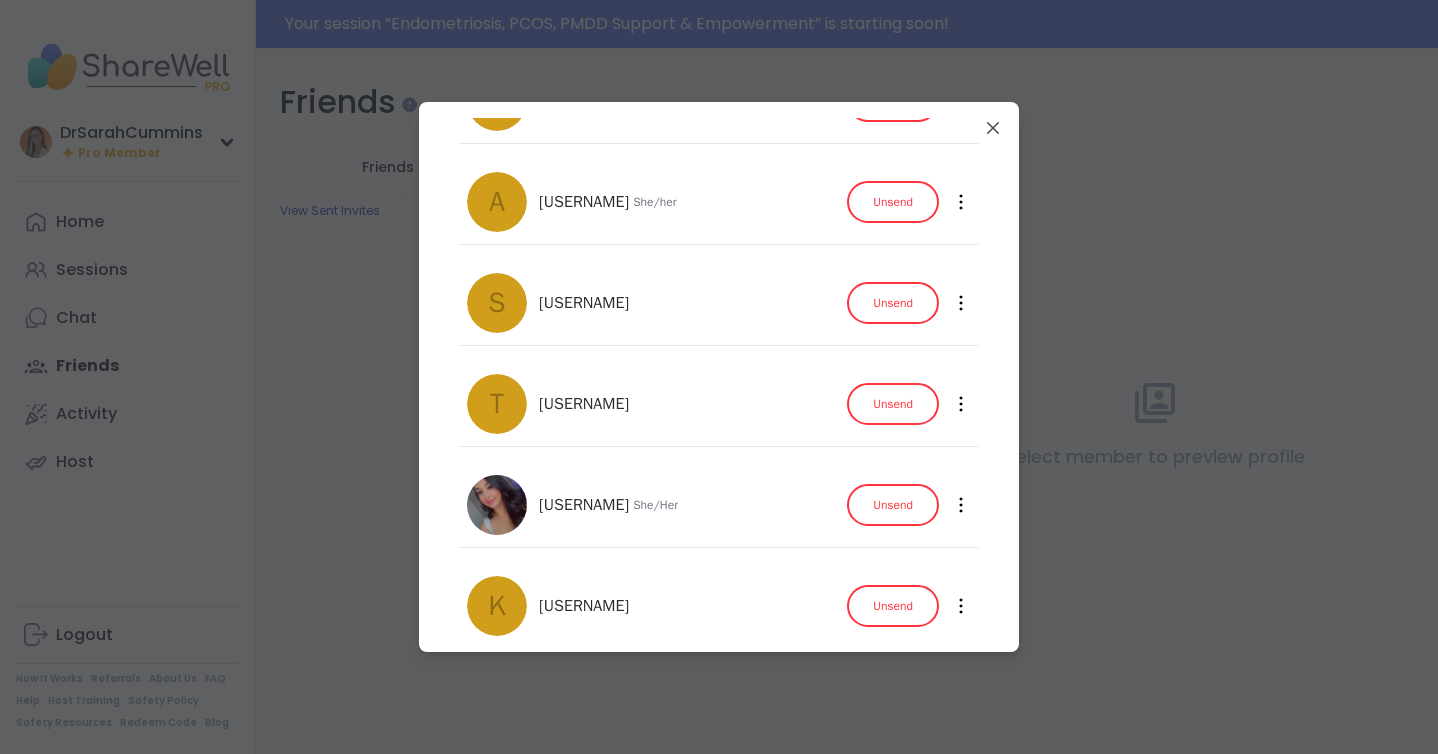 click on "Unsend" at bounding box center [893, 404] 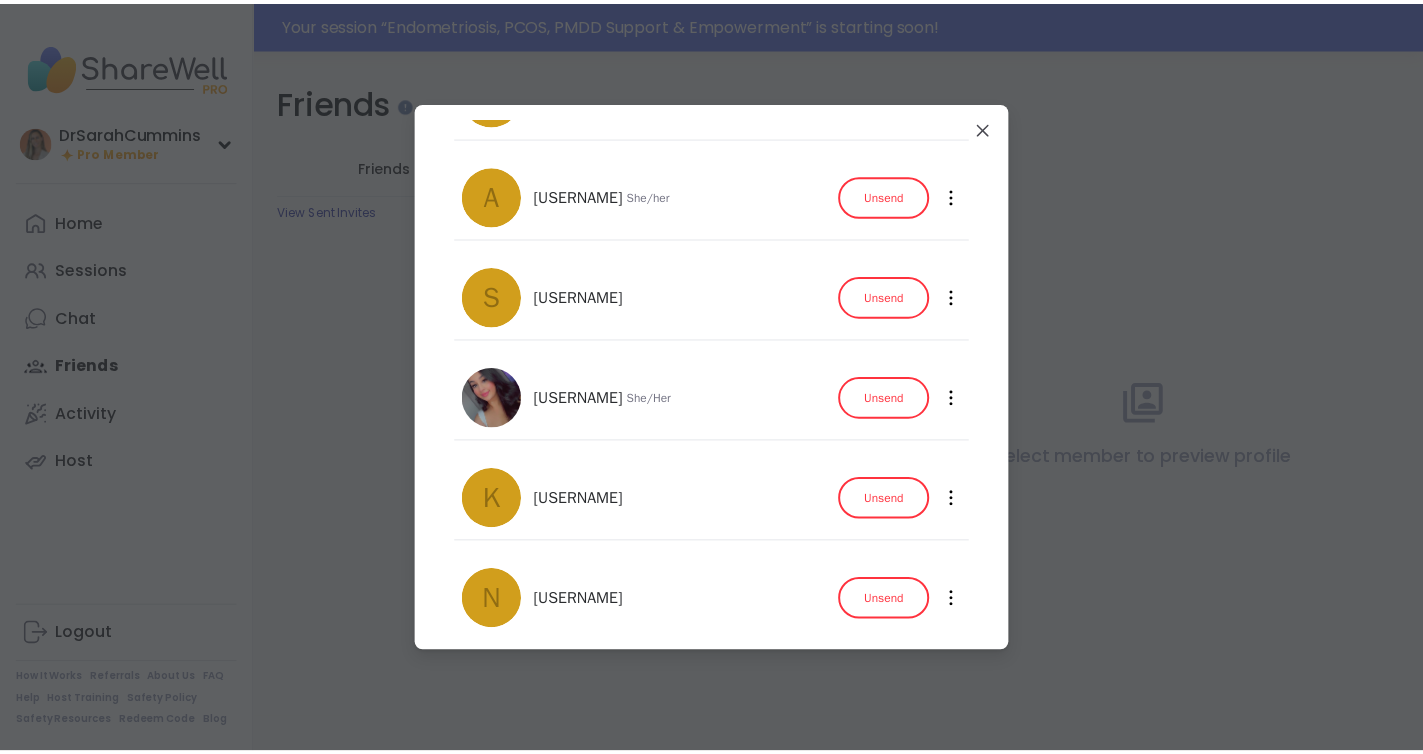 scroll, scrollTop: 160, scrollLeft: 0, axis: vertical 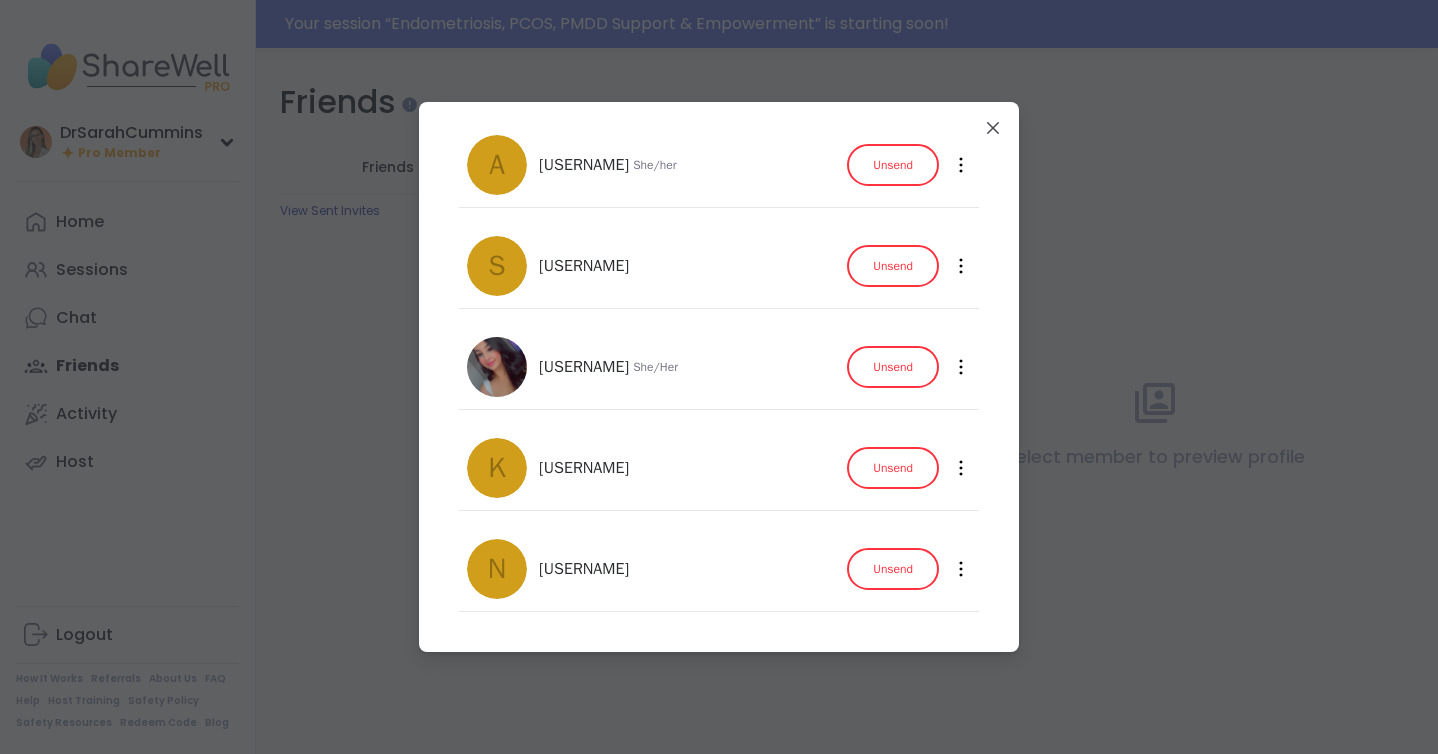 click on "Unsend" at bounding box center (893, 468) 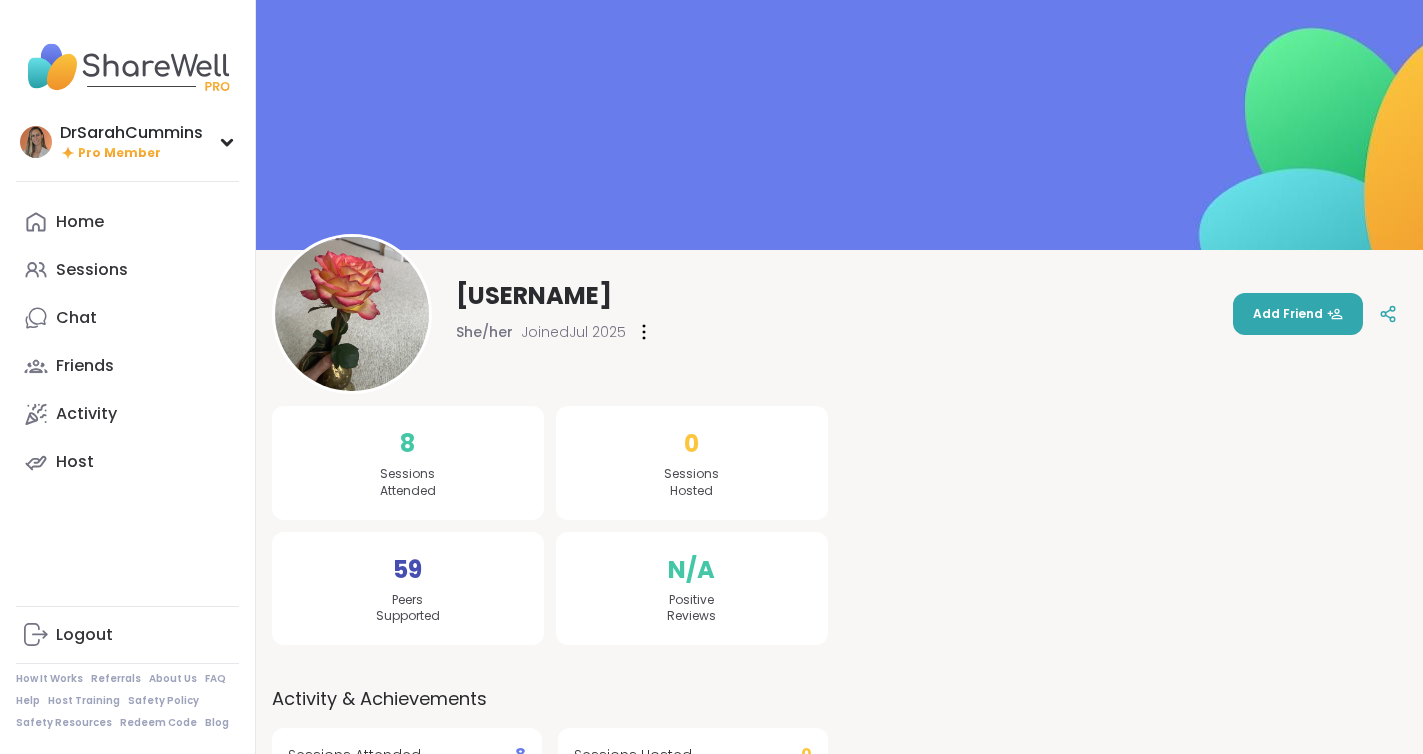 scroll, scrollTop: 0, scrollLeft: 0, axis: both 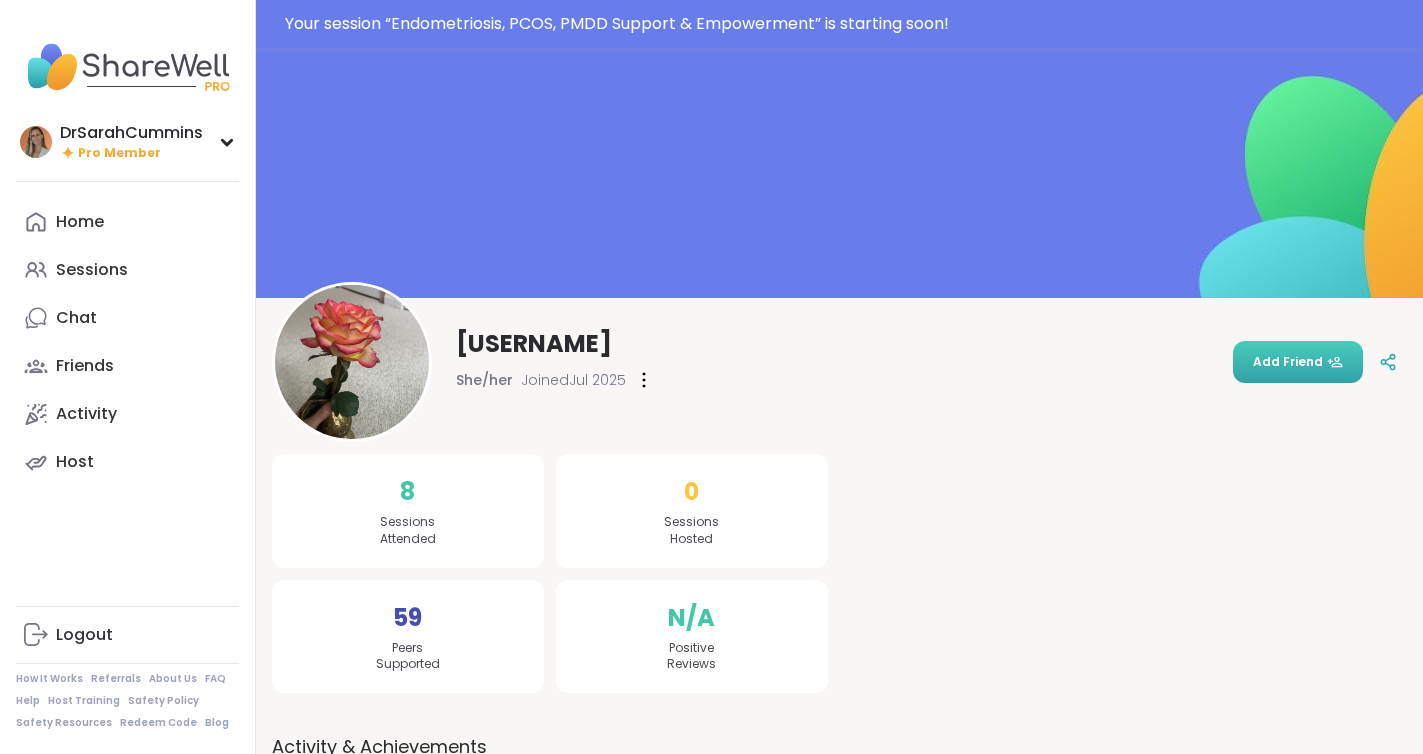 click on "Add Friend" at bounding box center (1298, 362) 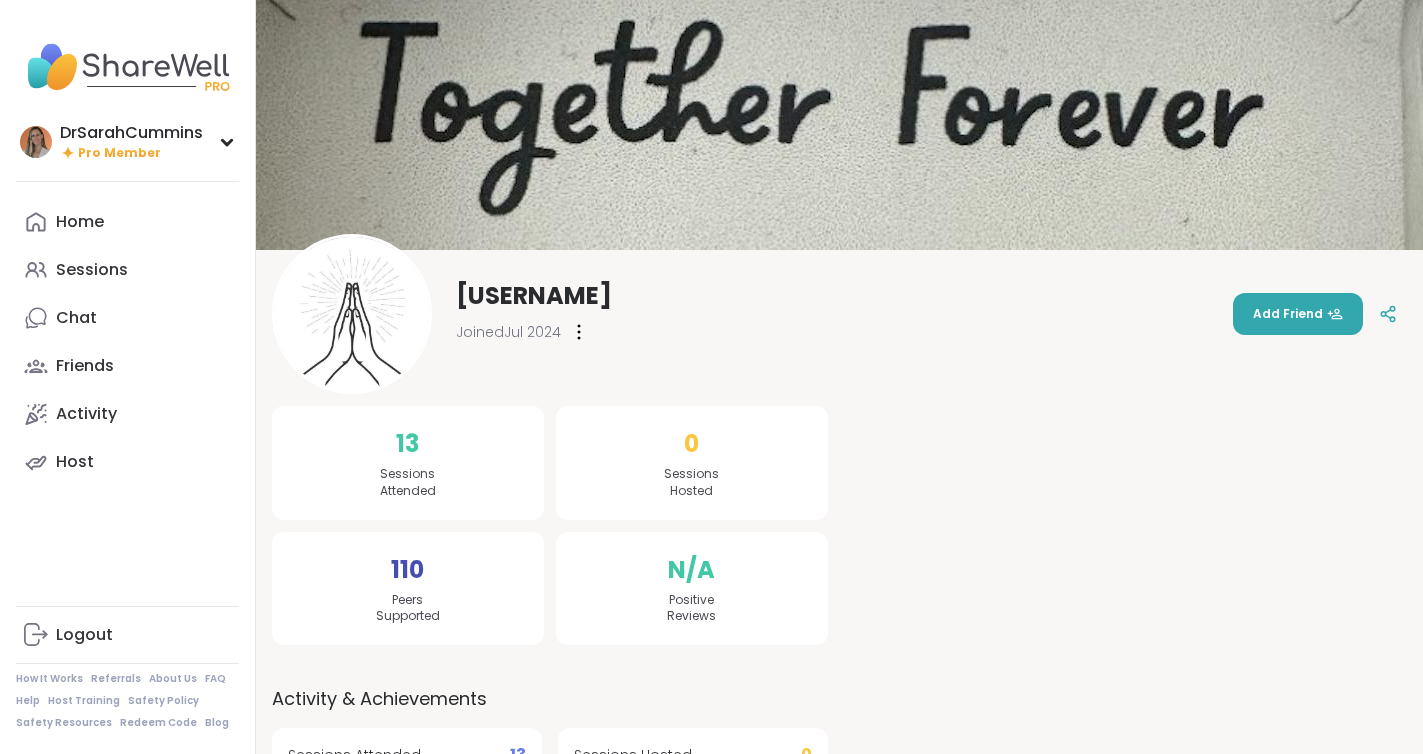 scroll, scrollTop: 0, scrollLeft: 0, axis: both 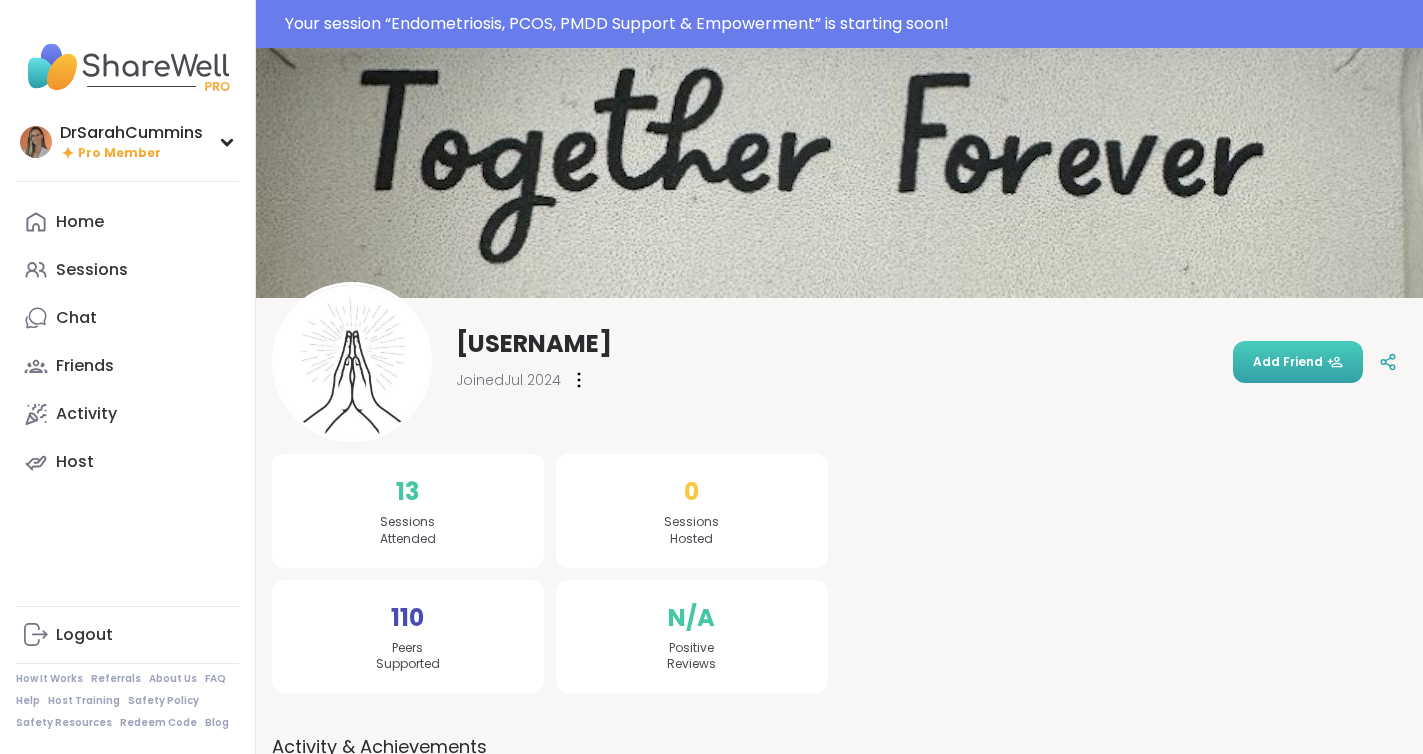 click on "Add Friend" at bounding box center (1298, 362) 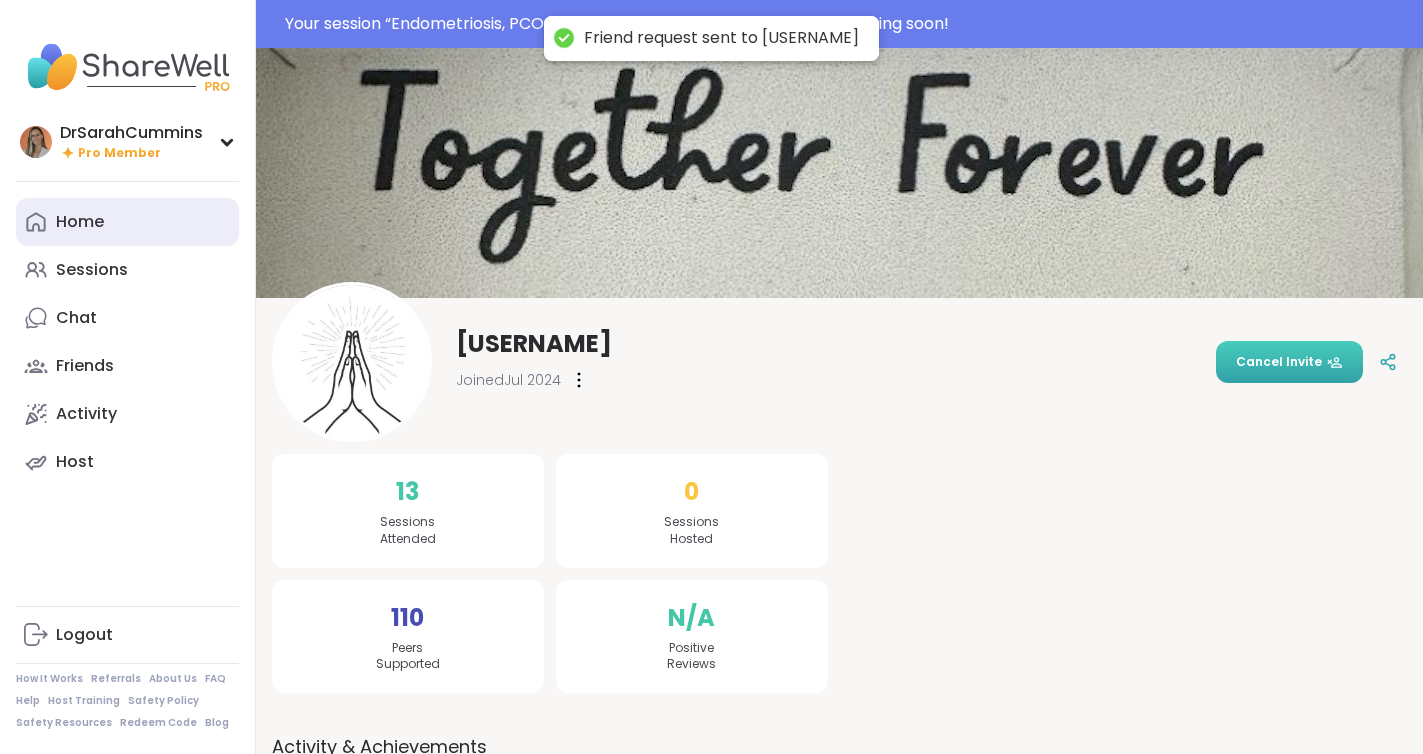 click on "Home" at bounding box center [80, 222] 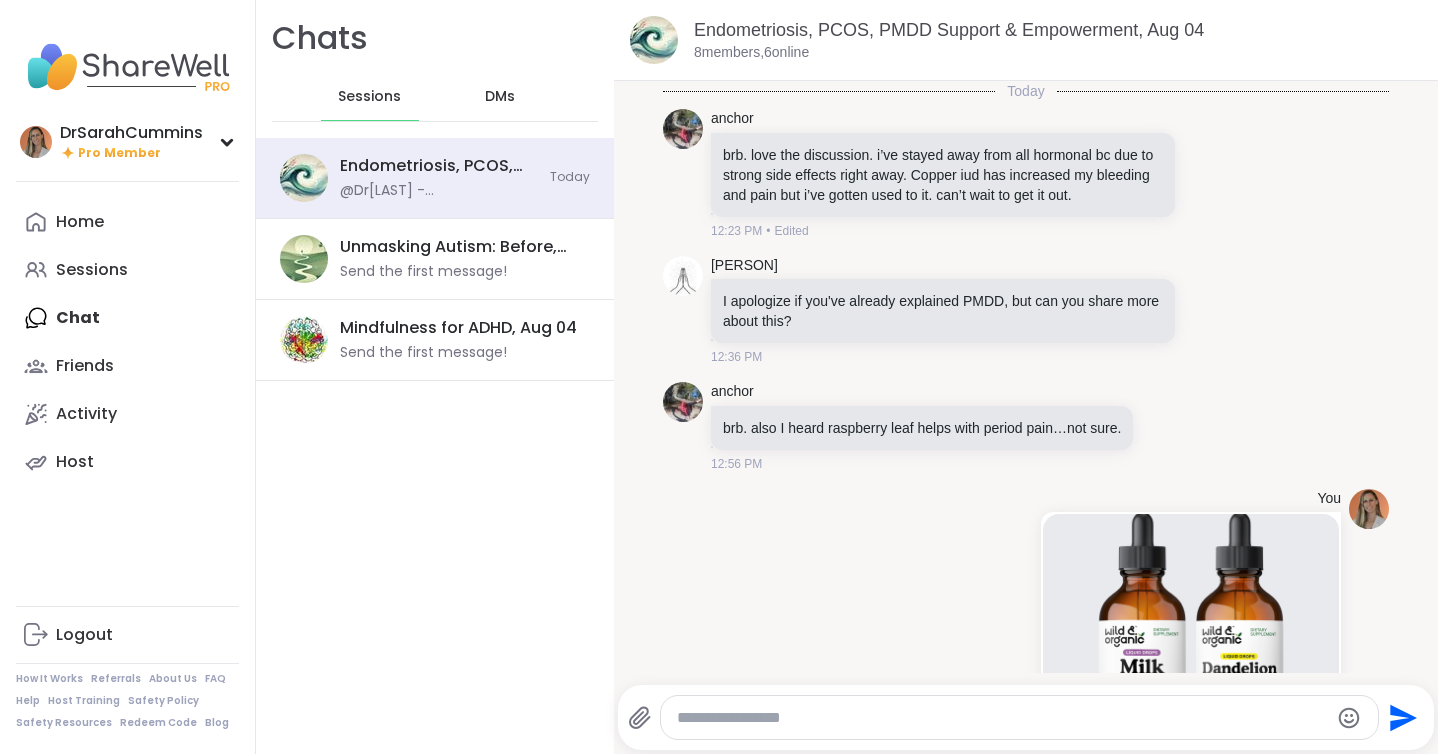 scroll, scrollTop: 0, scrollLeft: 0, axis: both 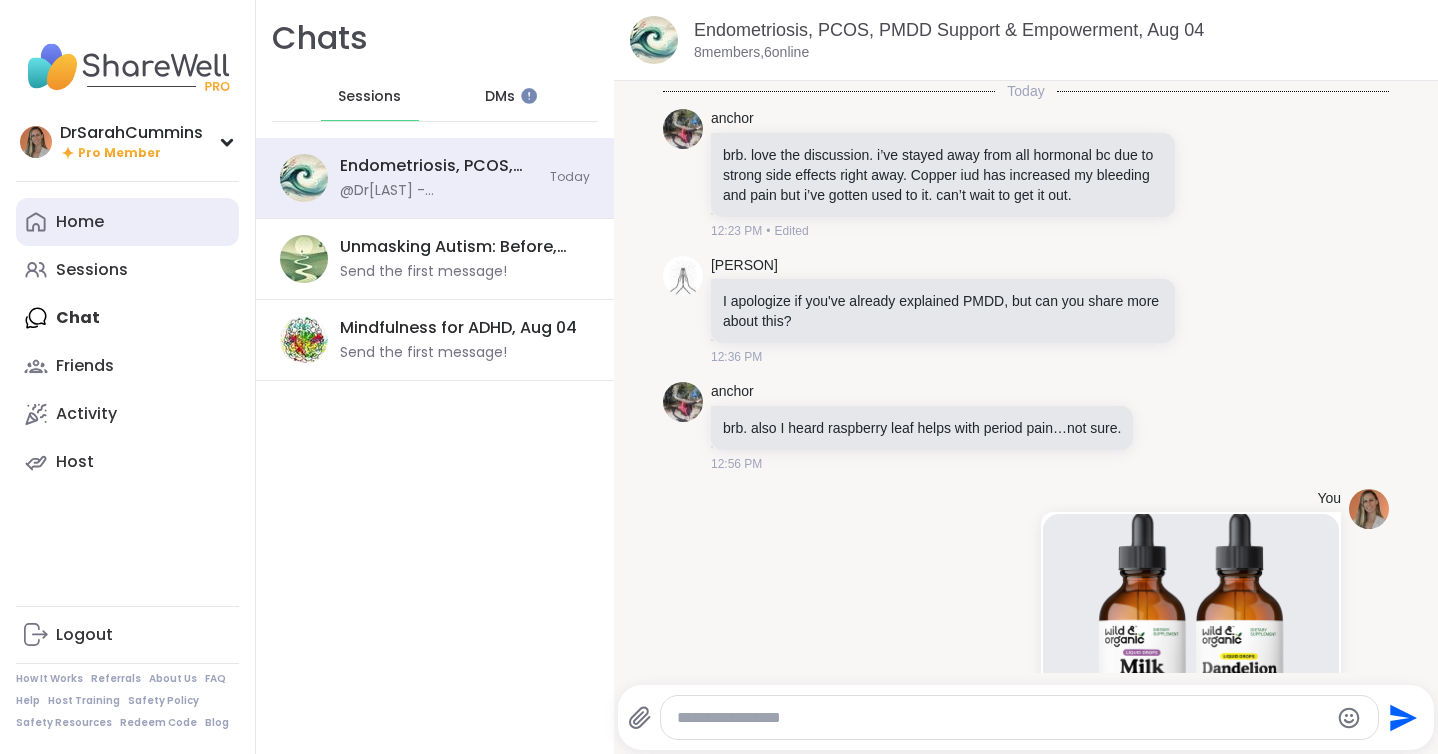 click on "Home" at bounding box center [127, 222] 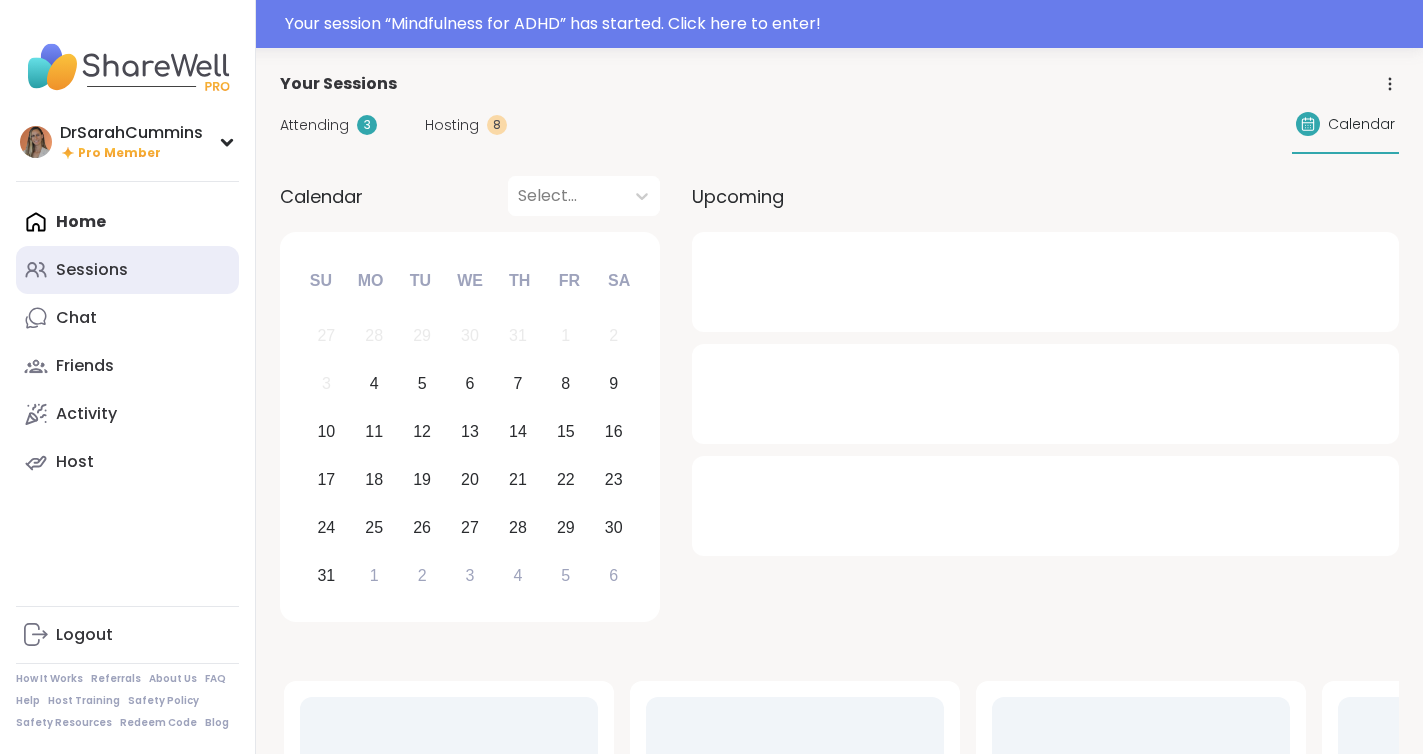 click on "Sessions" at bounding box center [92, 270] 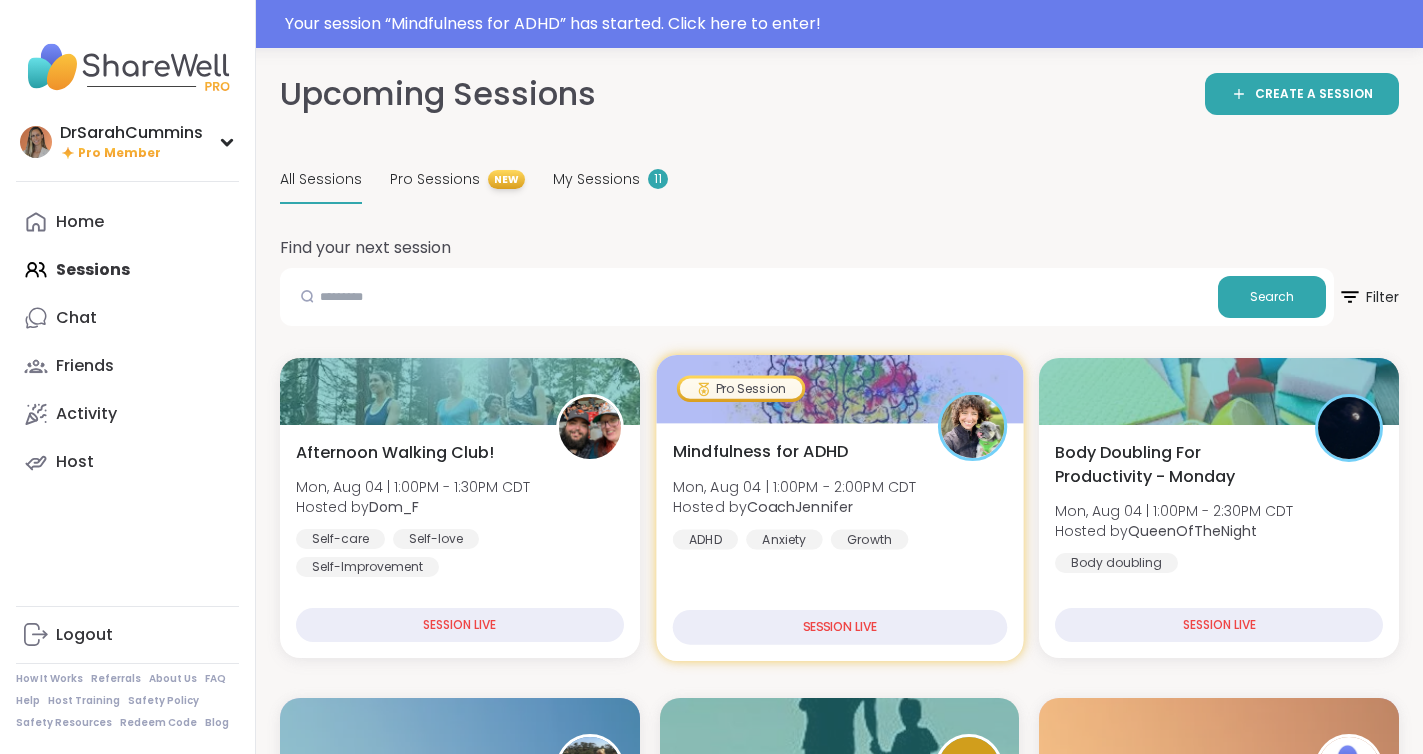 click on "Mindfulness for ADHD Mon, Aug 04 | 1:00PM - 2:00PM CDT Hosted by  CoachJennifer ADHD Anxiety Growth" at bounding box center (839, 494) 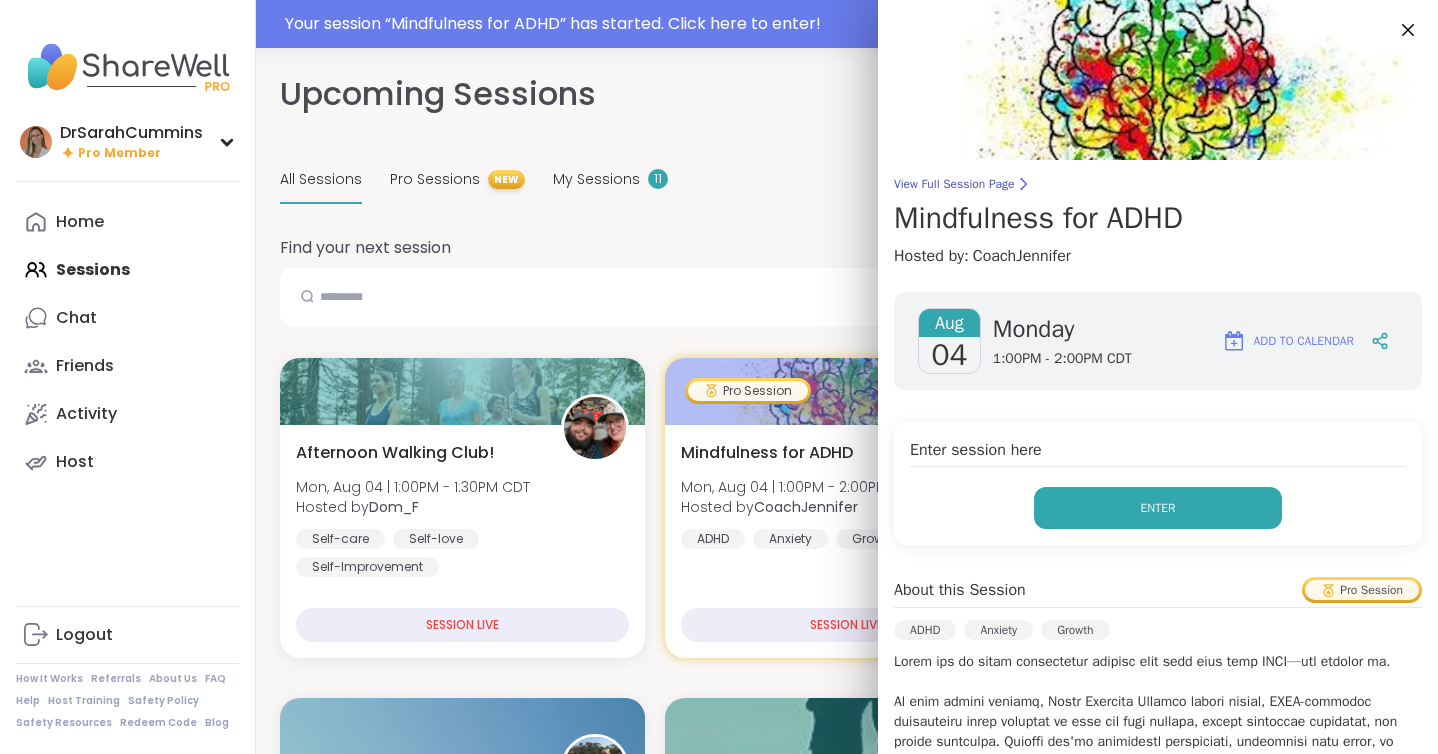 click on "Enter" at bounding box center (1158, 508) 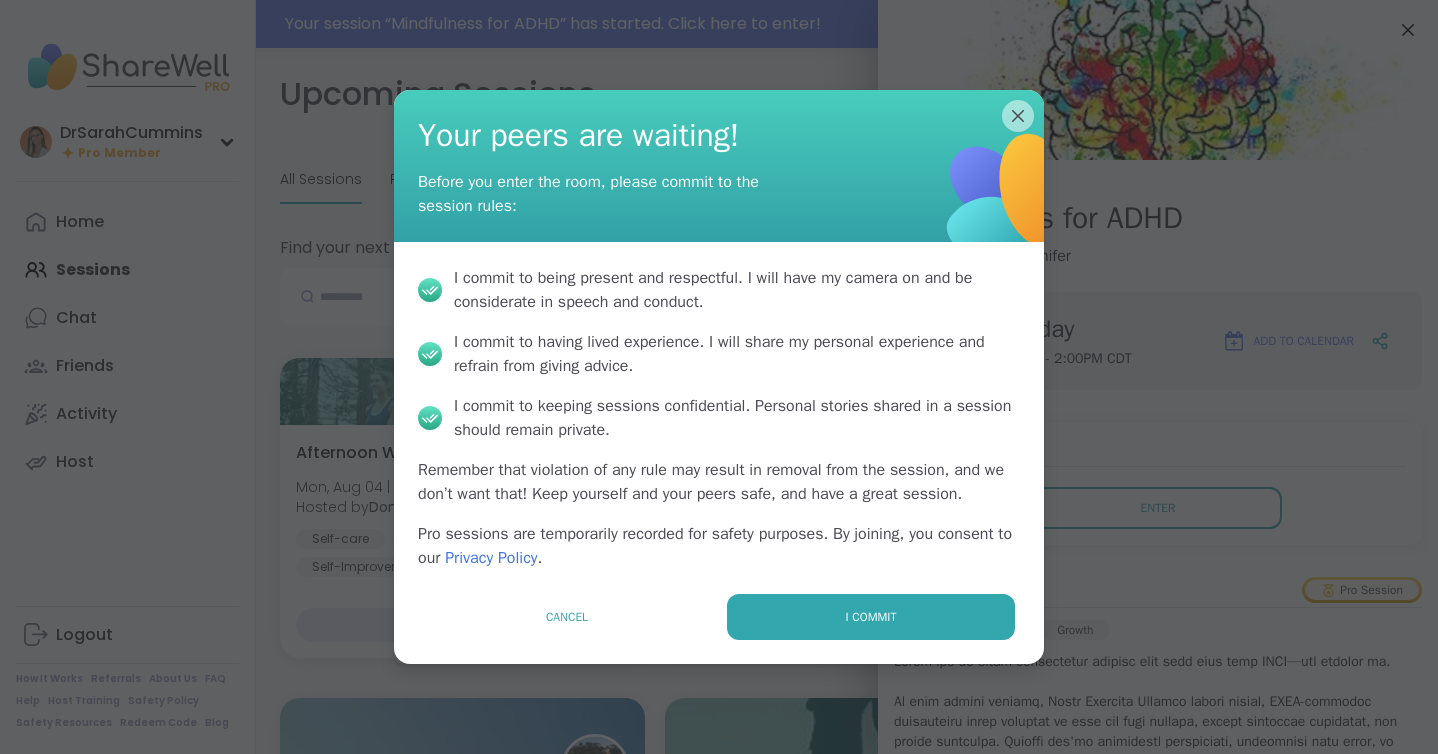 click on "I commit" at bounding box center (871, 617) 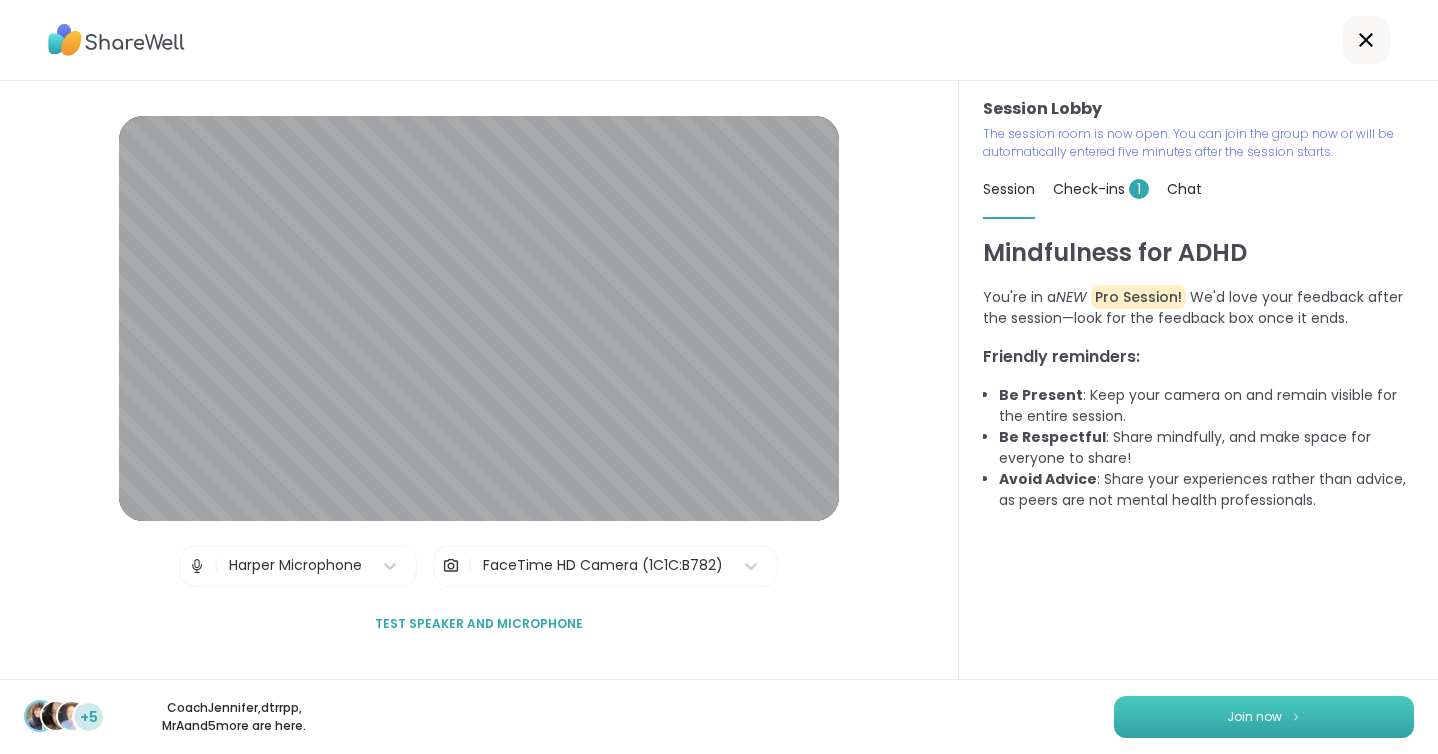 click on "Join now" at bounding box center [1254, 717] 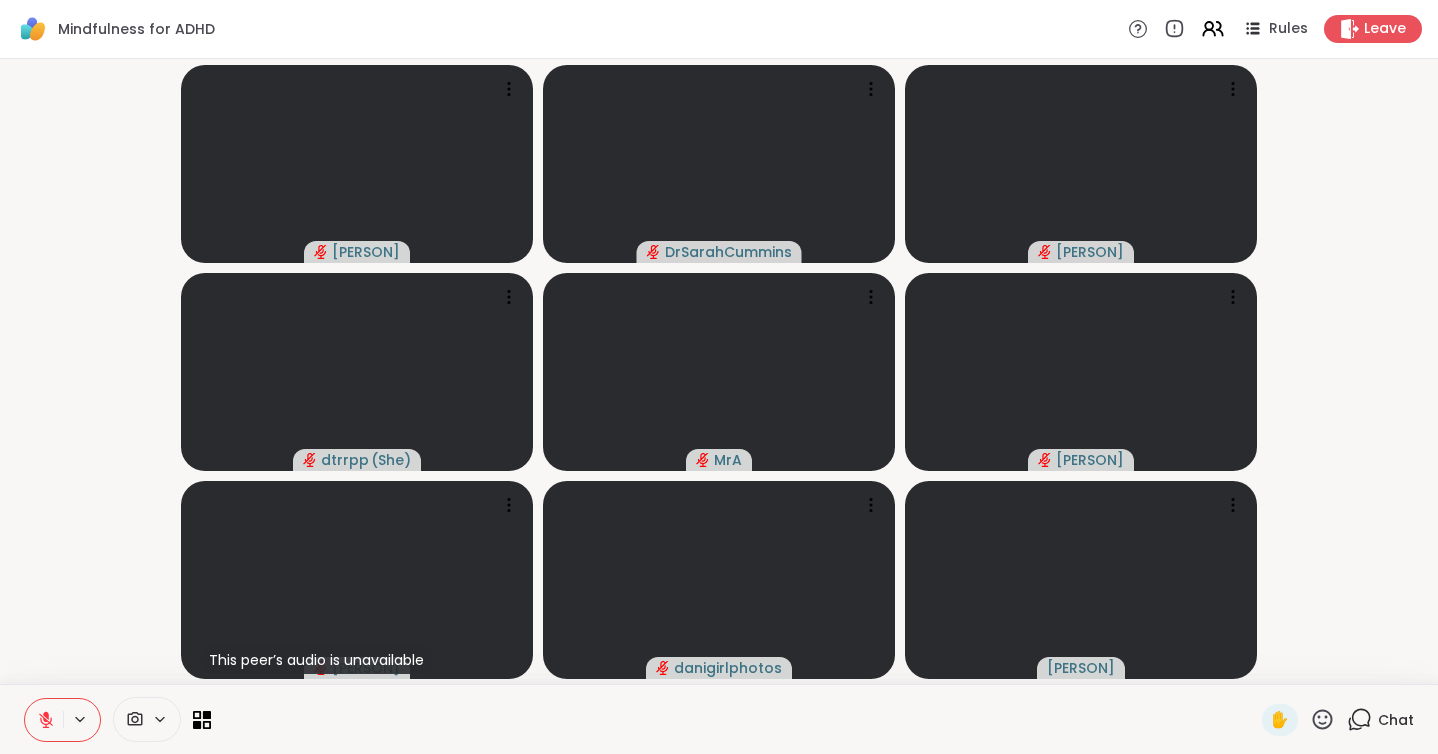 click on "Chat" at bounding box center [1396, 720] 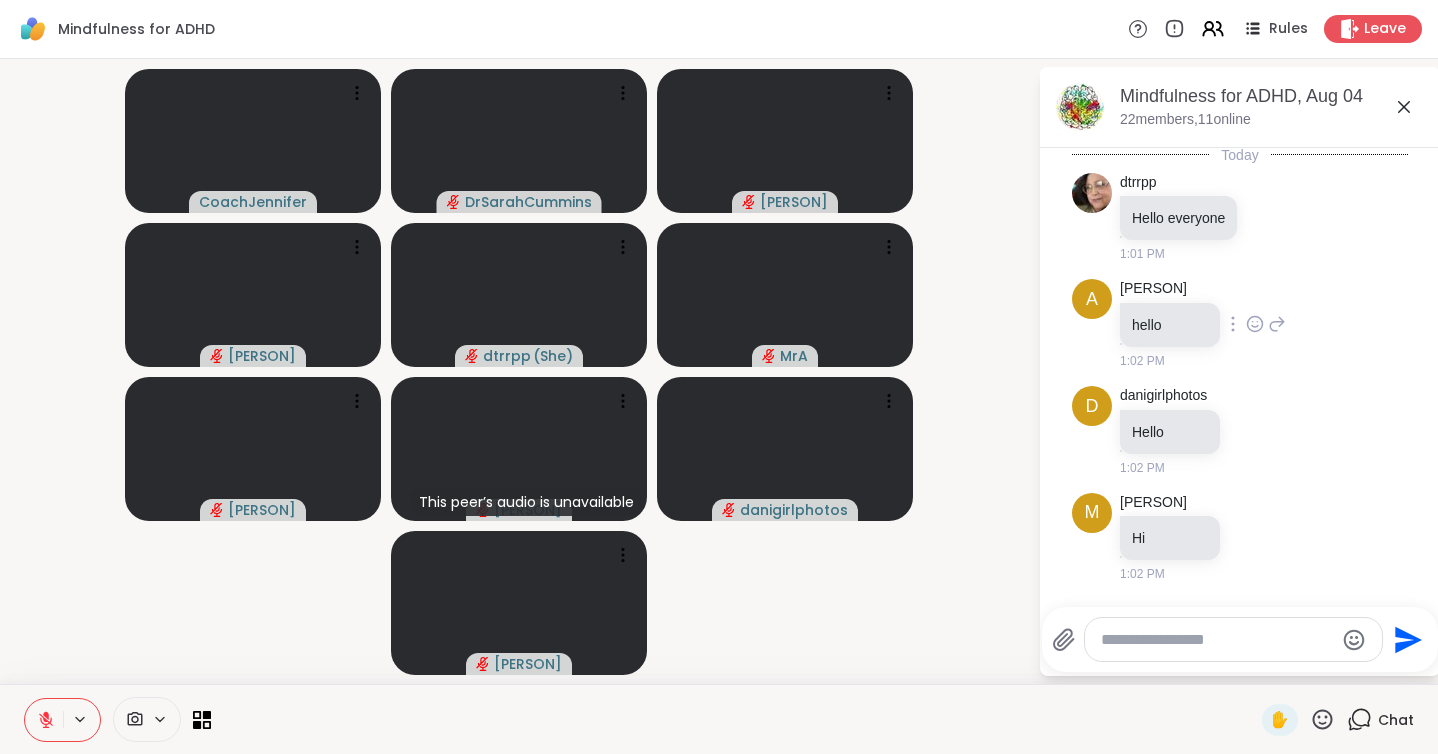scroll, scrollTop: 4, scrollLeft: 0, axis: vertical 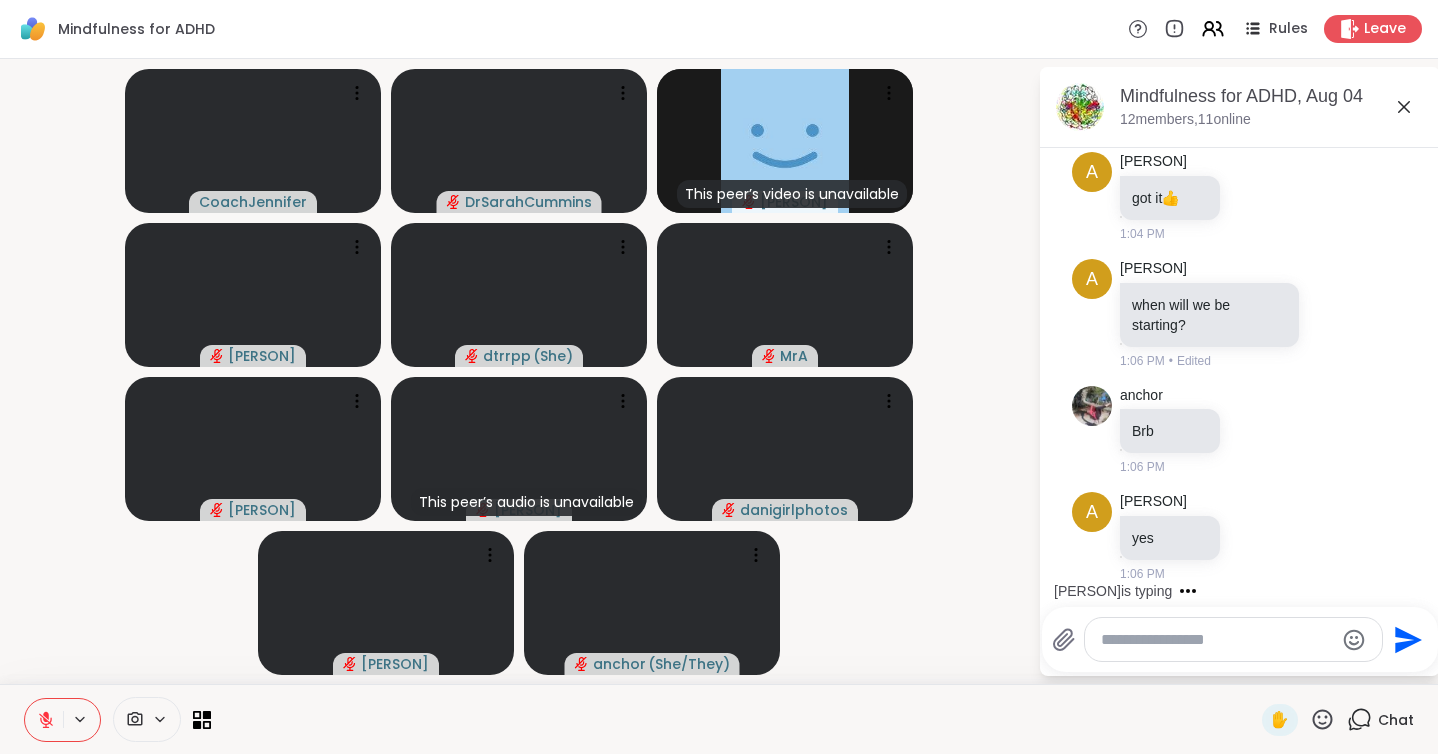 click at bounding box center [1217, 640] 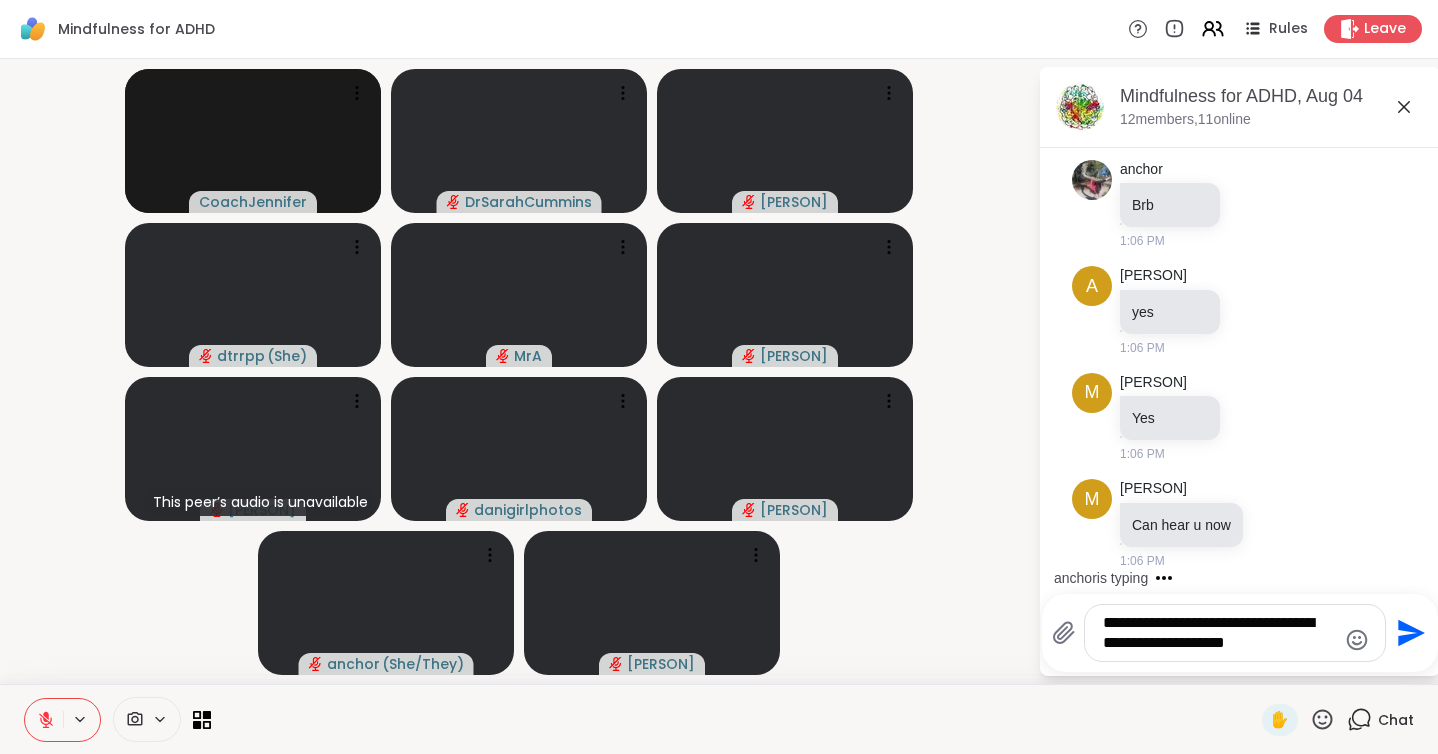 scroll, scrollTop: 1194, scrollLeft: 0, axis: vertical 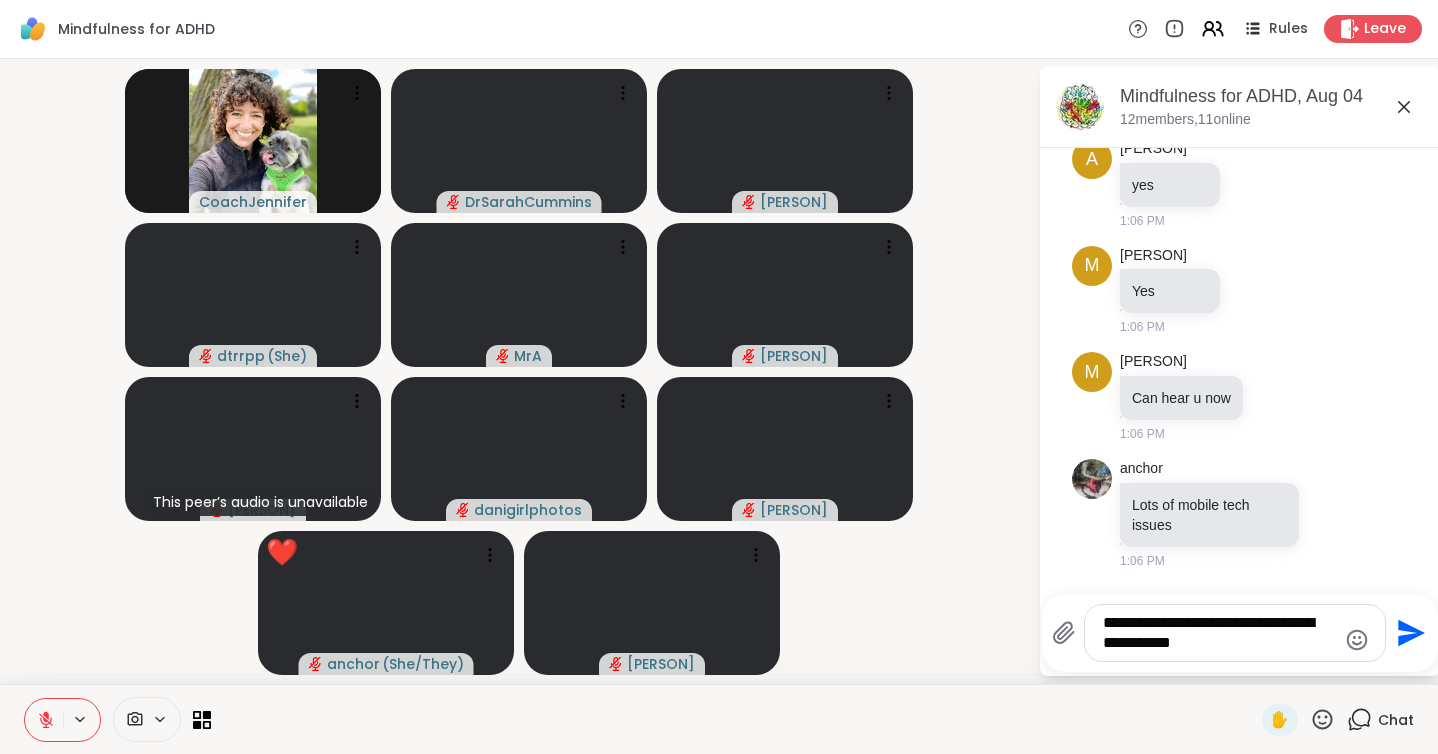 type on "**********" 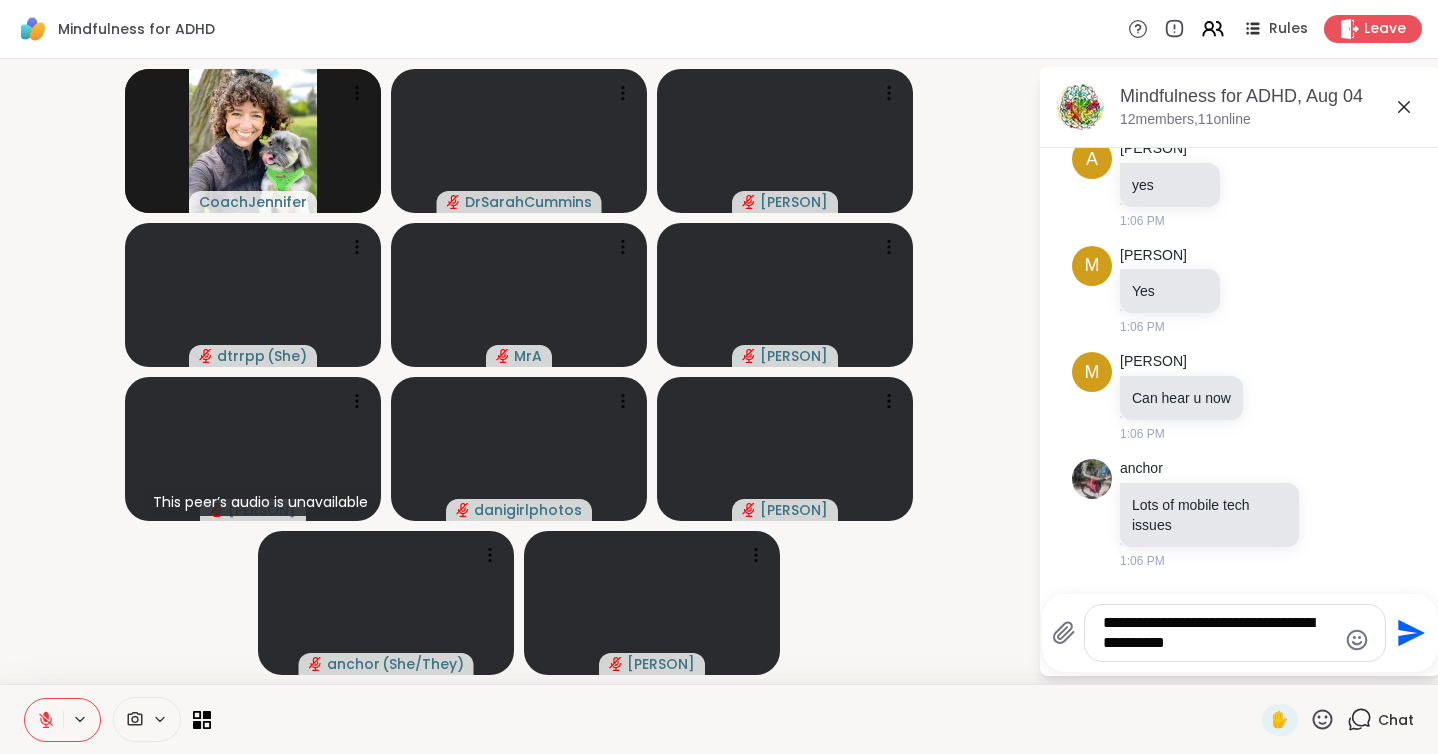 drag, startPoint x: 1201, startPoint y: 642, endPoint x: 1048, endPoint y: 603, distance: 157.89236 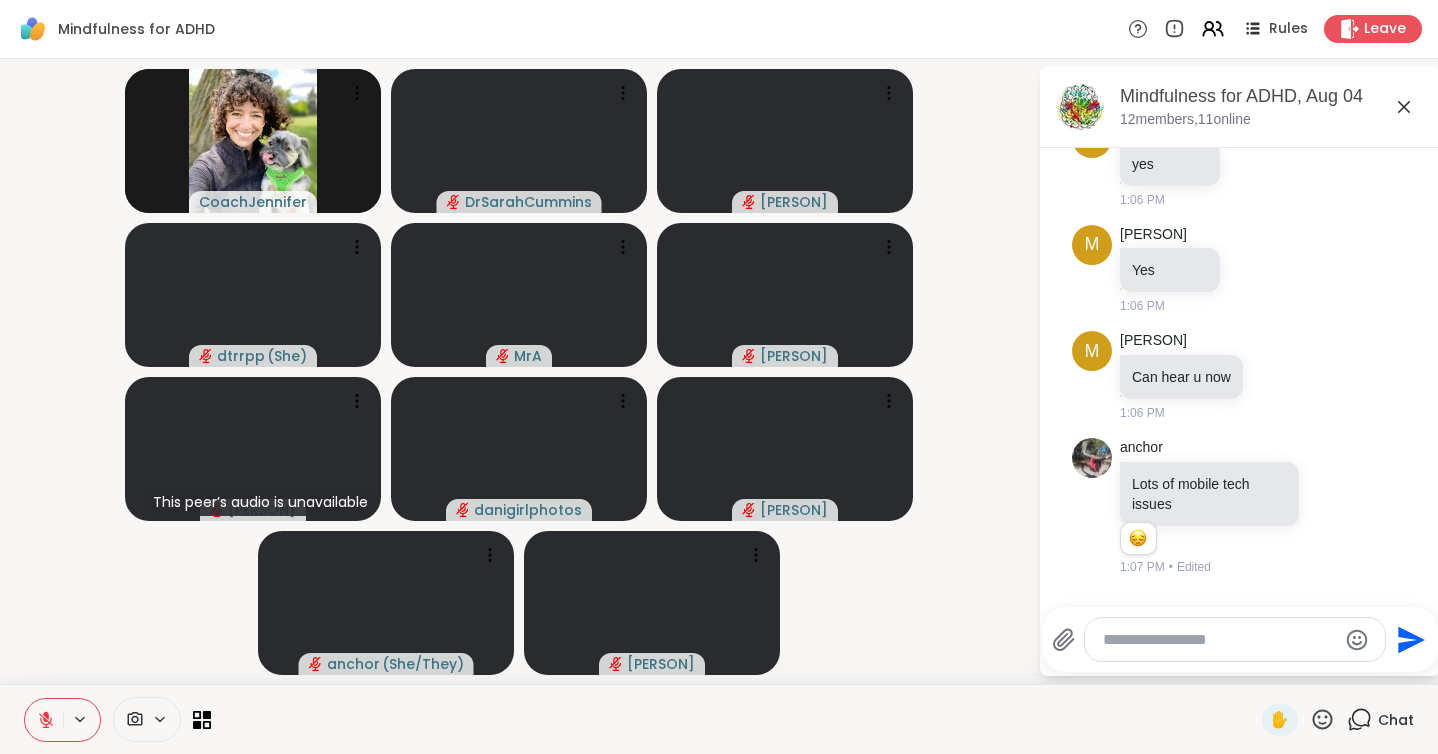 scroll, scrollTop: 1316, scrollLeft: 0, axis: vertical 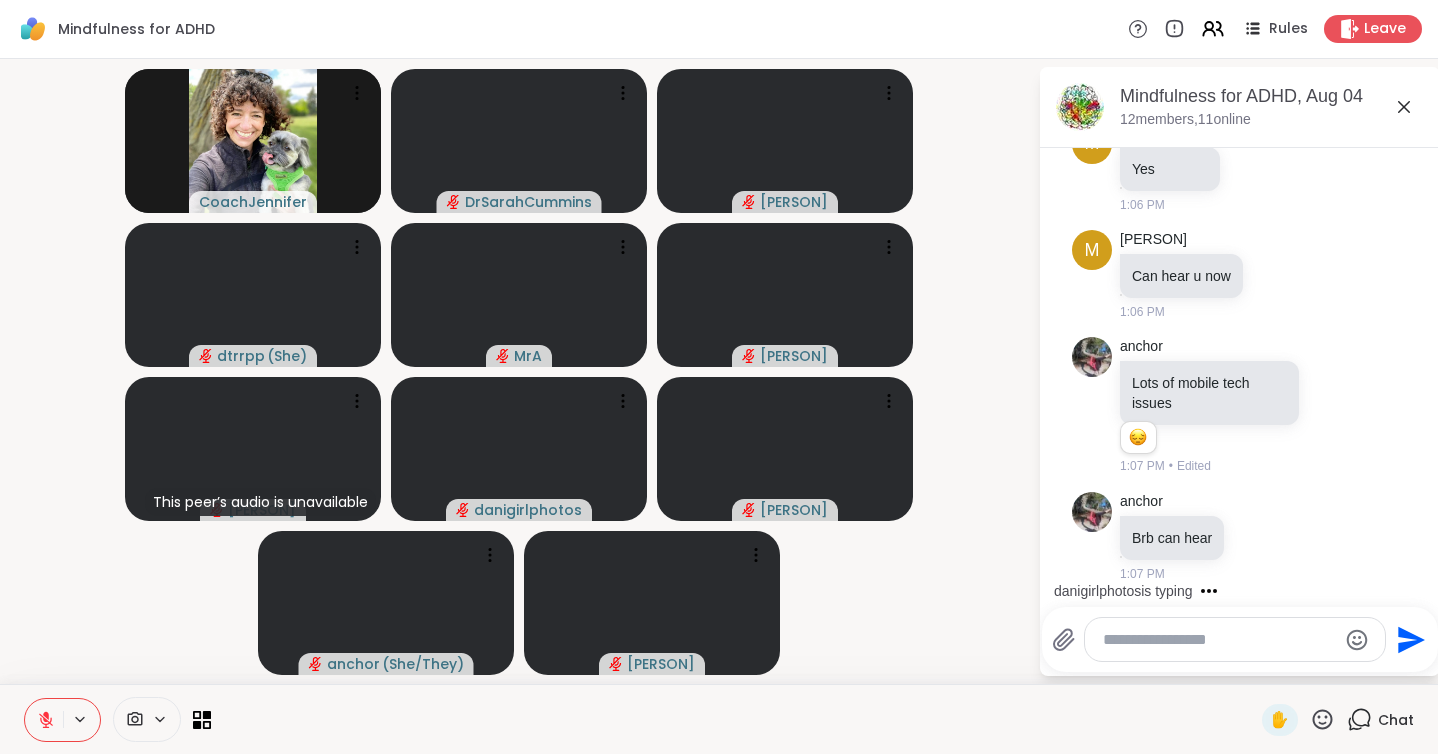 click at bounding box center (1219, 640) 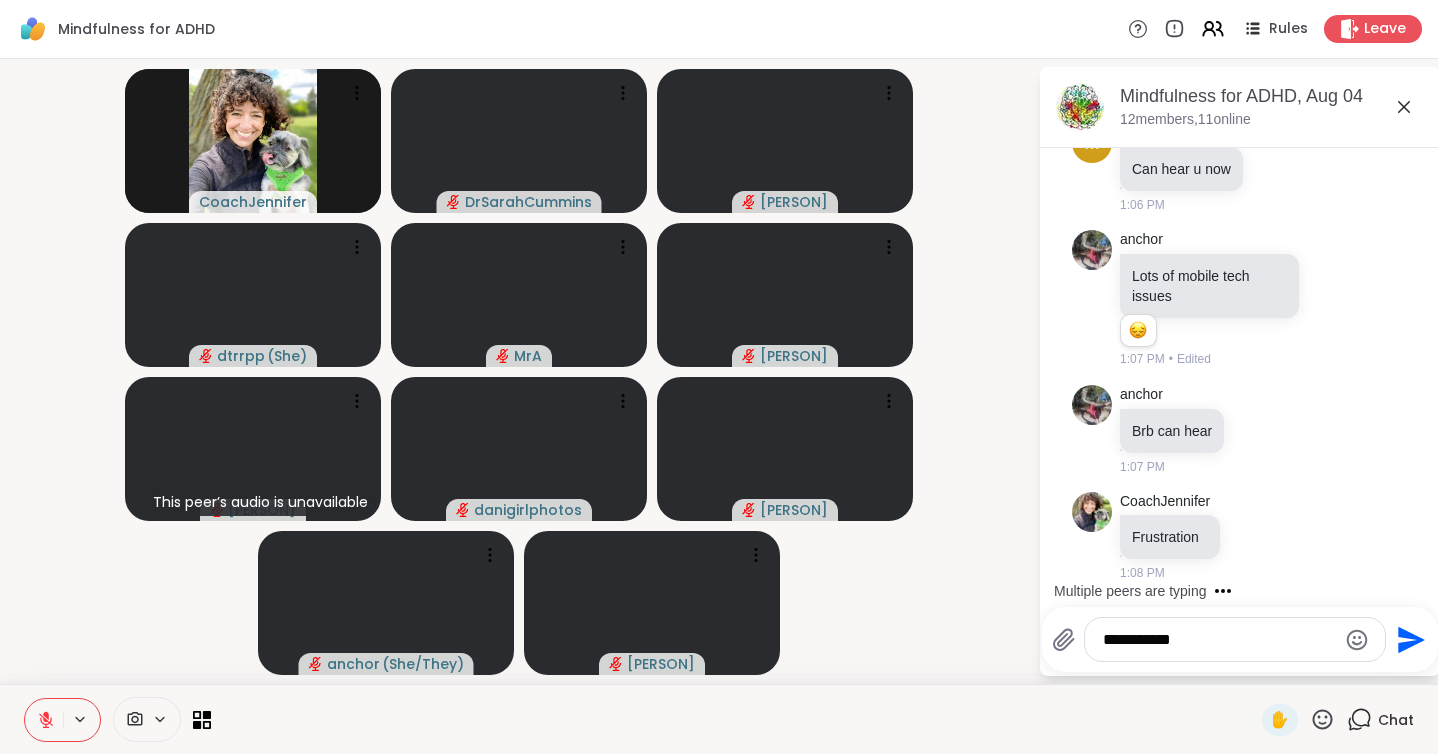 scroll, scrollTop: 1529, scrollLeft: 0, axis: vertical 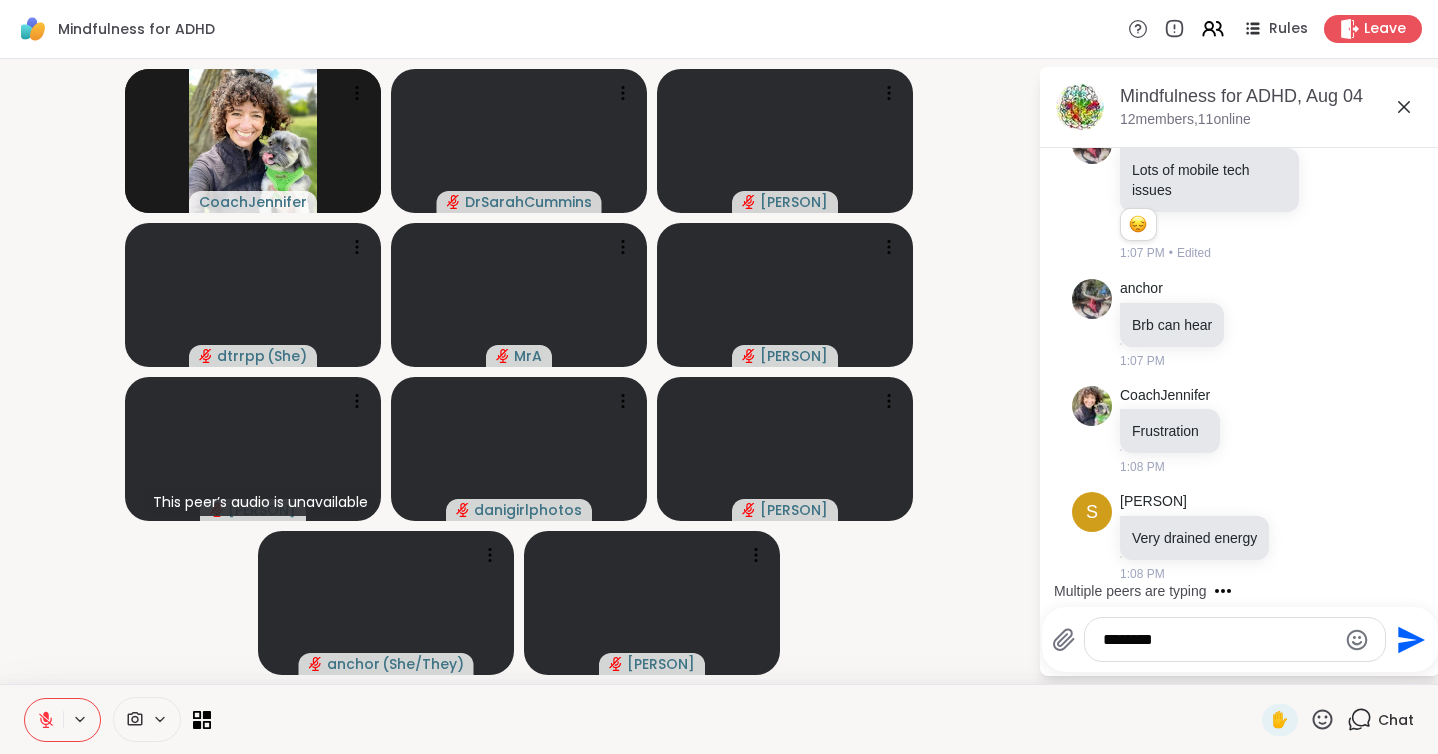 type on "*******" 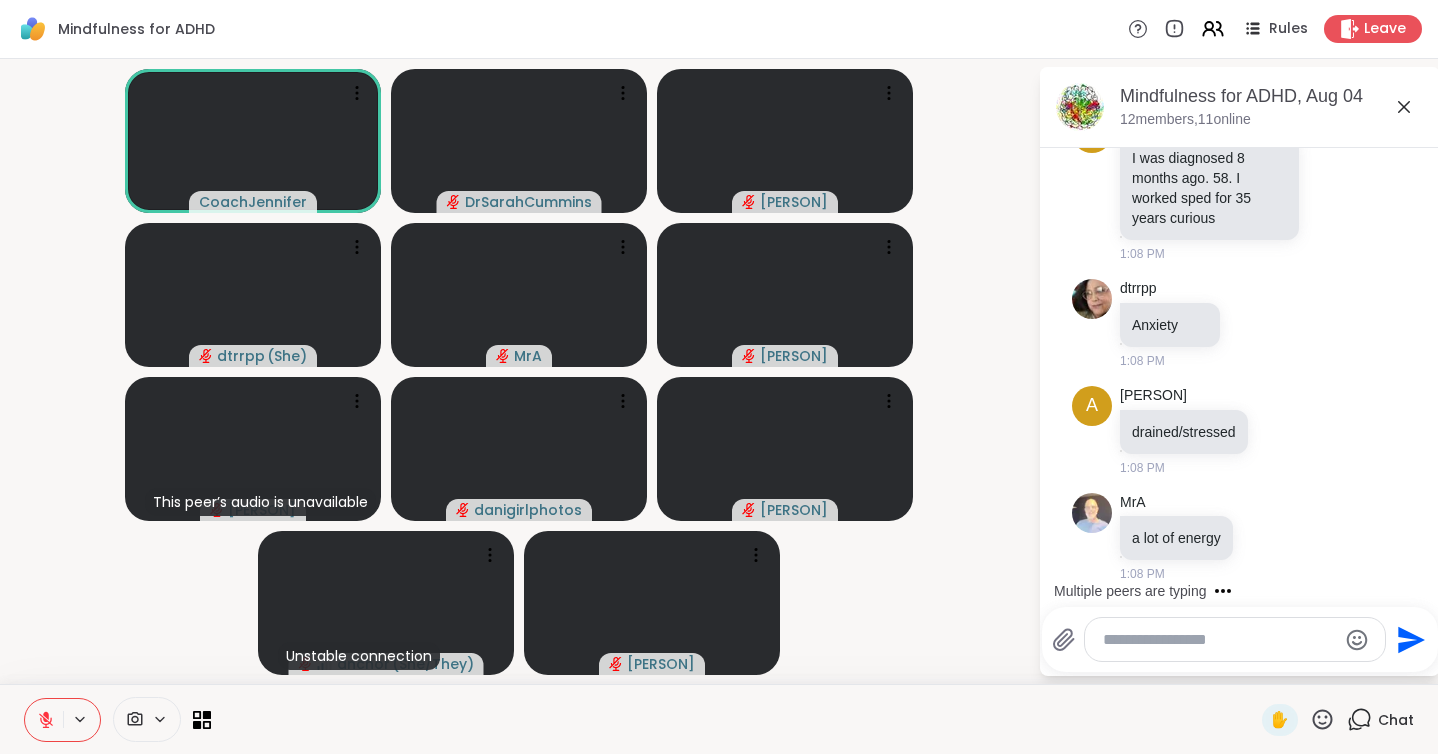 scroll, scrollTop: 2462, scrollLeft: 0, axis: vertical 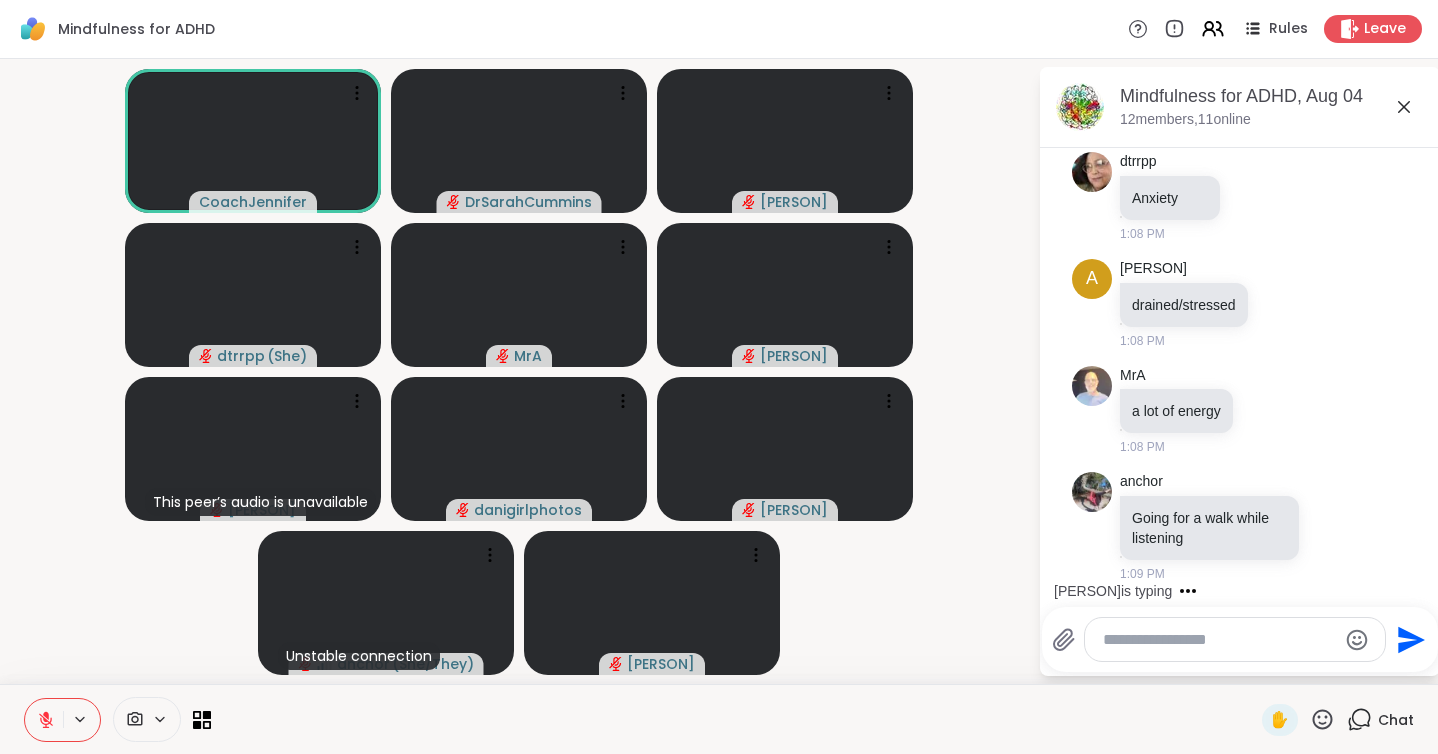 click at bounding box center [1219, 640] 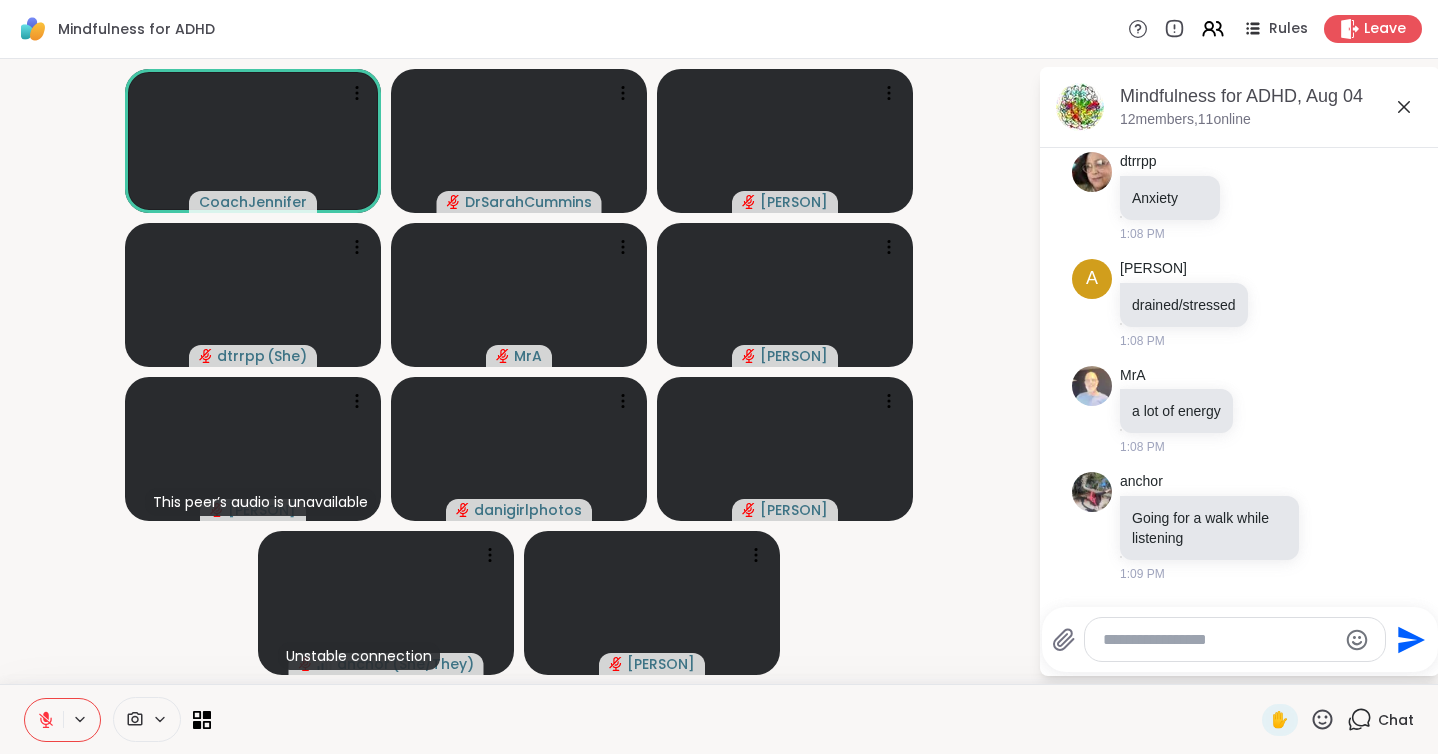 type on "*" 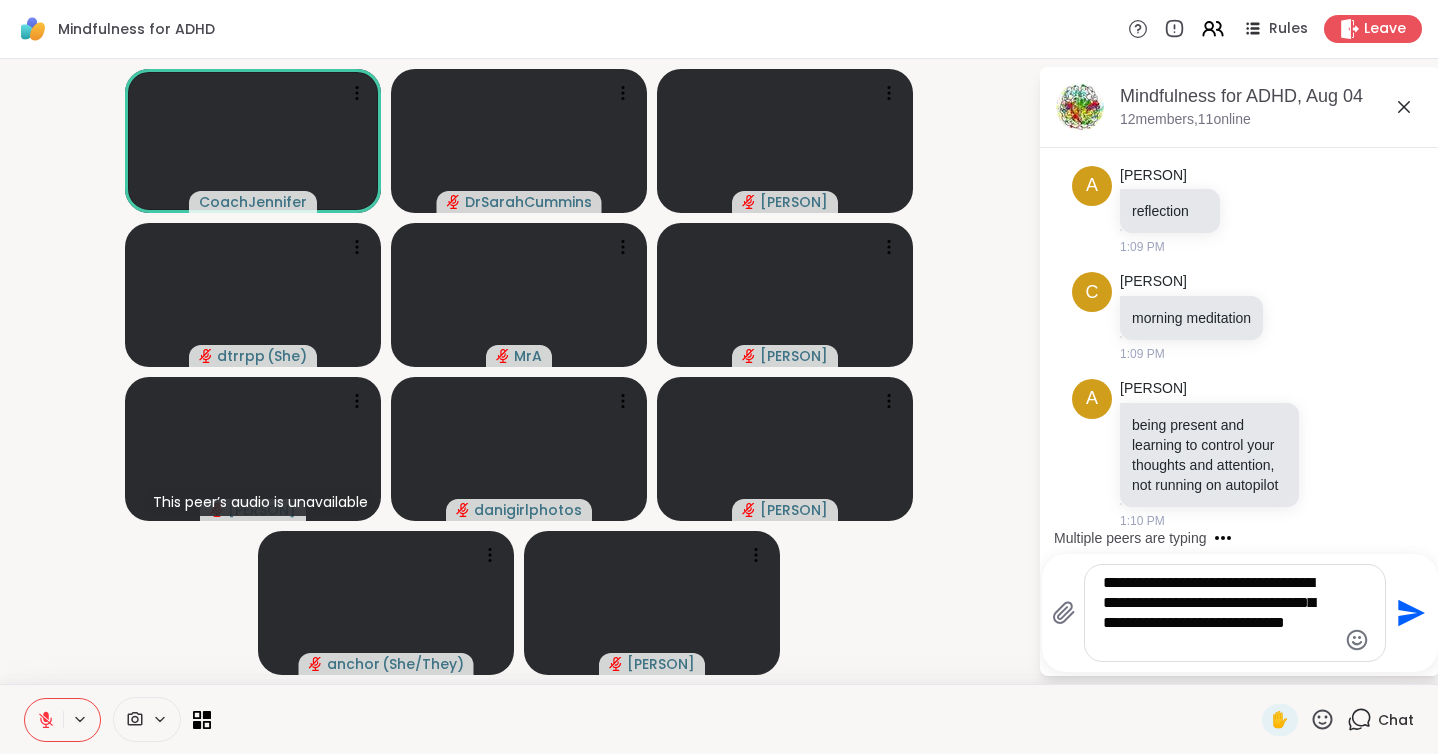 scroll, scrollTop: 3041, scrollLeft: 0, axis: vertical 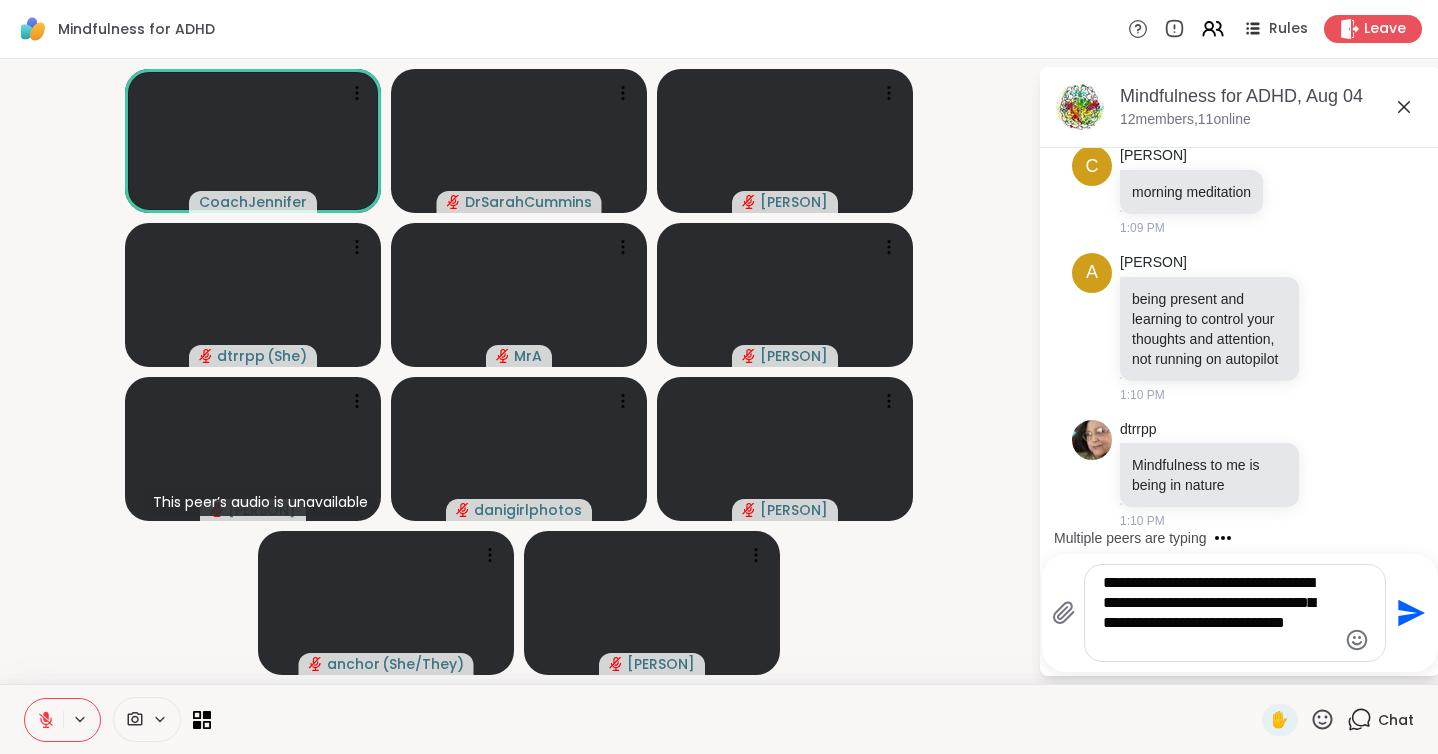 type on "**********" 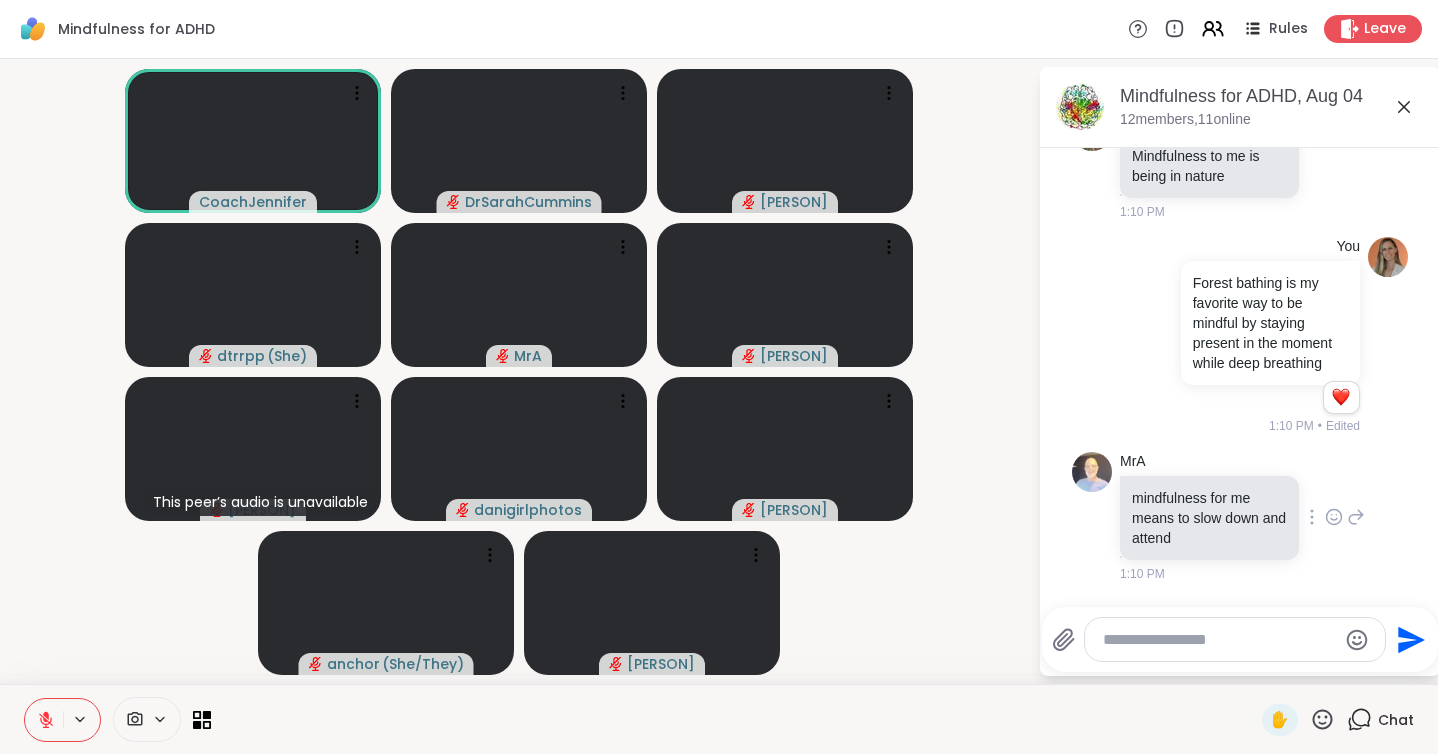 scroll, scrollTop: 3370, scrollLeft: 0, axis: vertical 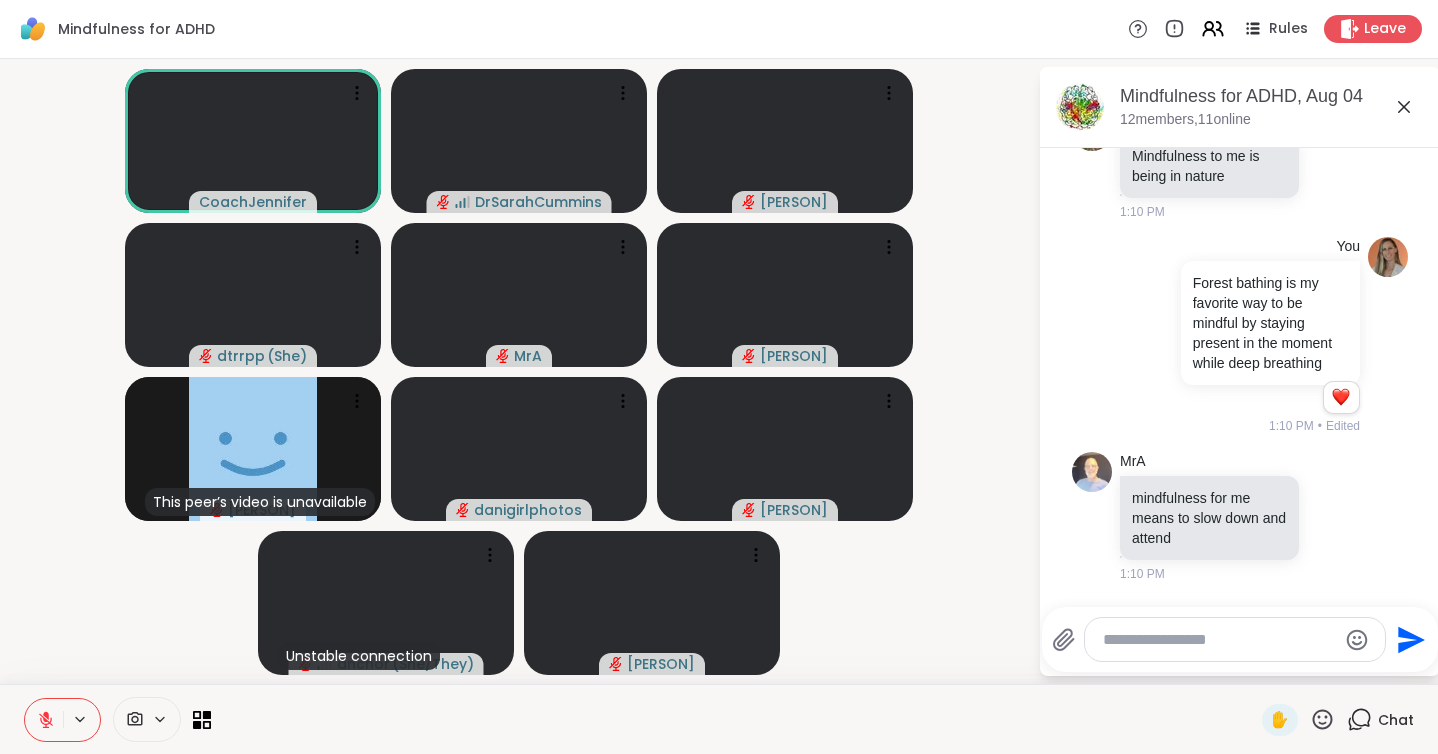 click at bounding box center [1219, 640] 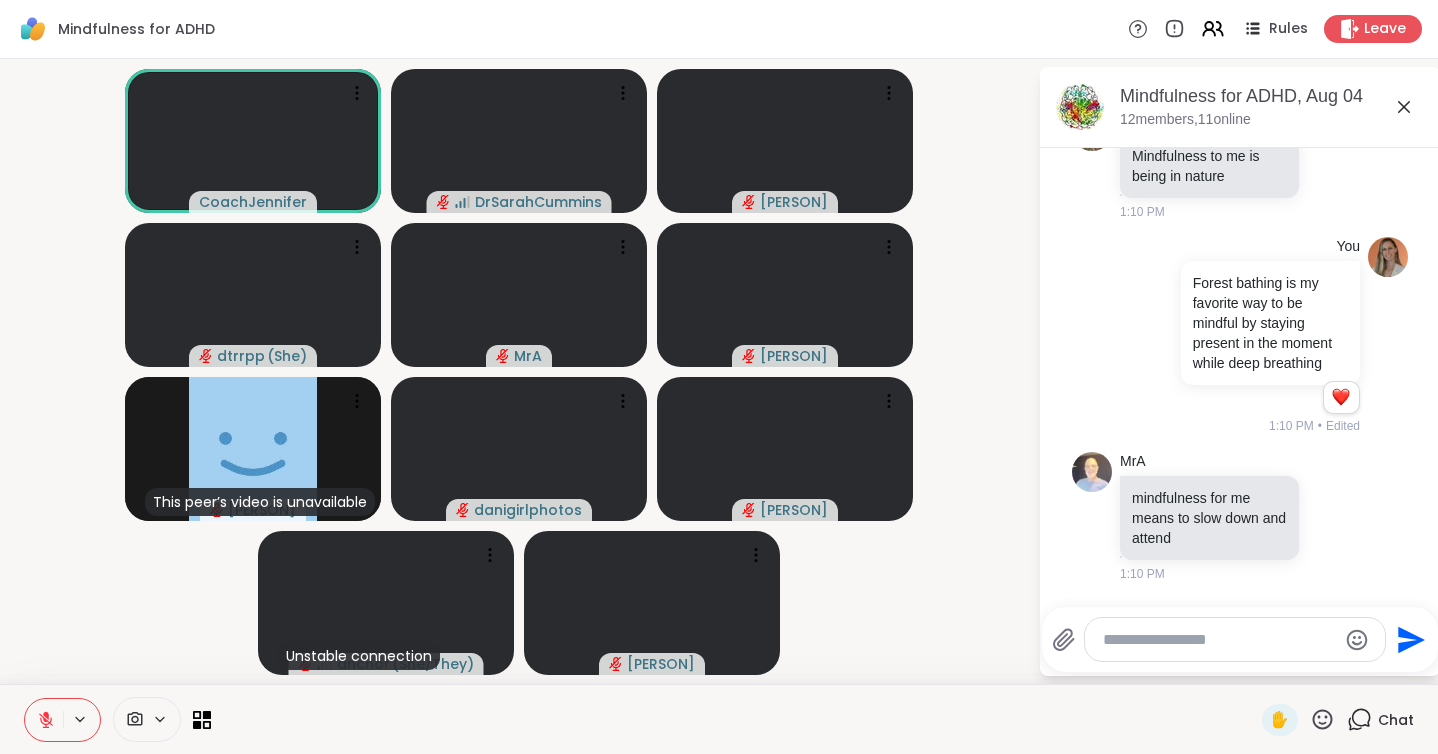 click at bounding box center [1219, 640] 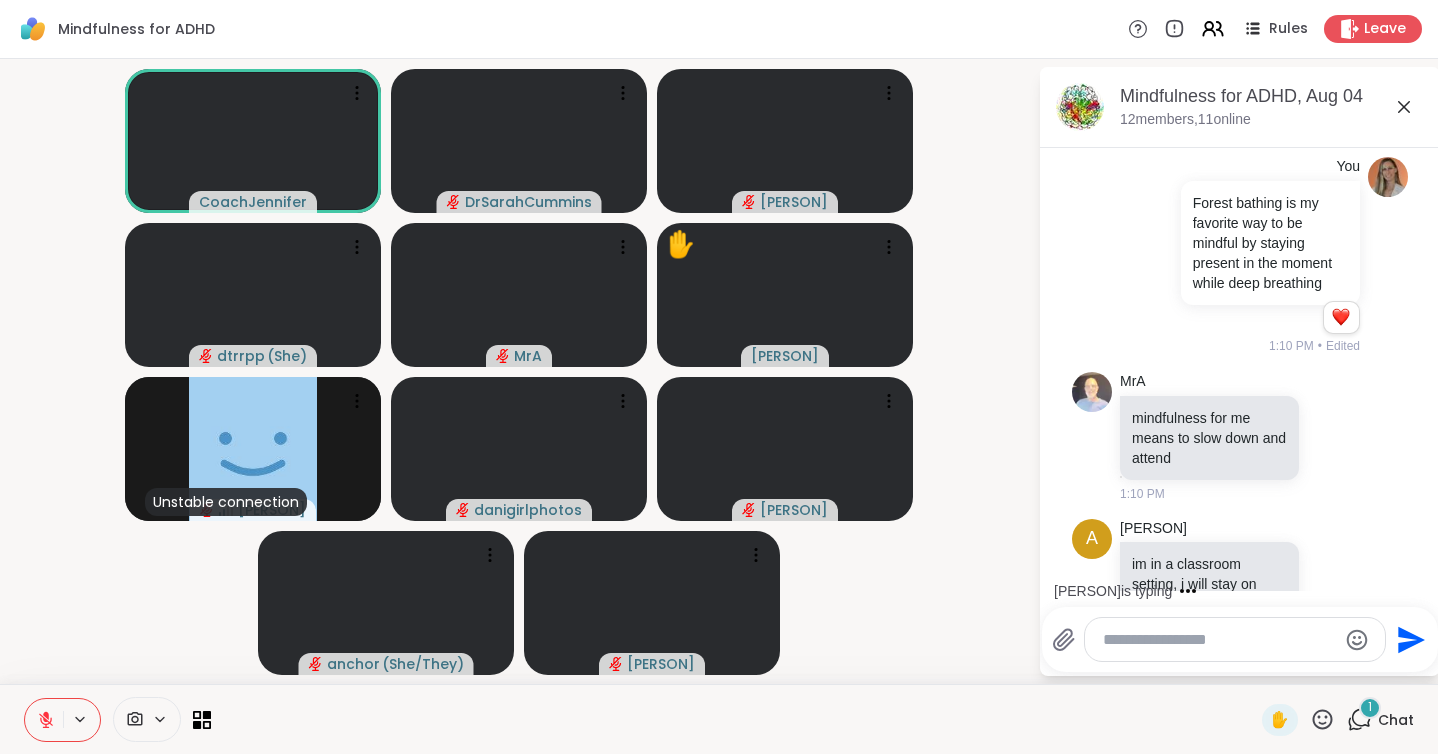 scroll, scrollTop: 3517, scrollLeft: 0, axis: vertical 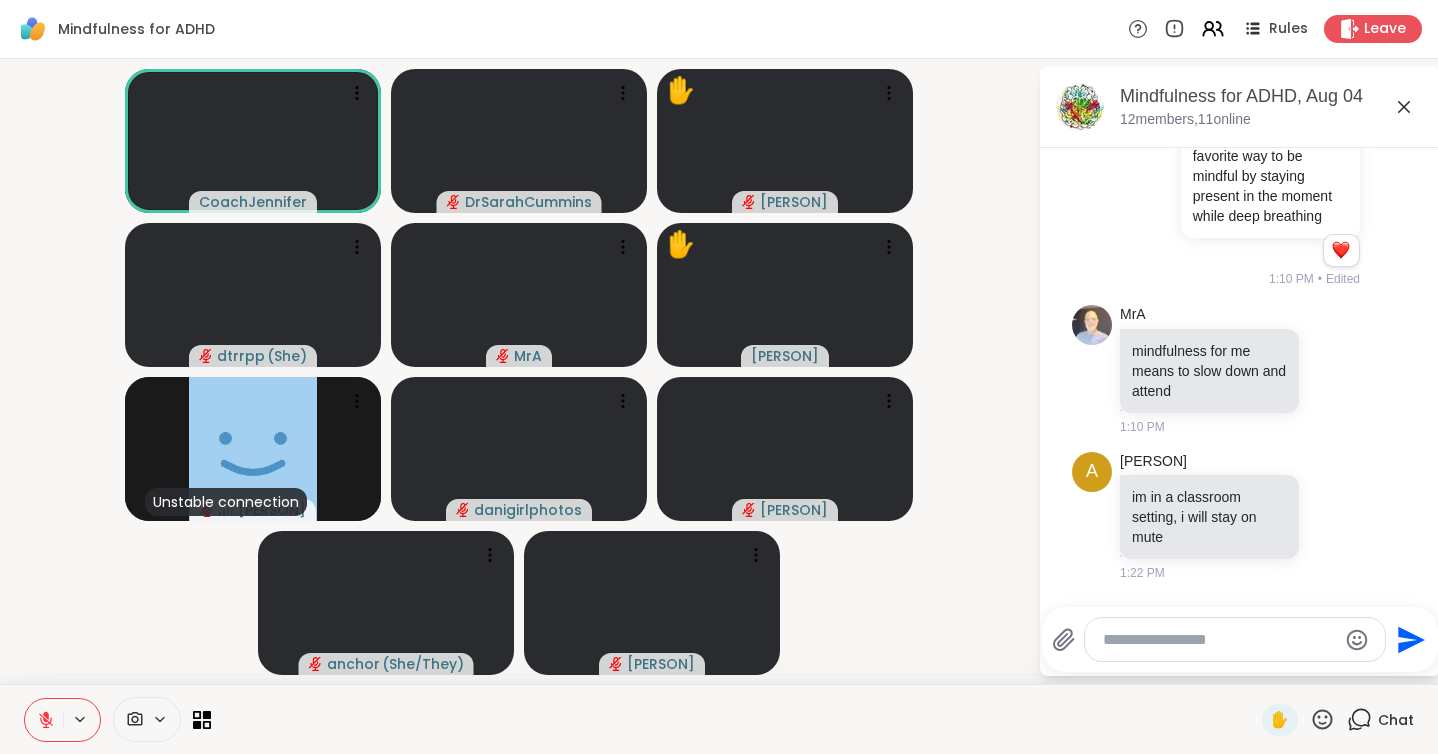 click 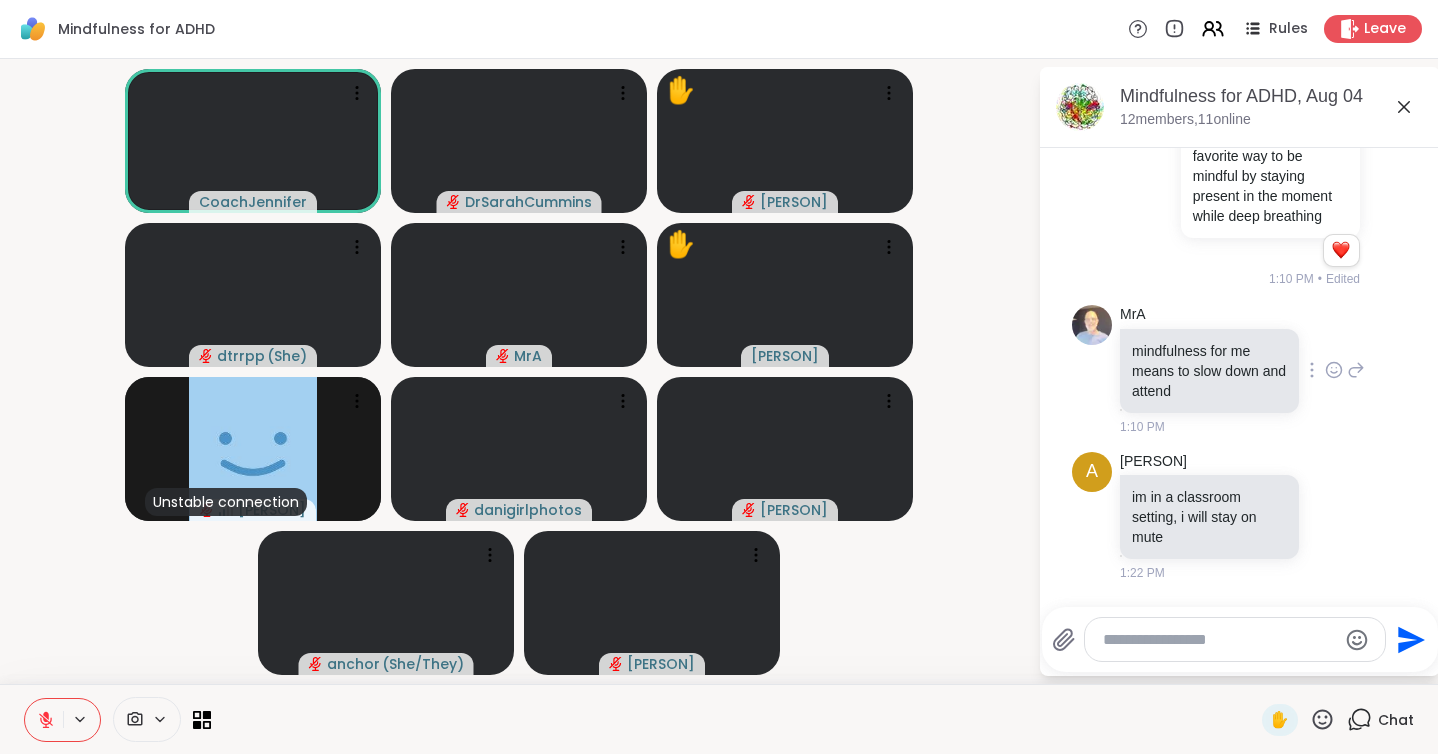 click on "MrA mindfulness for me means to slow down and attend 1:10 PM" at bounding box center [1242, 370] 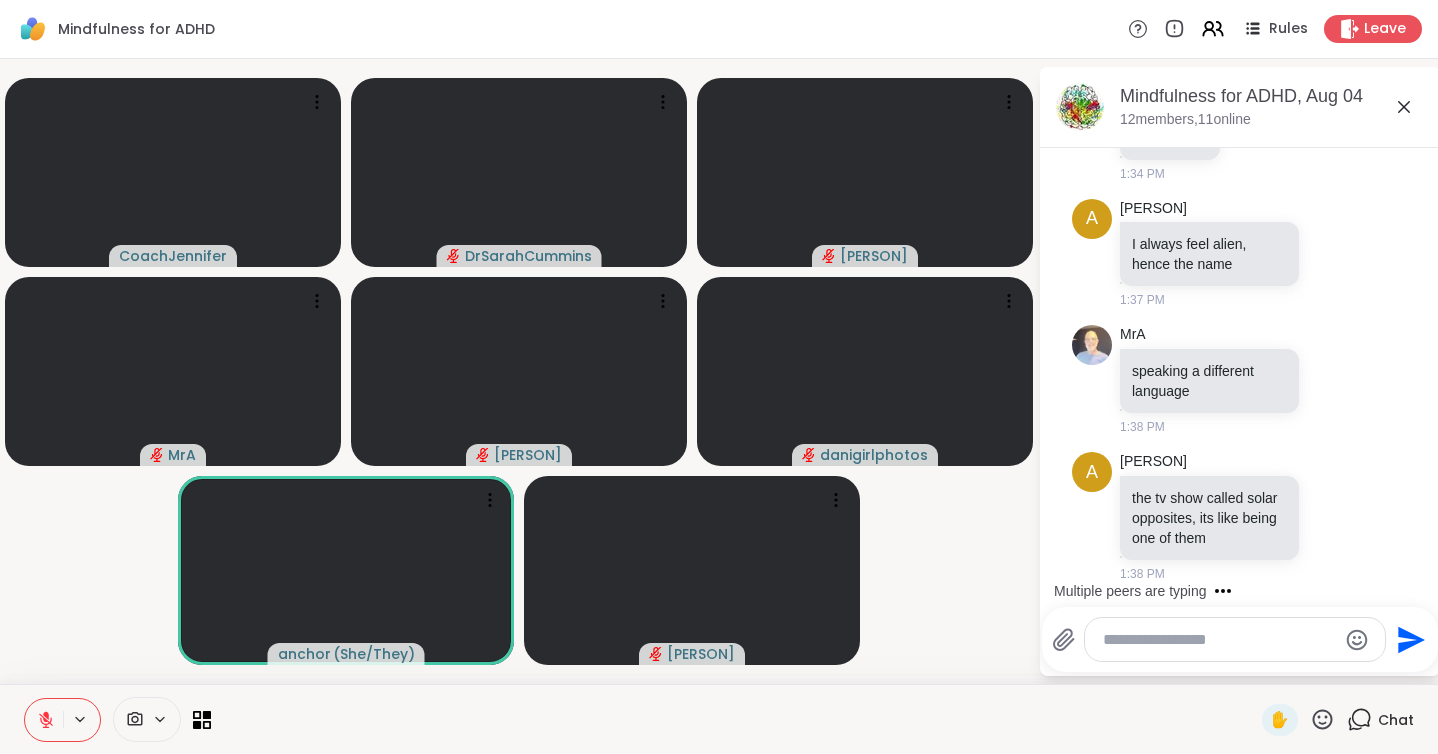 scroll, scrollTop: 4471, scrollLeft: 0, axis: vertical 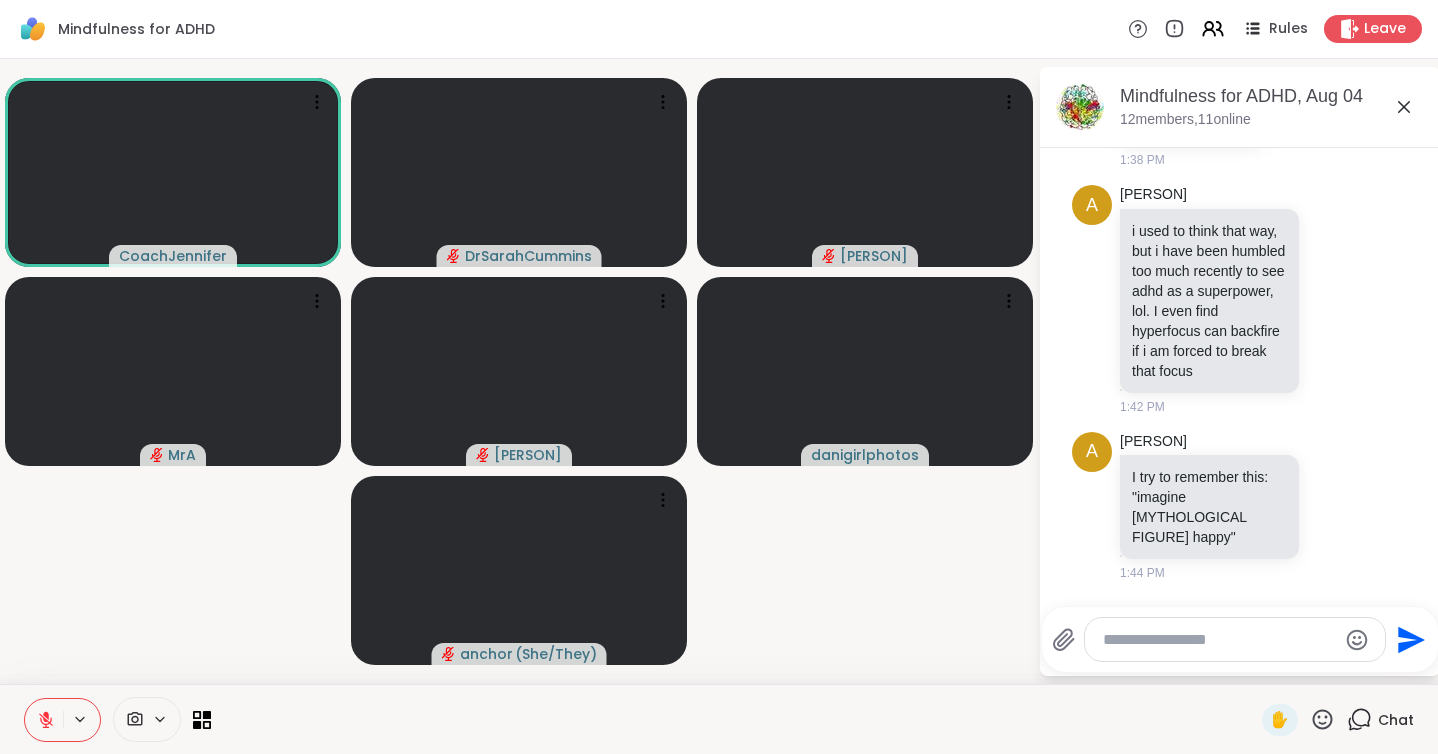 click at bounding box center (1219, 640) 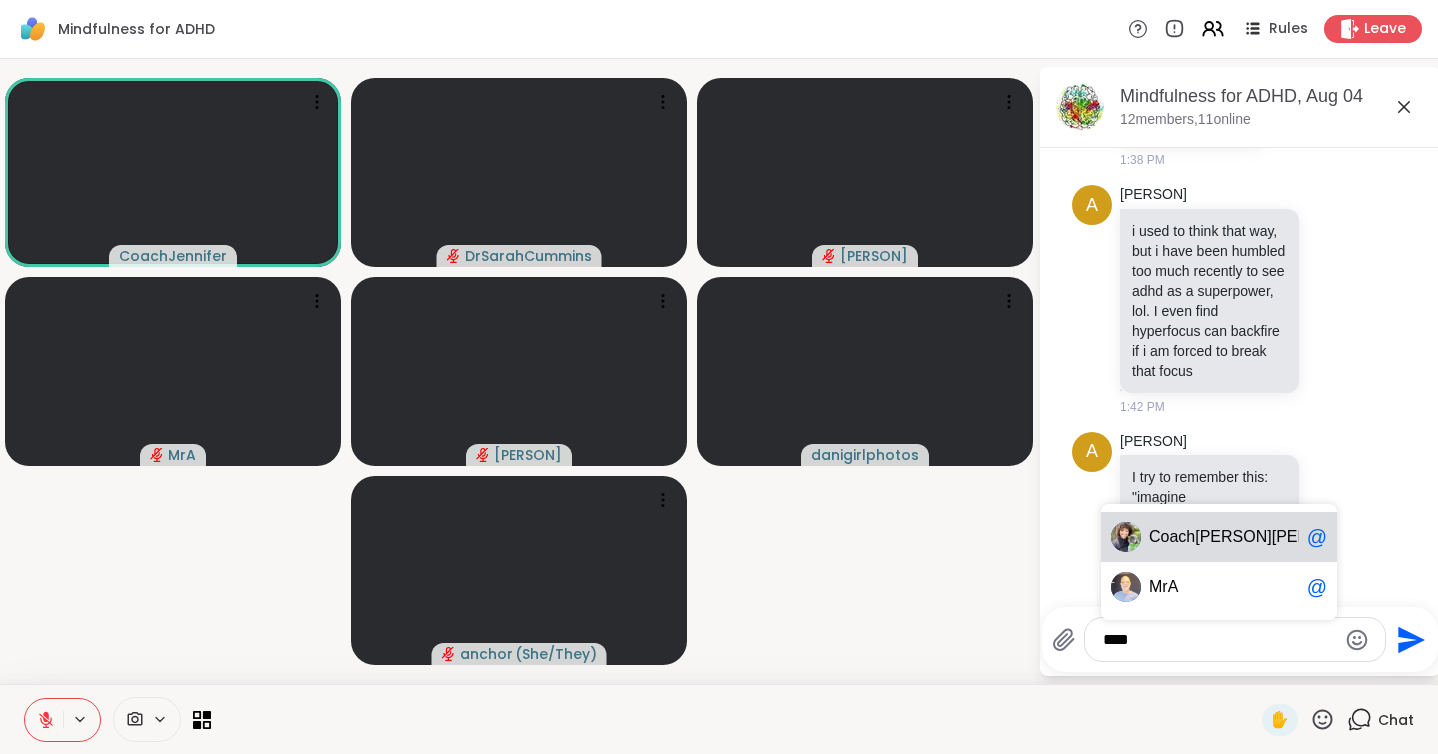 click on "nifer" at bounding box center (1310, 537) 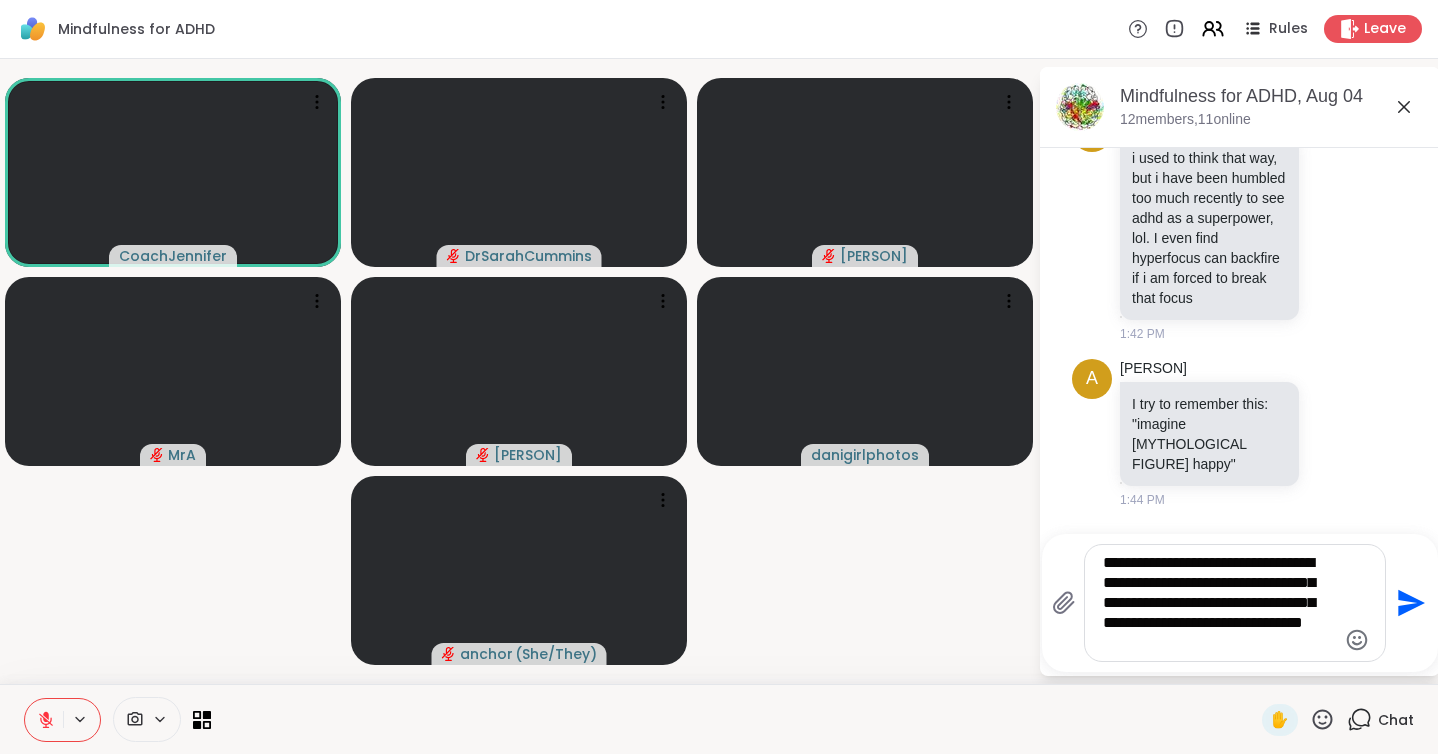type on "**********" 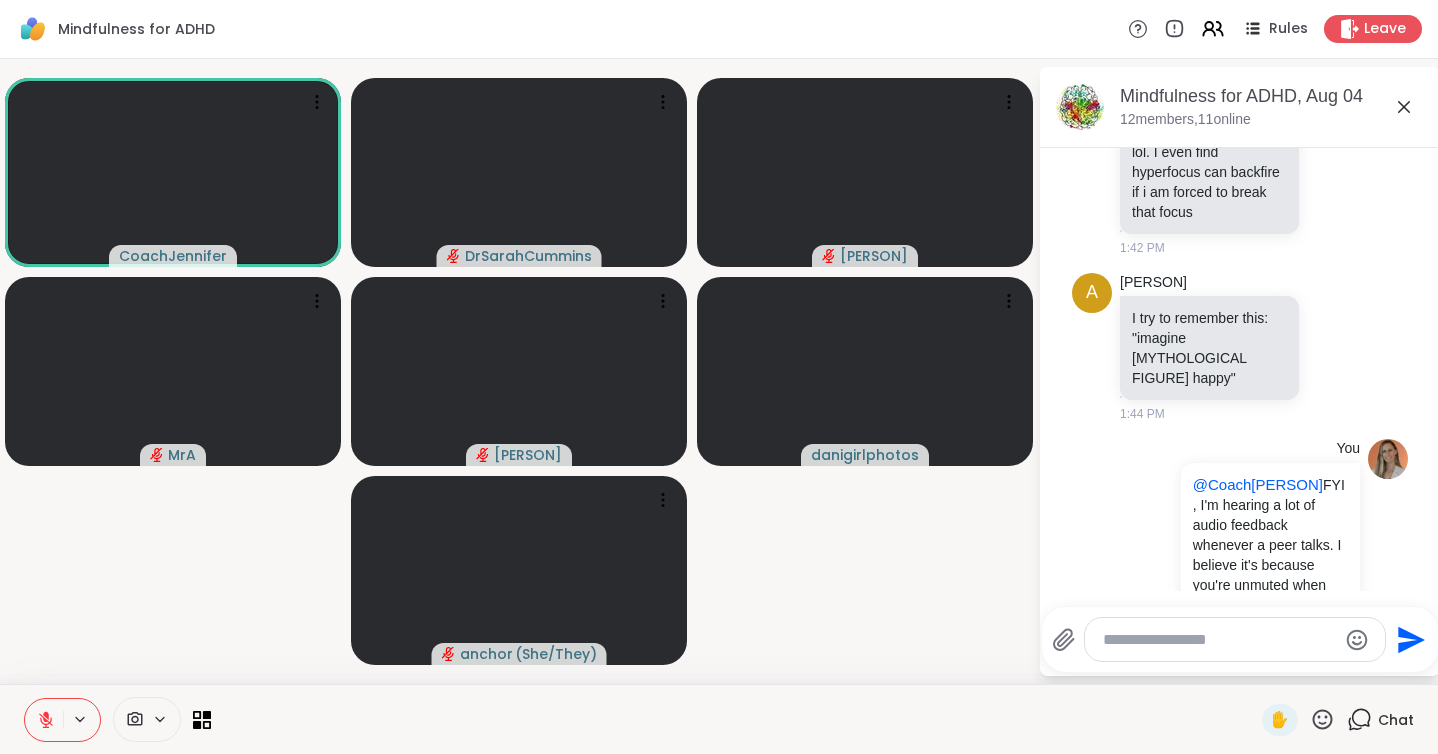 scroll, scrollTop: 5191, scrollLeft: 0, axis: vertical 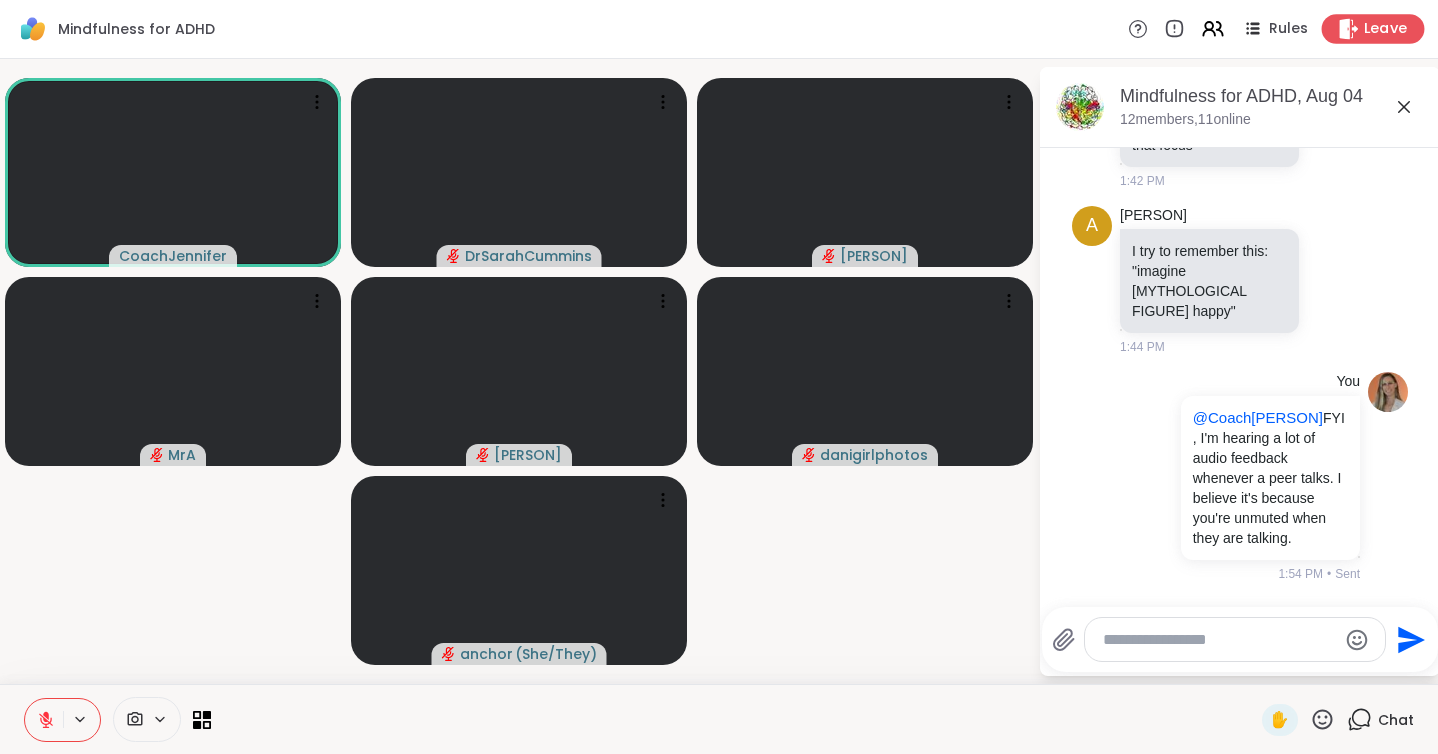 type 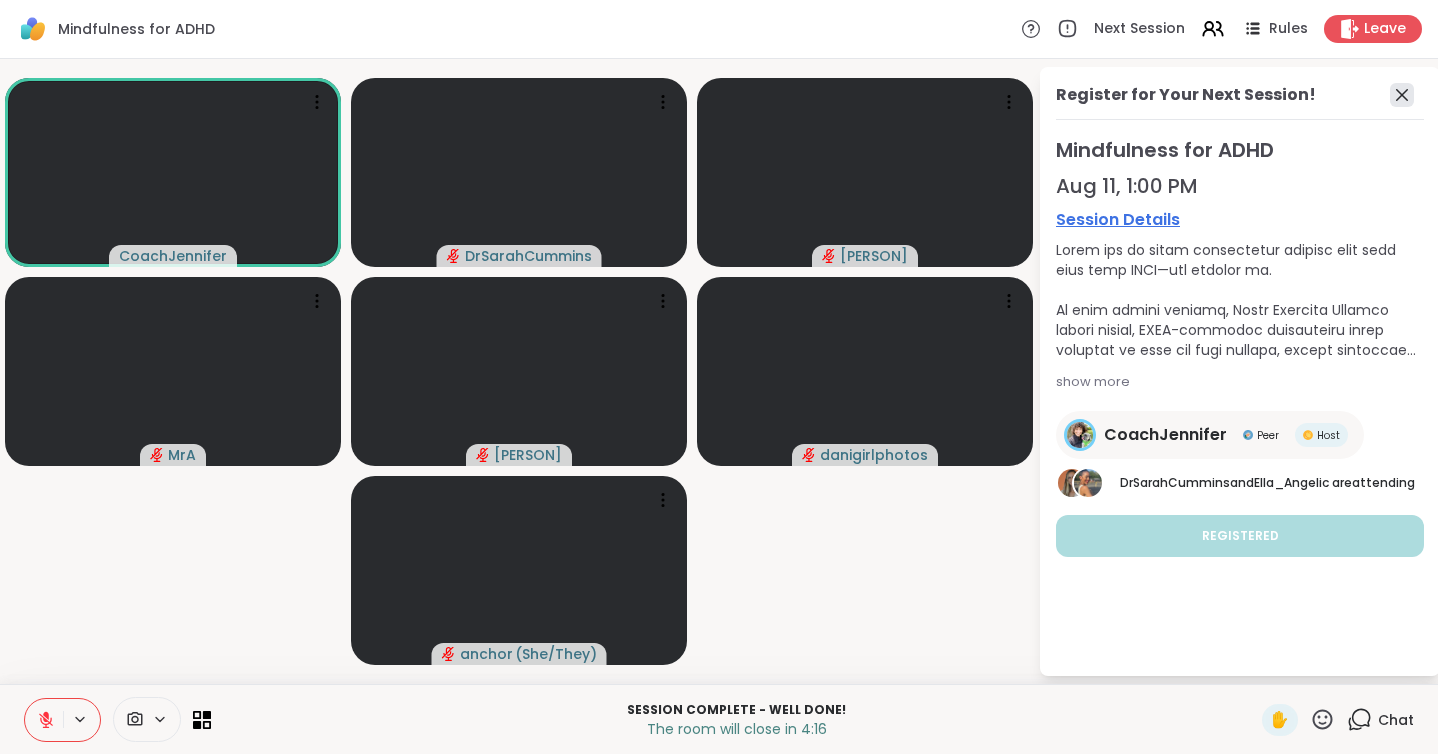 click 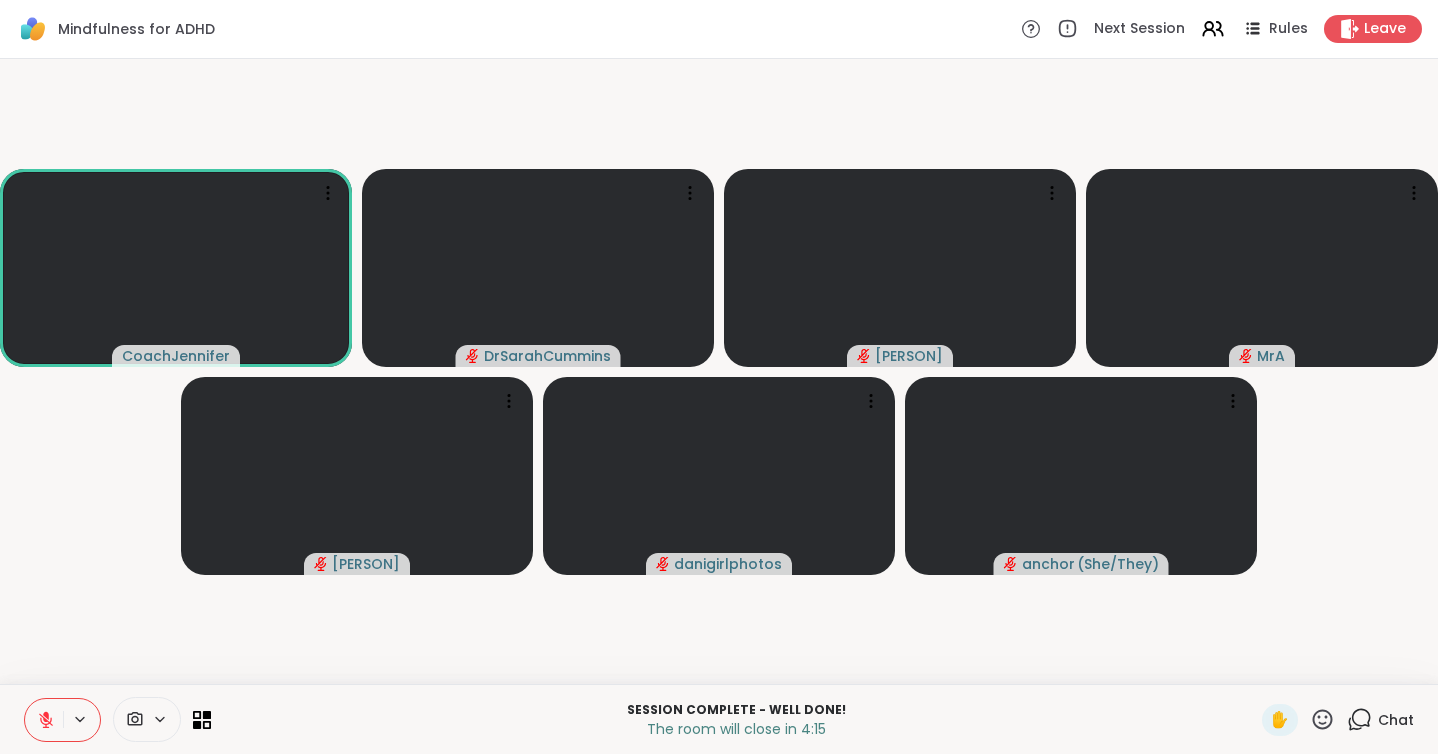click on "Chat" at bounding box center (1396, 720) 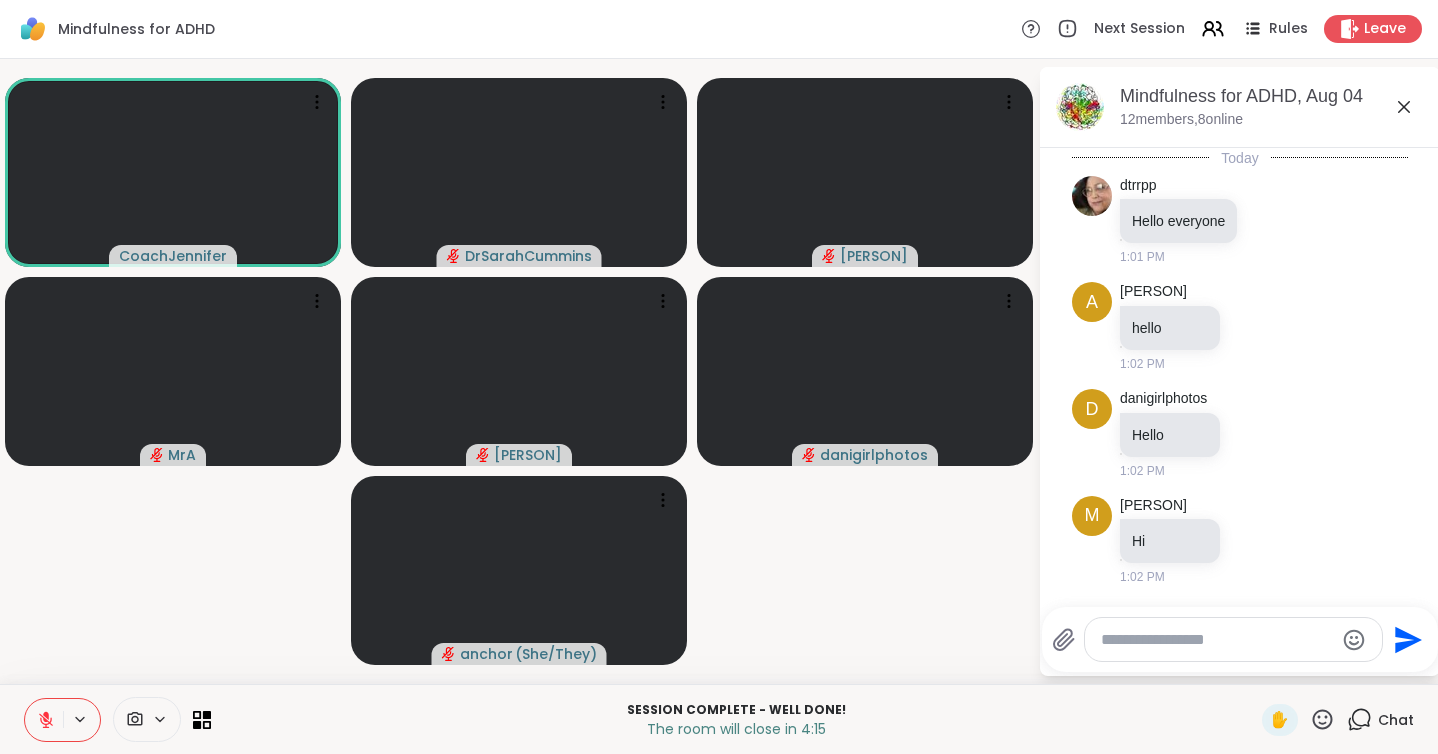 scroll, scrollTop: 5191, scrollLeft: 0, axis: vertical 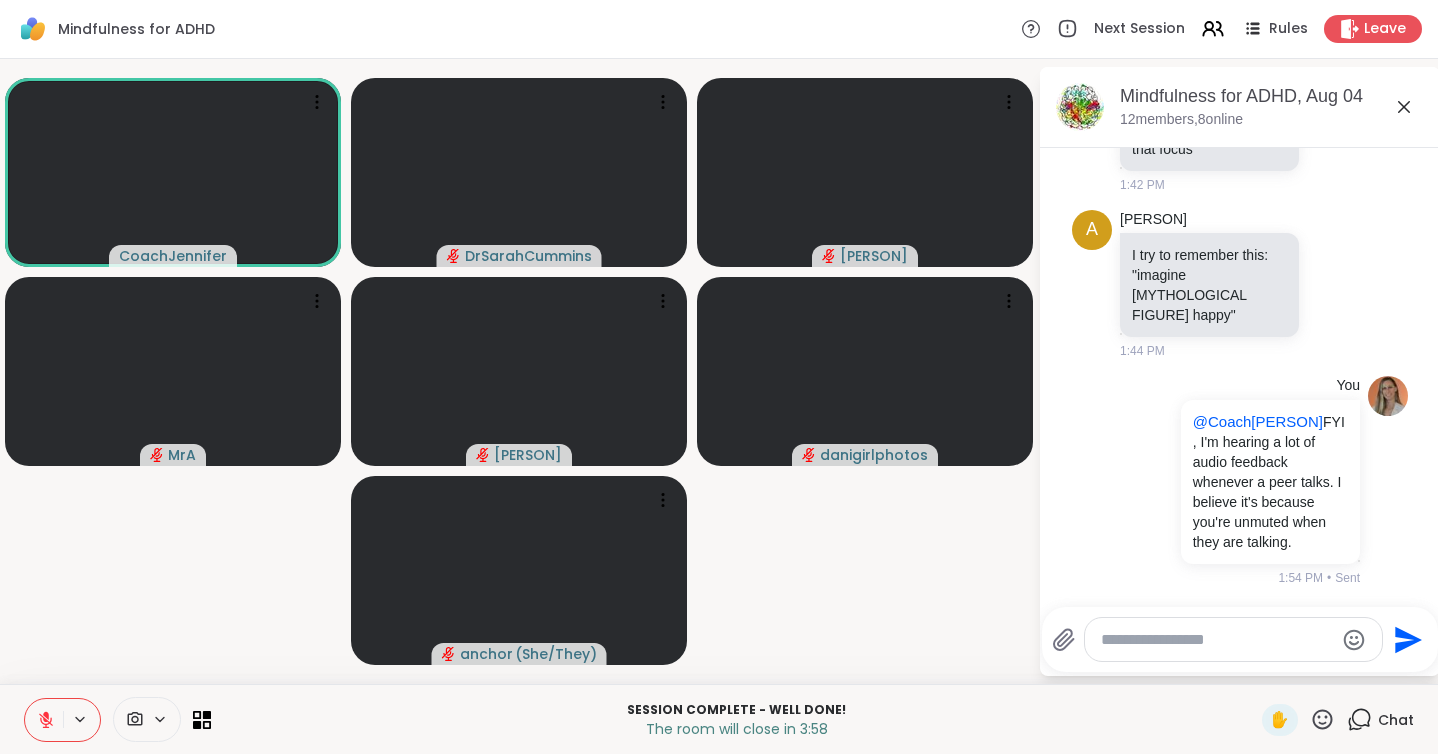 click at bounding box center [1217, 640] 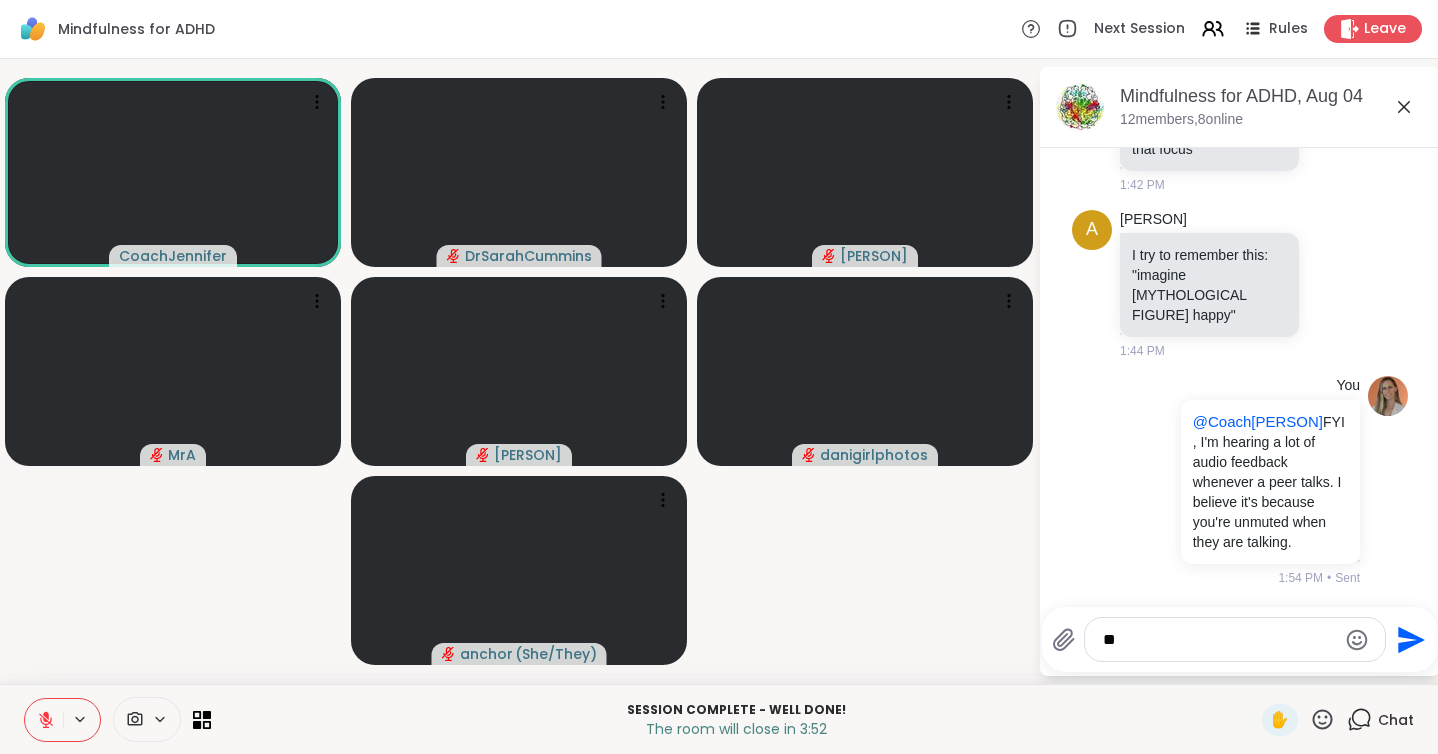 type on "*" 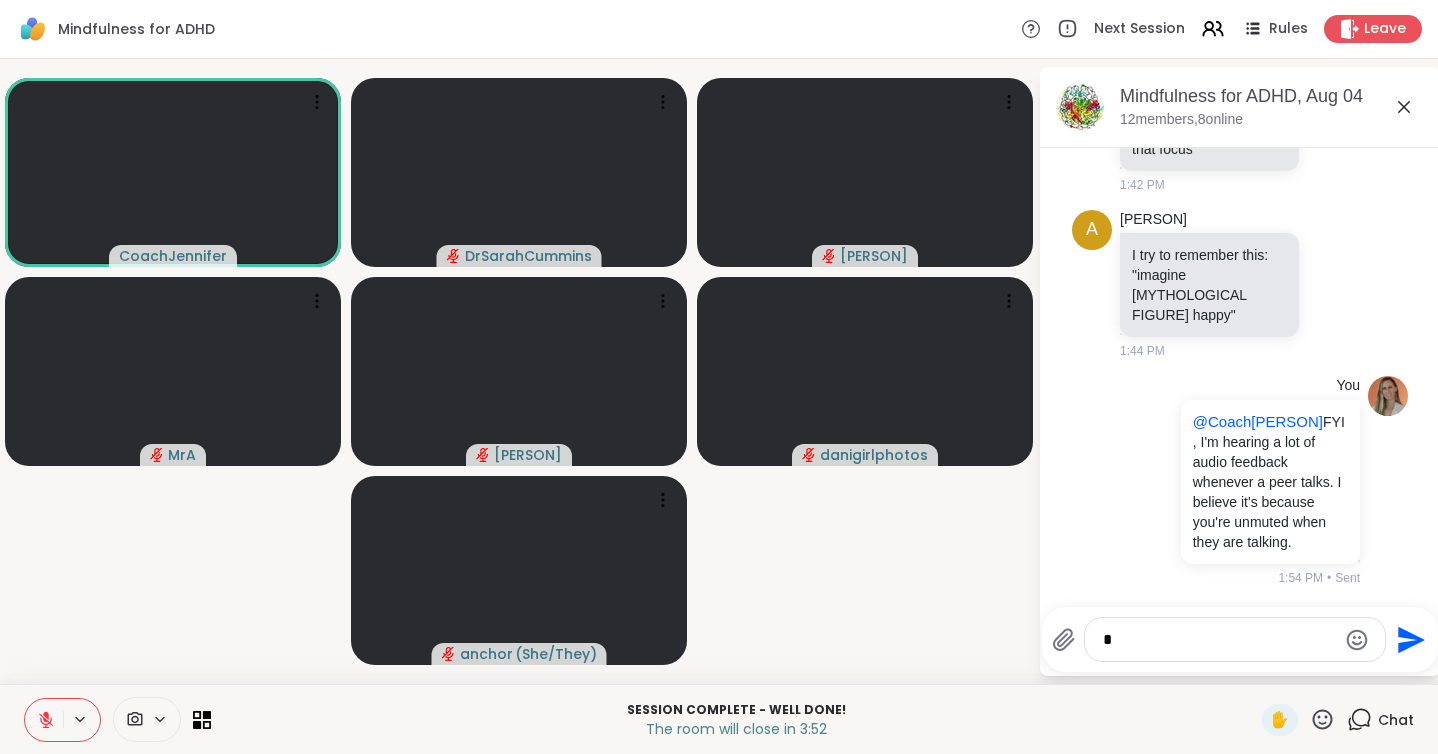 type 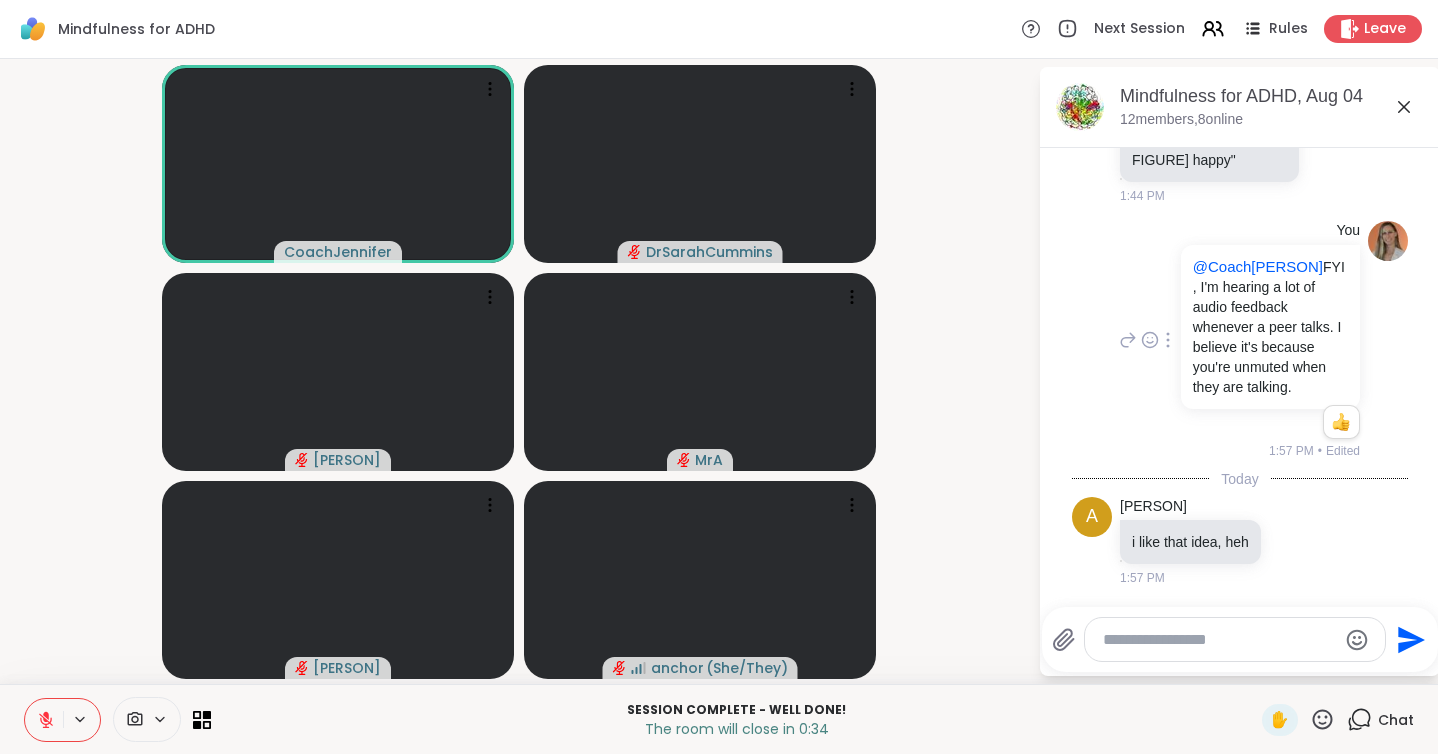 scroll, scrollTop: 5346, scrollLeft: 0, axis: vertical 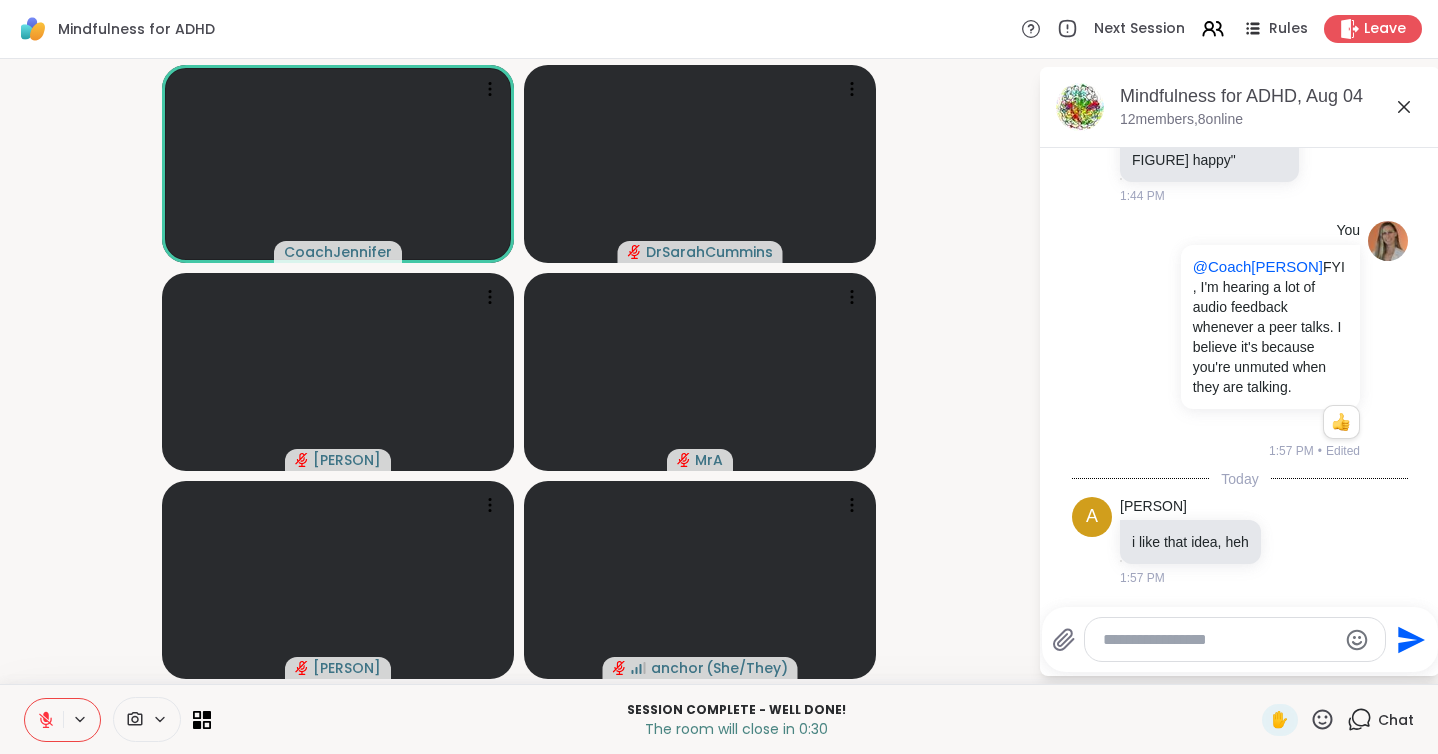 click 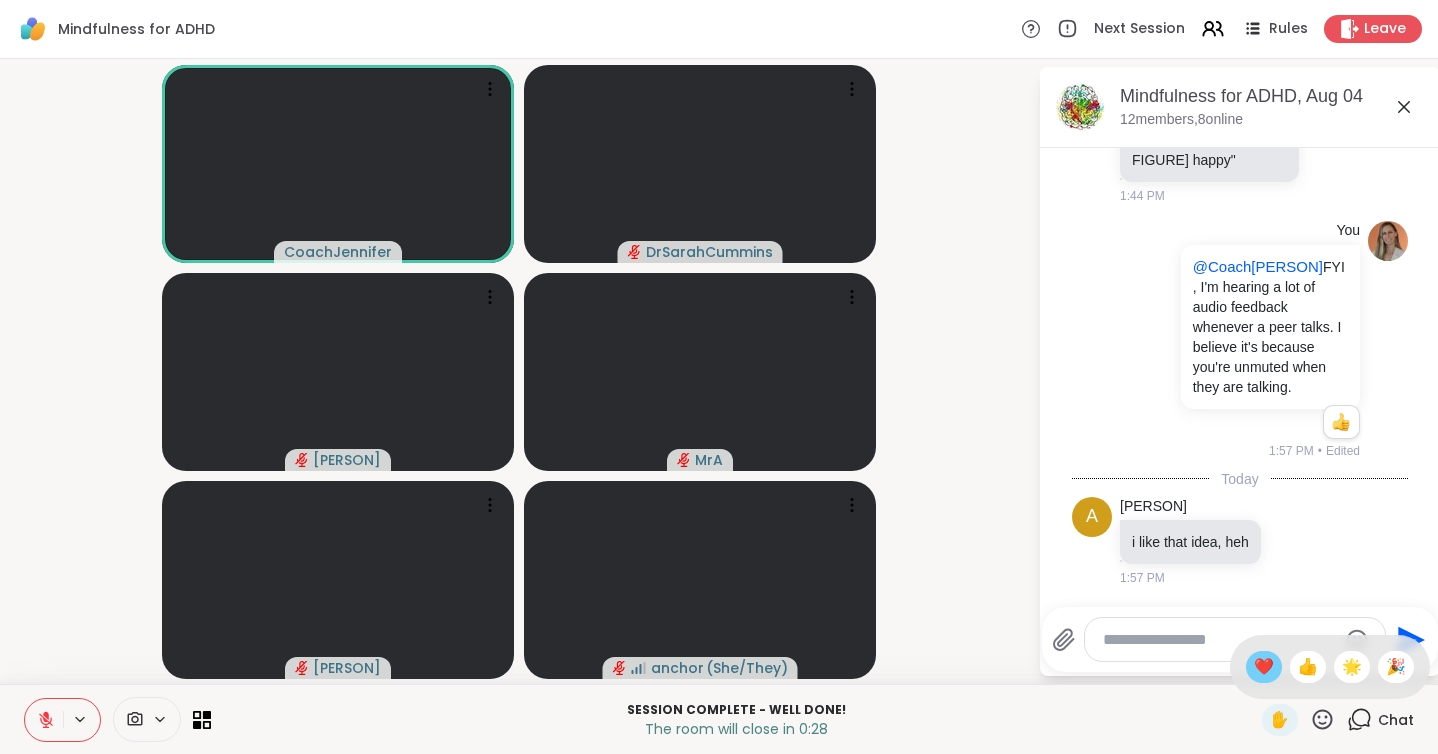 click on "❤️" at bounding box center (1264, 667) 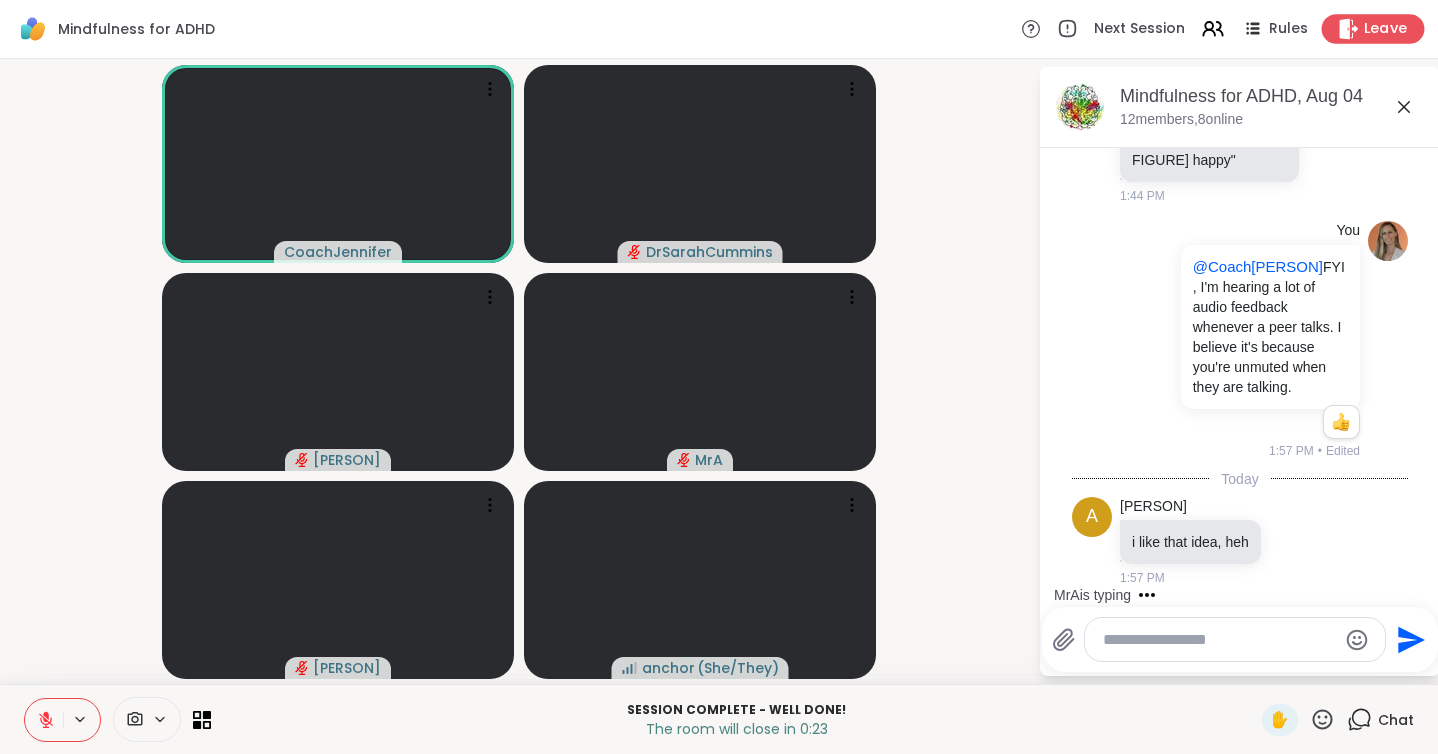 click on "Leave" at bounding box center (1386, 29) 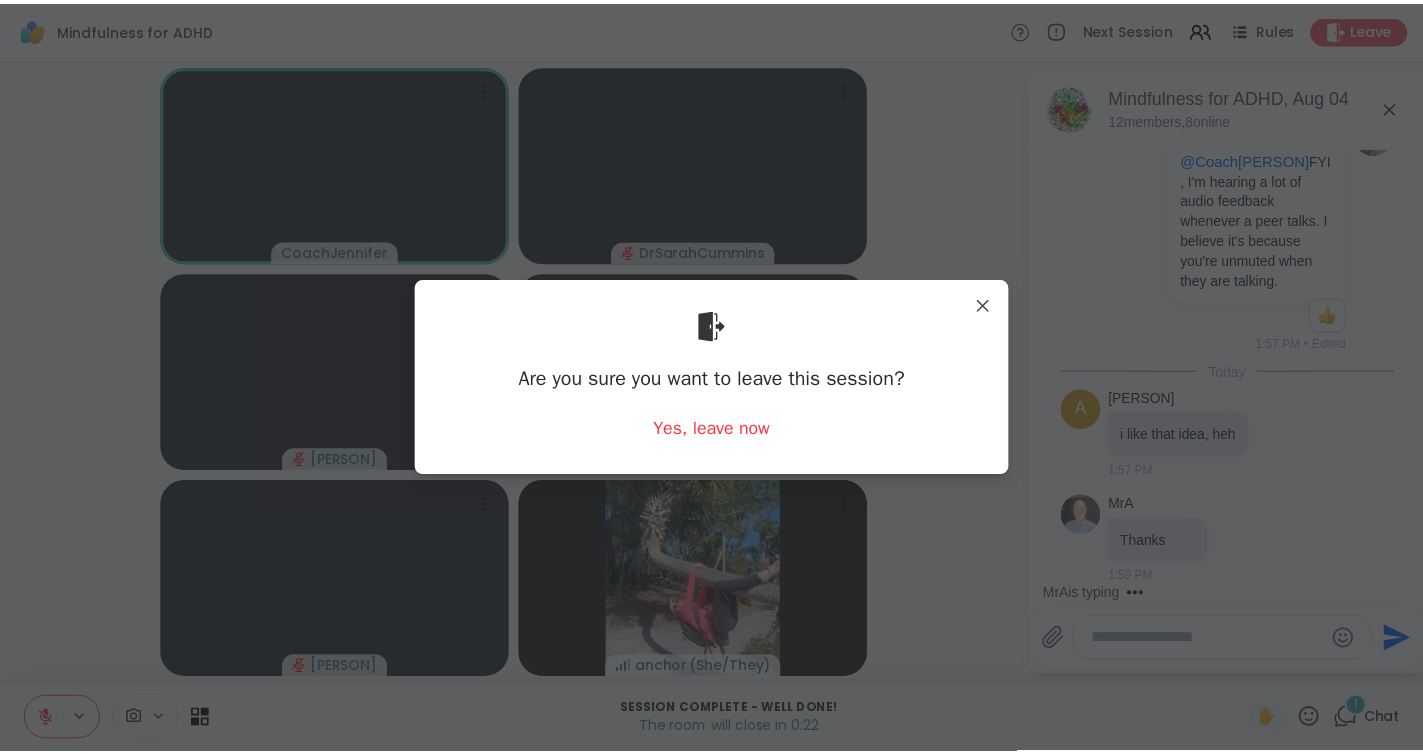scroll, scrollTop: 5453, scrollLeft: 0, axis: vertical 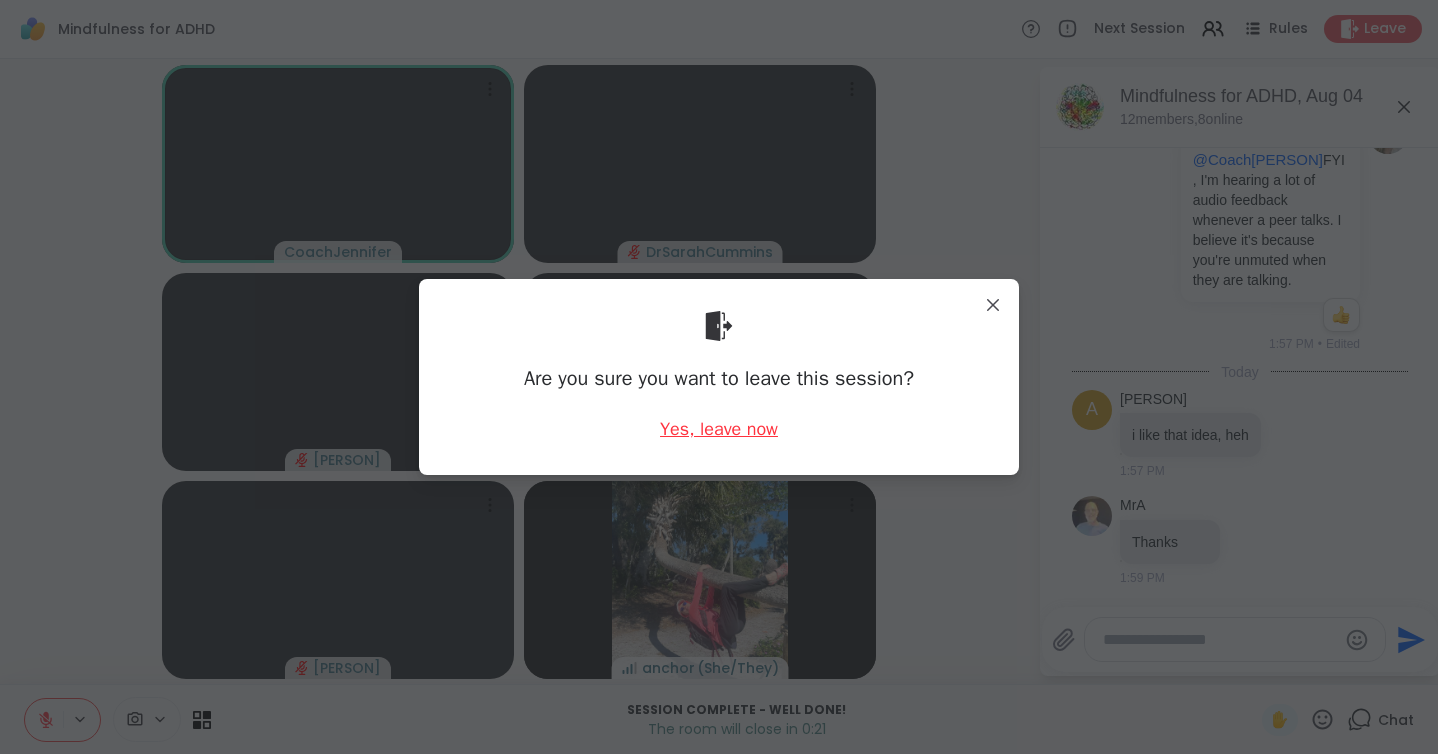 click on "Yes, leave now" at bounding box center (719, 429) 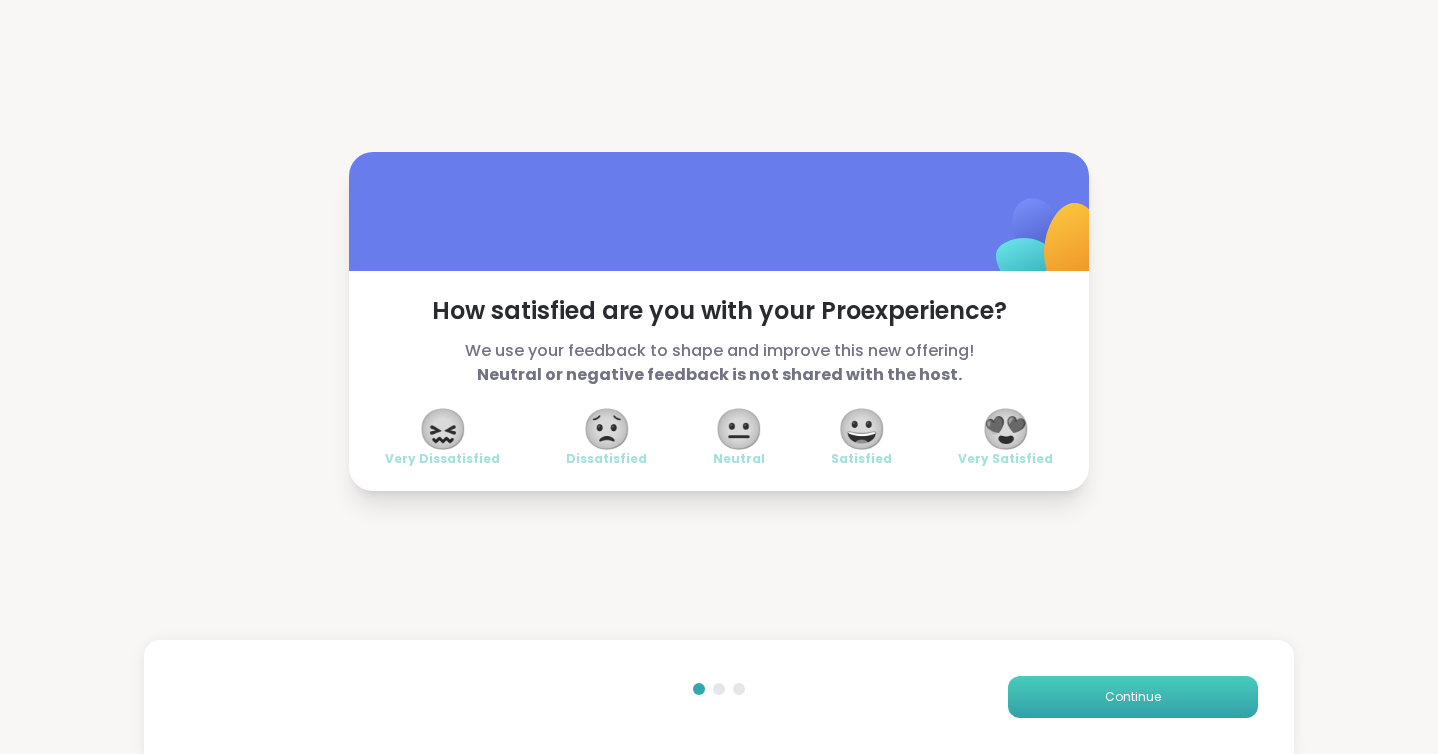 click on "Continue" at bounding box center (1133, 697) 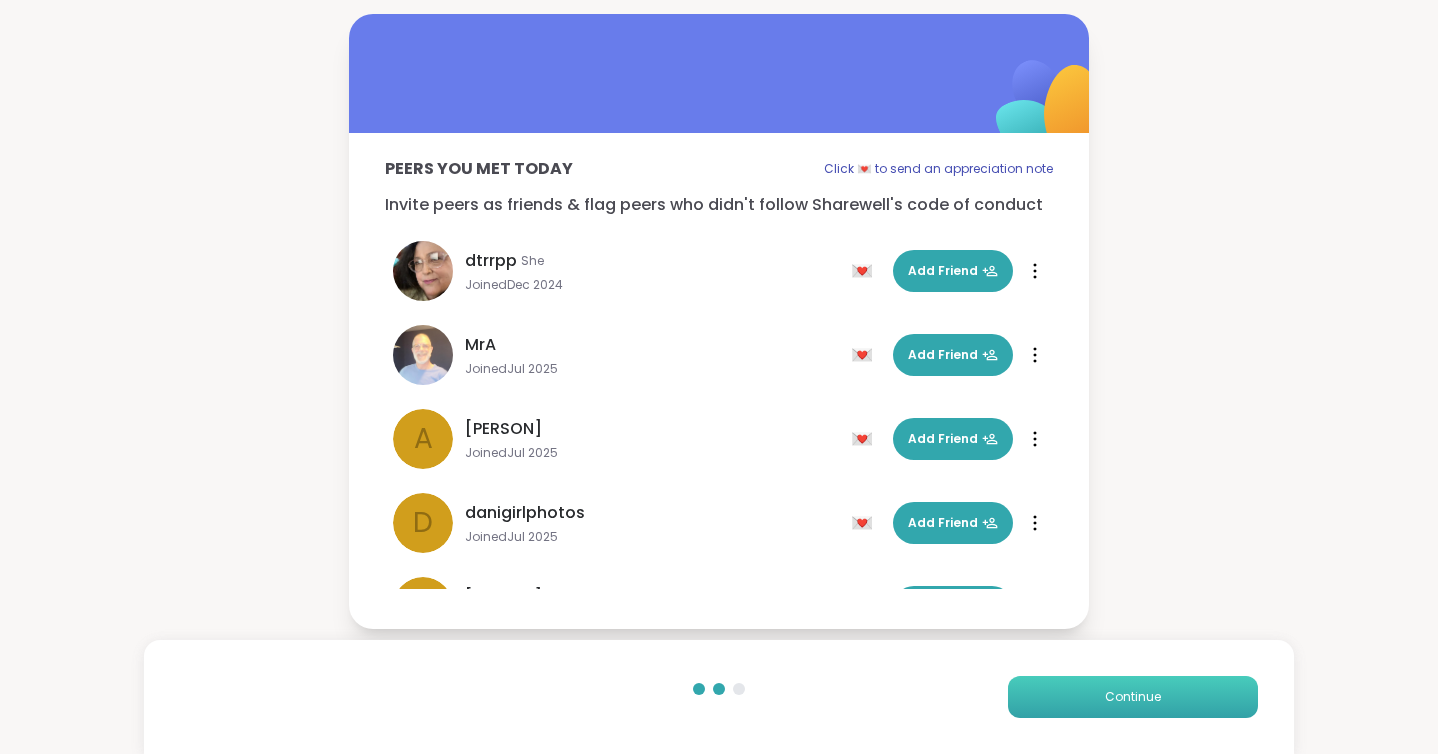 click on "Continue" at bounding box center (1133, 697) 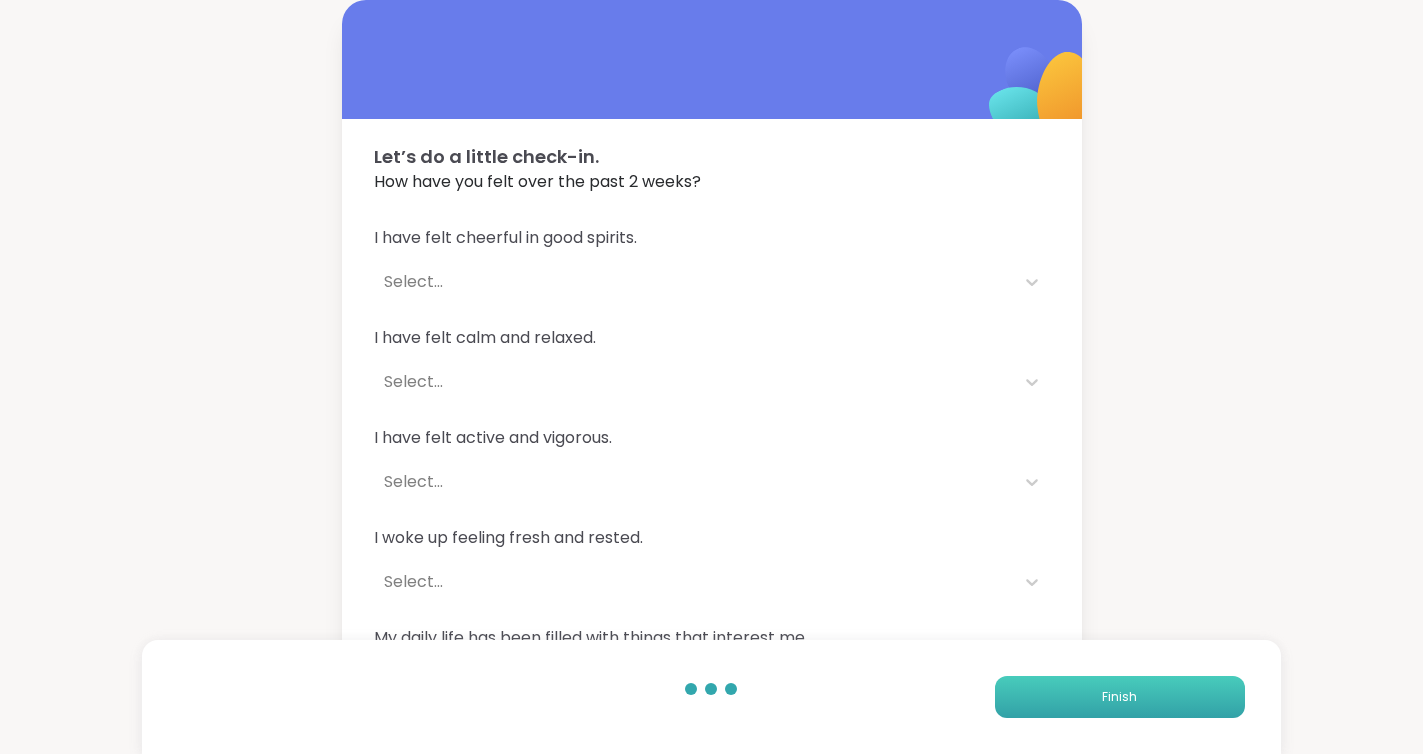 click on "Finish" at bounding box center (1120, 697) 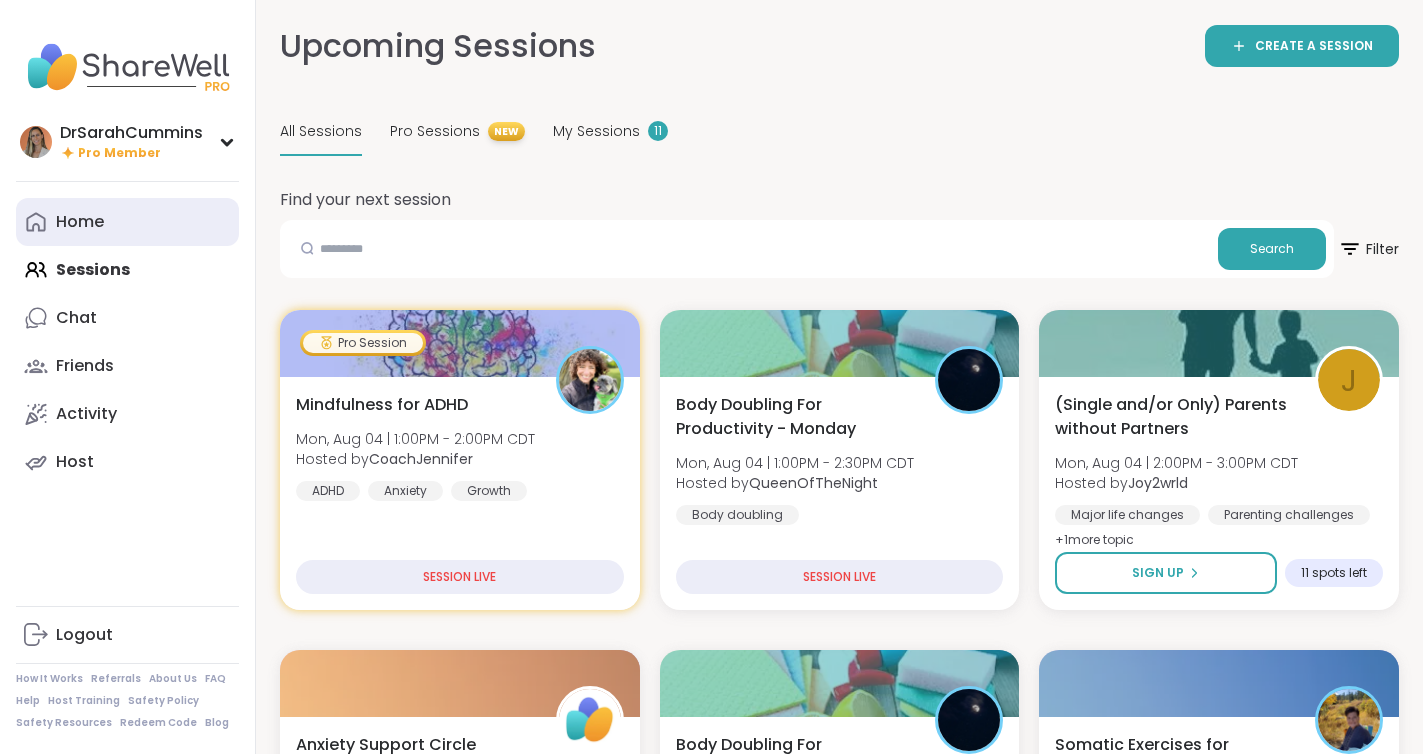 click on "Home" at bounding box center [80, 222] 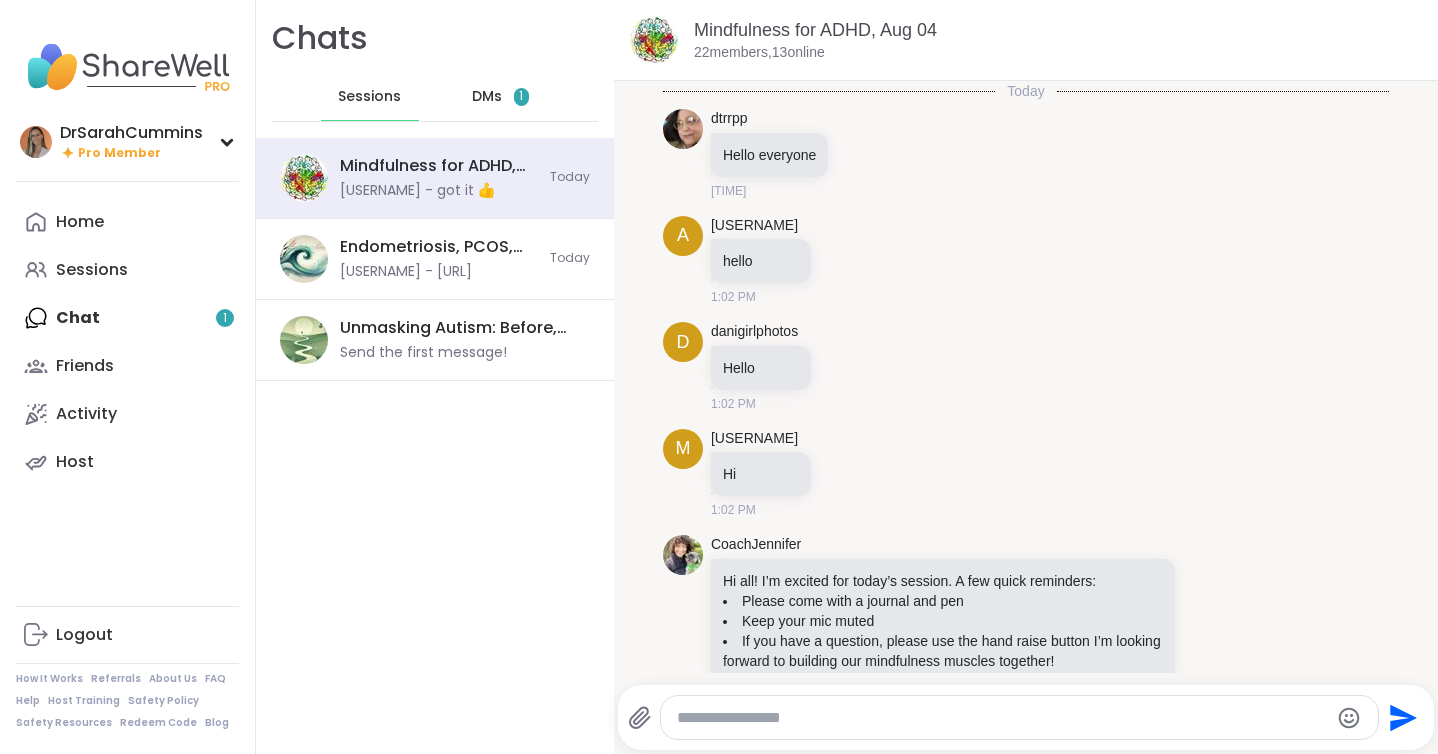 scroll, scrollTop: 0, scrollLeft: 0, axis: both 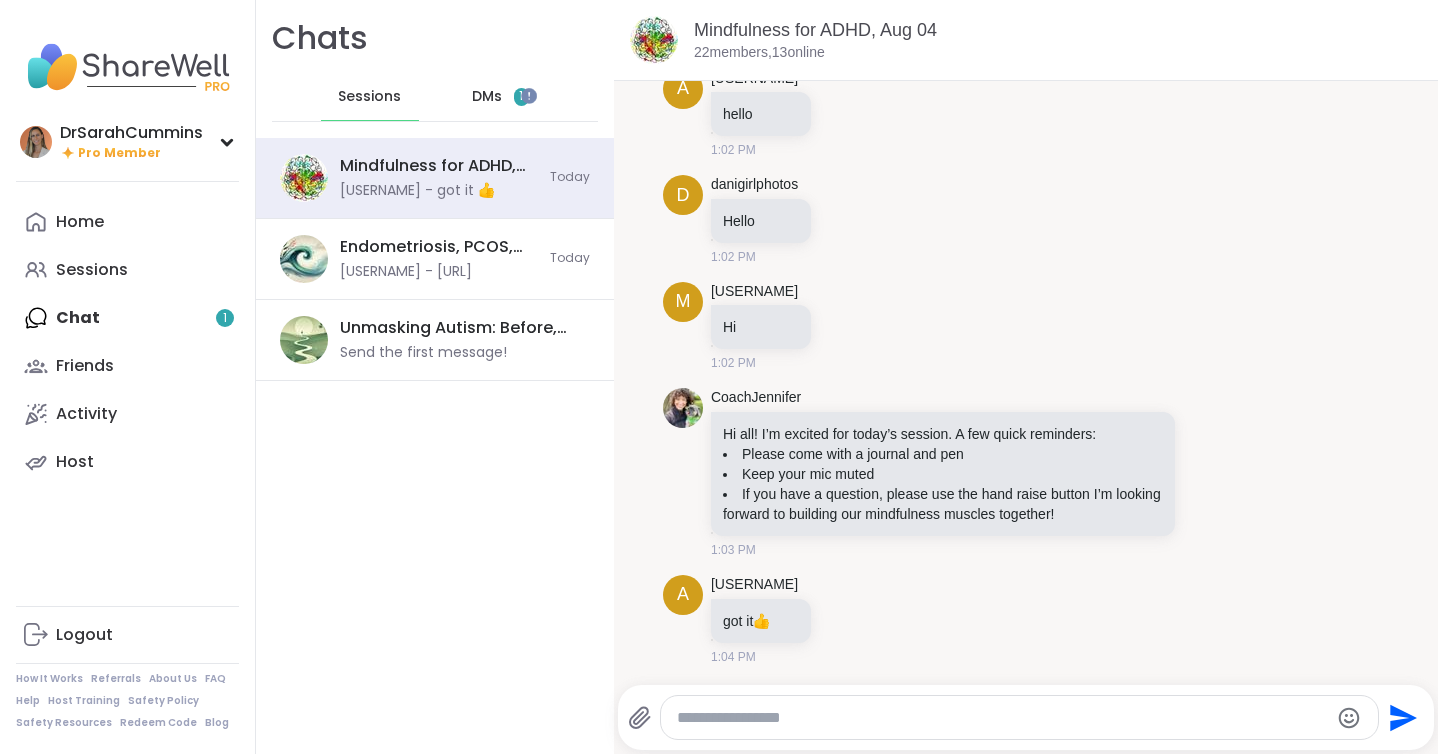 click on "DMs" at bounding box center [487, 97] 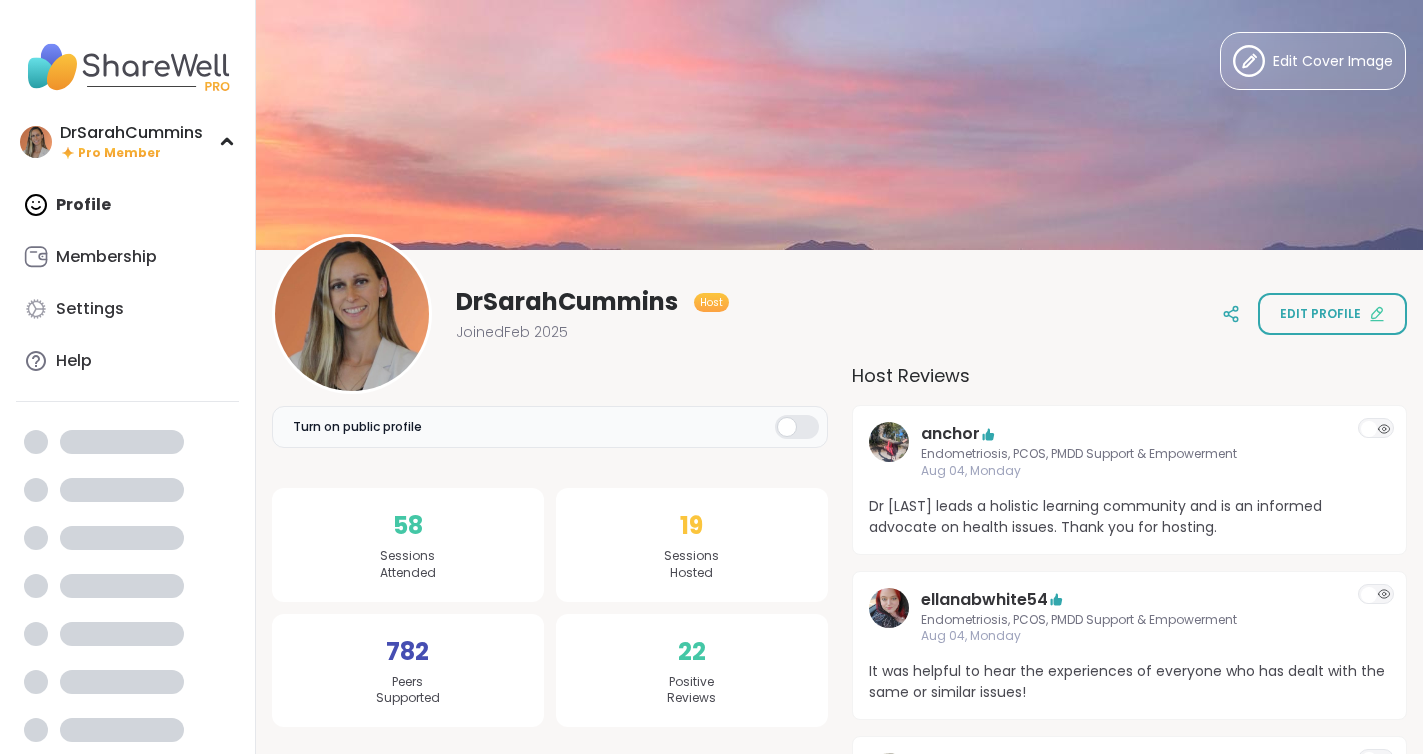scroll, scrollTop: 0, scrollLeft: 0, axis: both 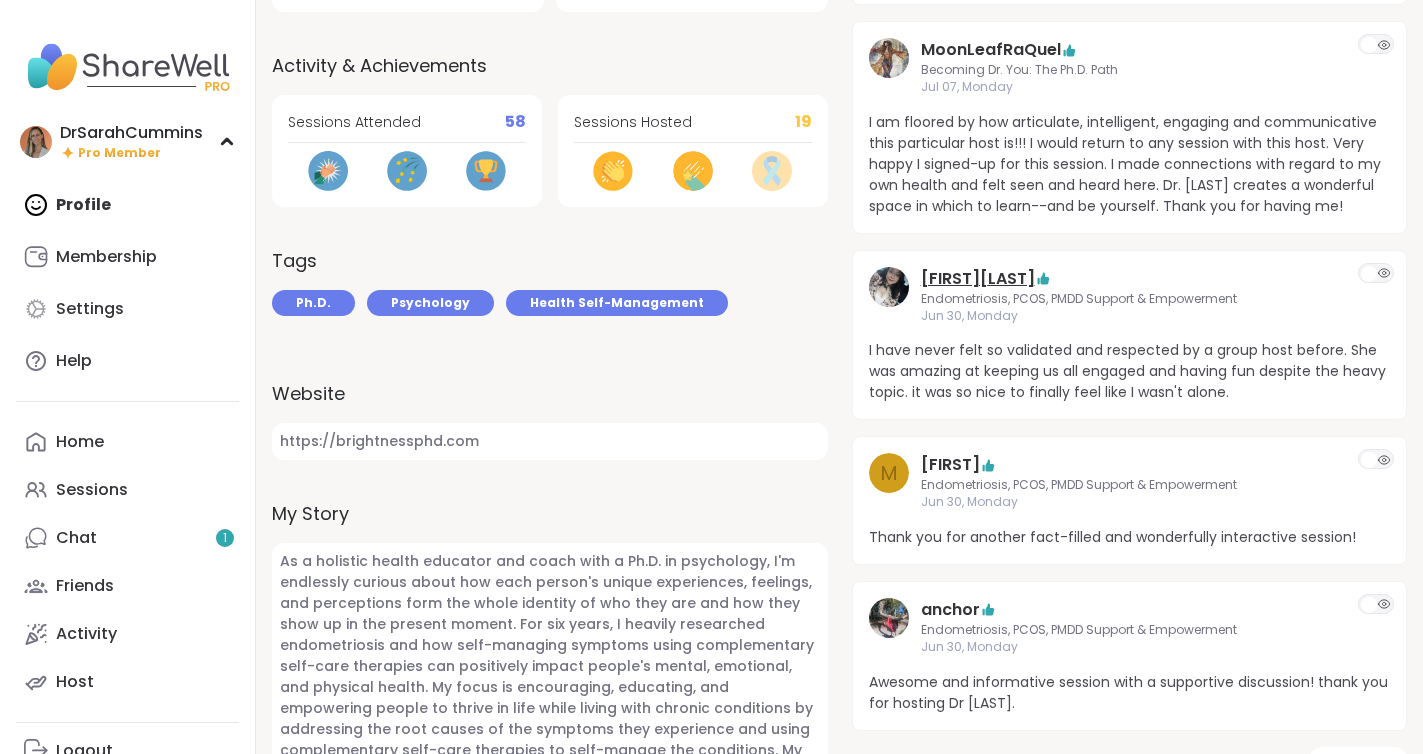 click on "[FIRST][LAST]" at bounding box center [978, 279] 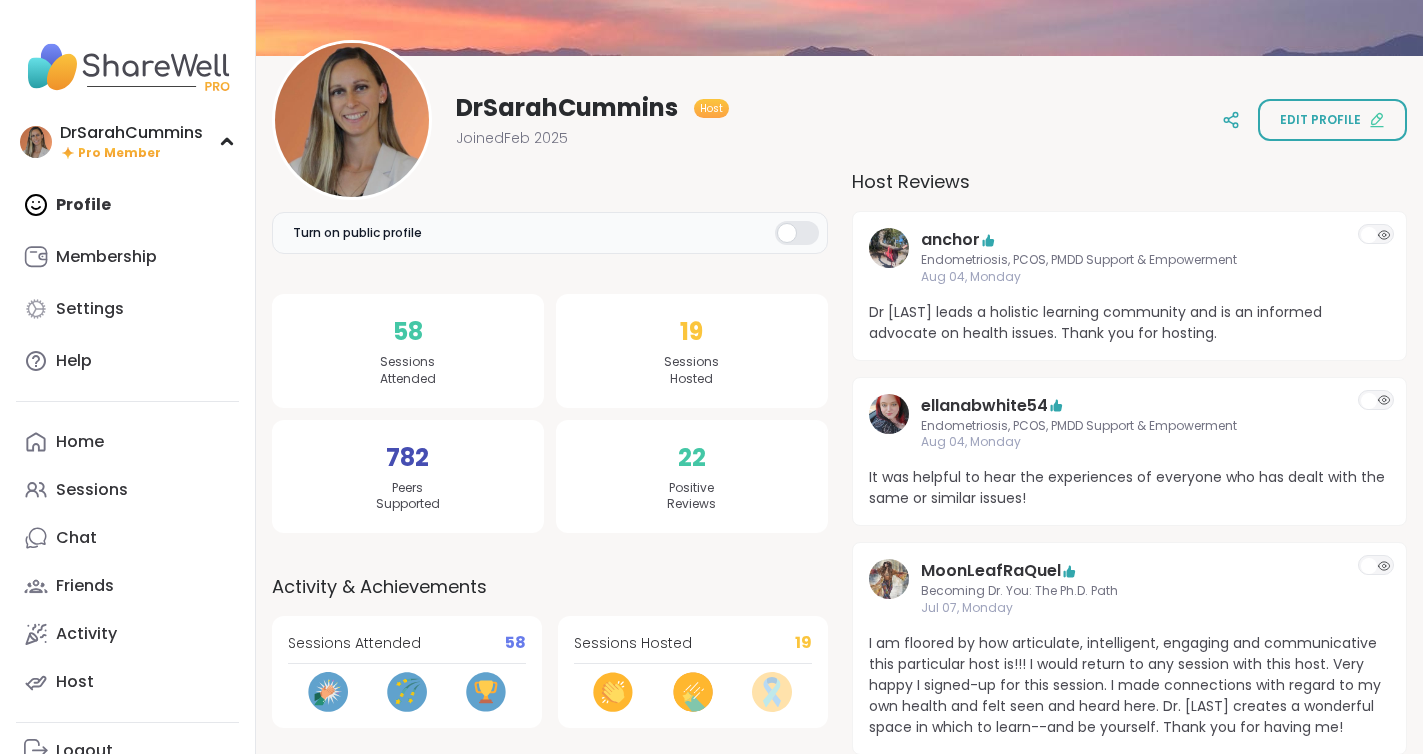 scroll, scrollTop: 0, scrollLeft: 0, axis: both 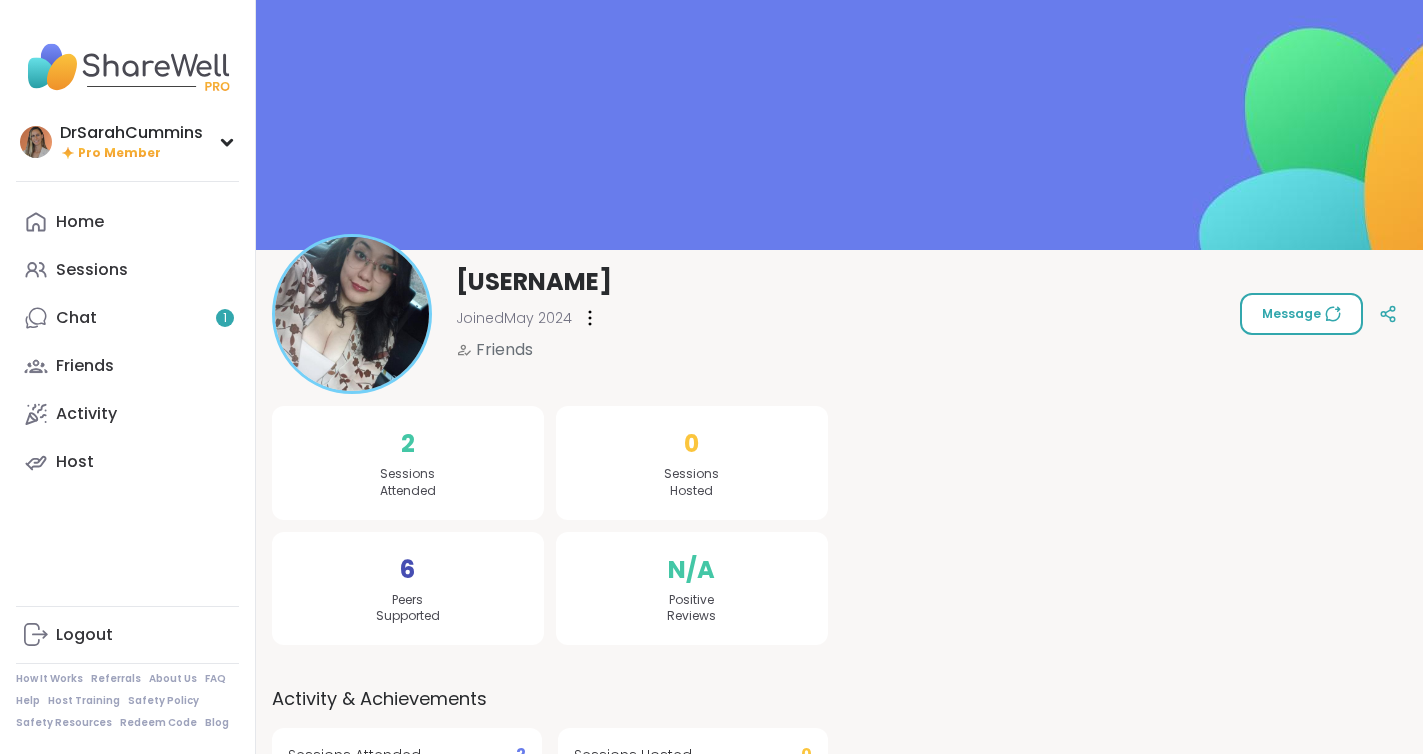 click on "Message" at bounding box center (1301, 314) 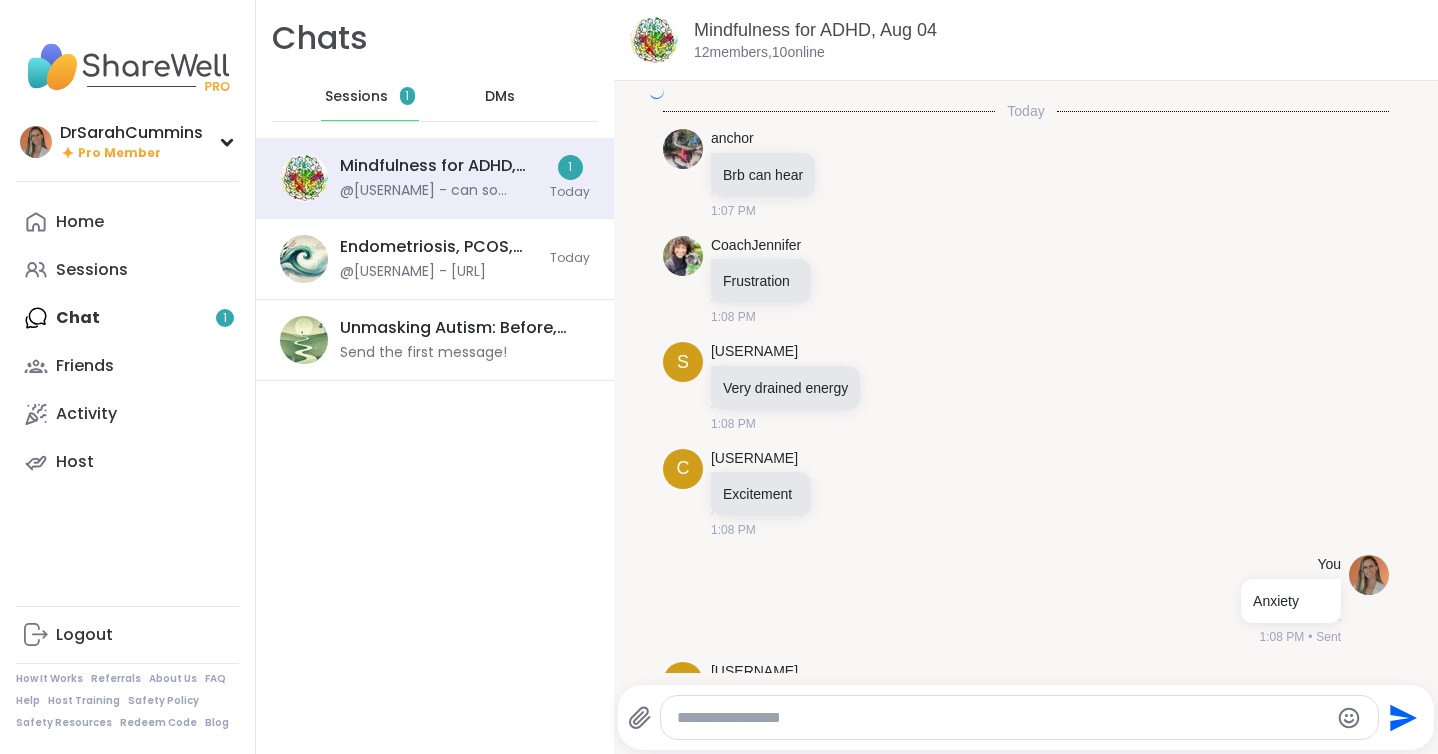 scroll, scrollTop: 3714, scrollLeft: 0, axis: vertical 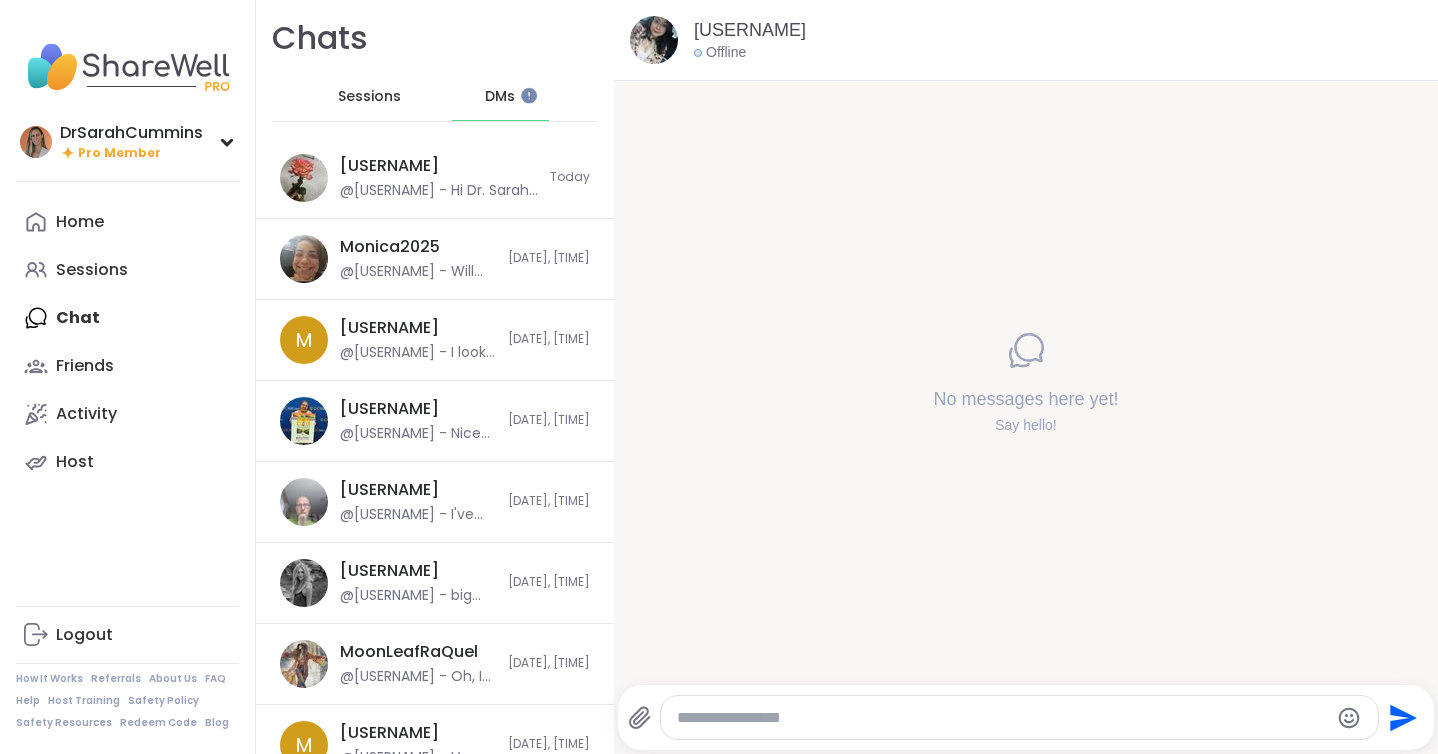 click at bounding box center (1002, 718) 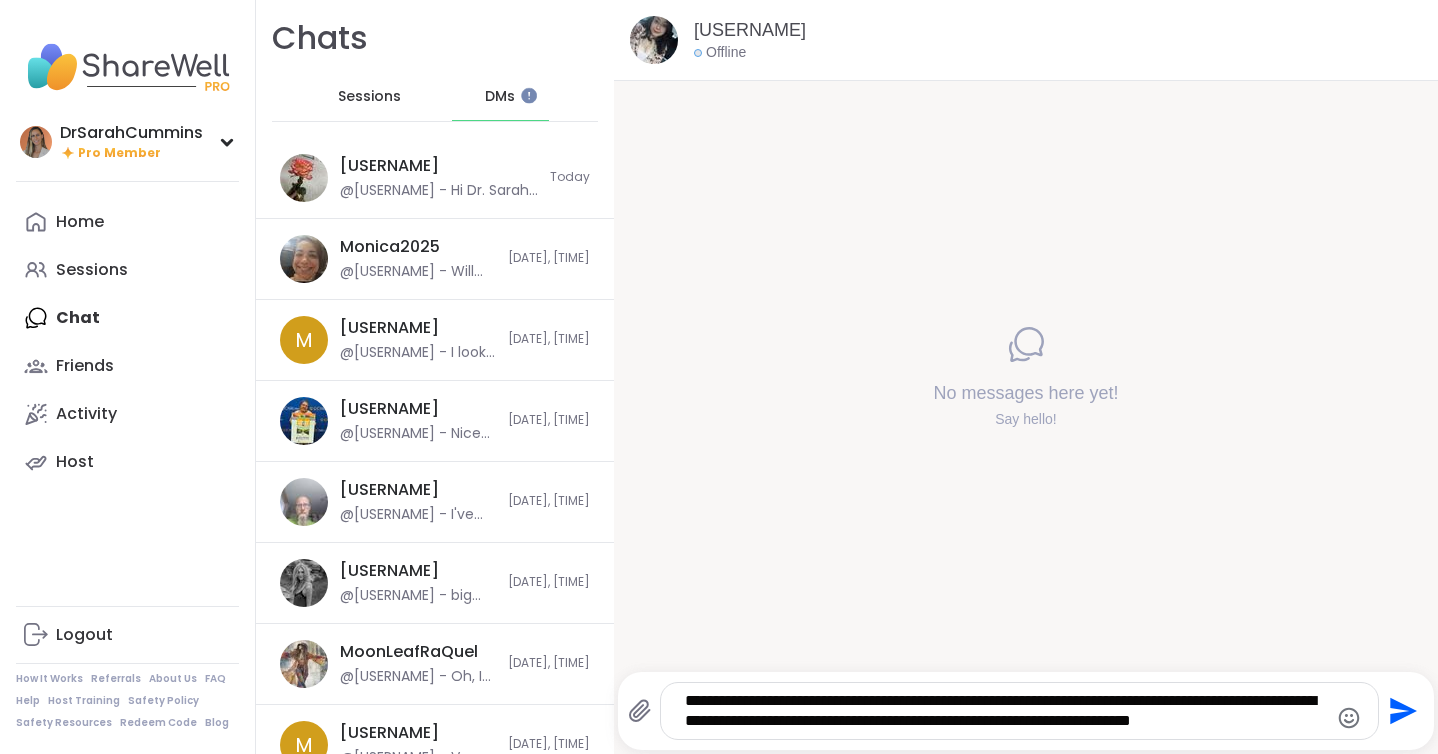 type on "**********" 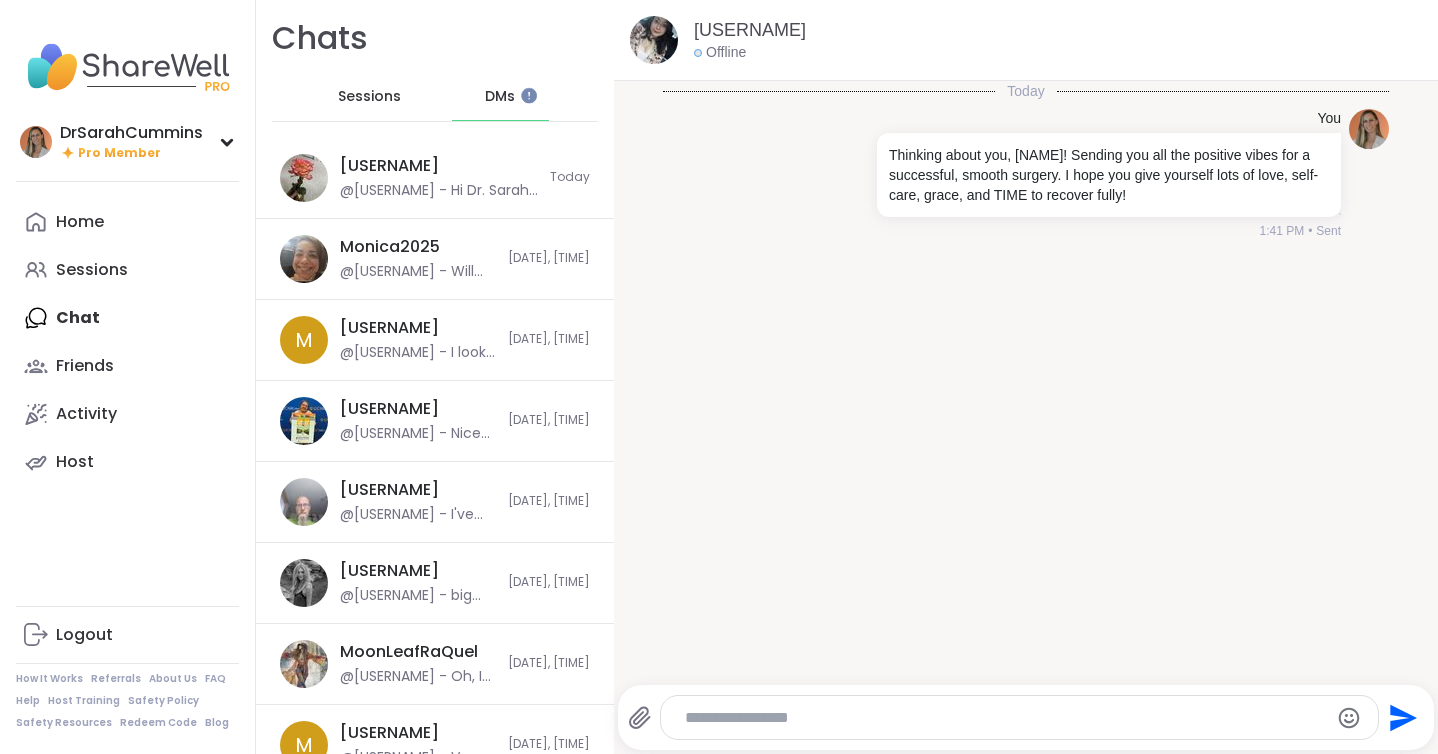 click on "Sessions" at bounding box center [369, 97] 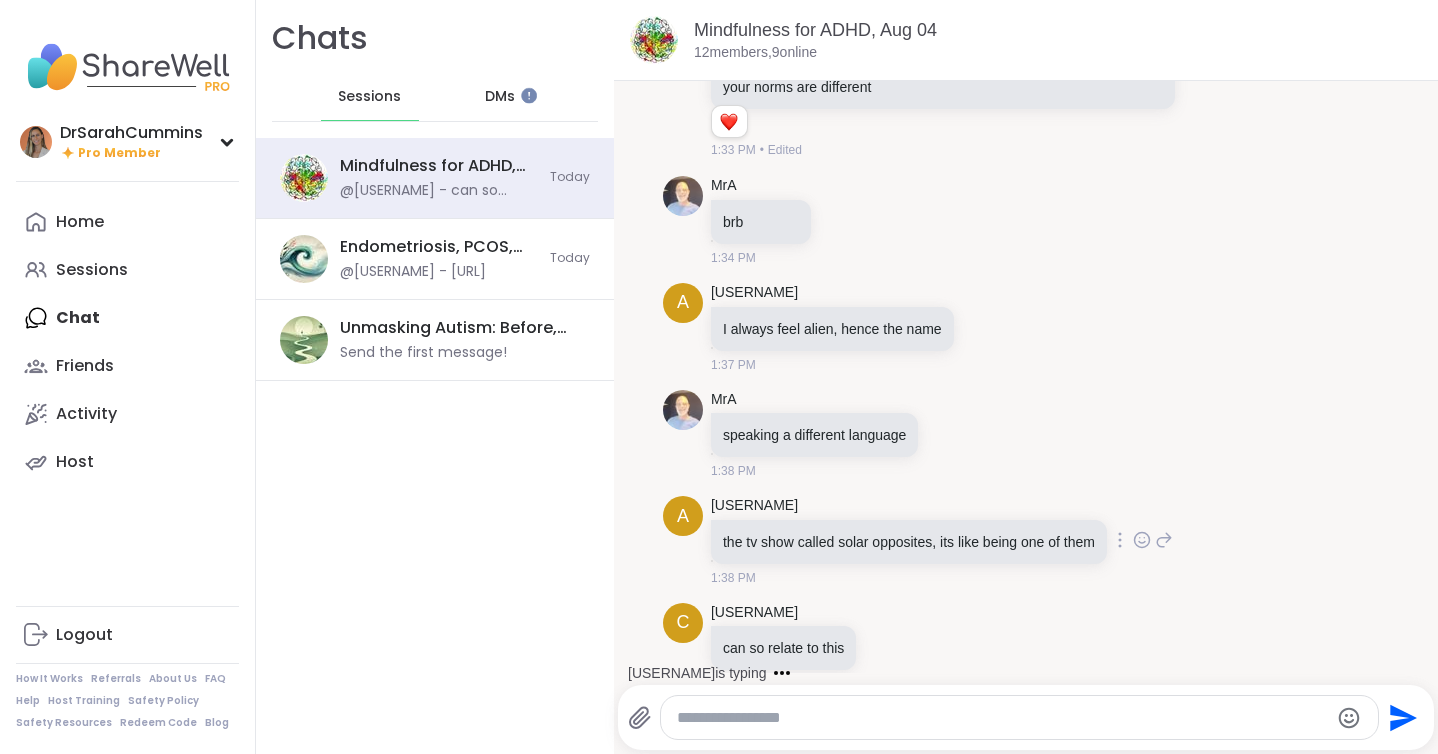 scroll, scrollTop: 3646, scrollLeft: 0, axis: vertical 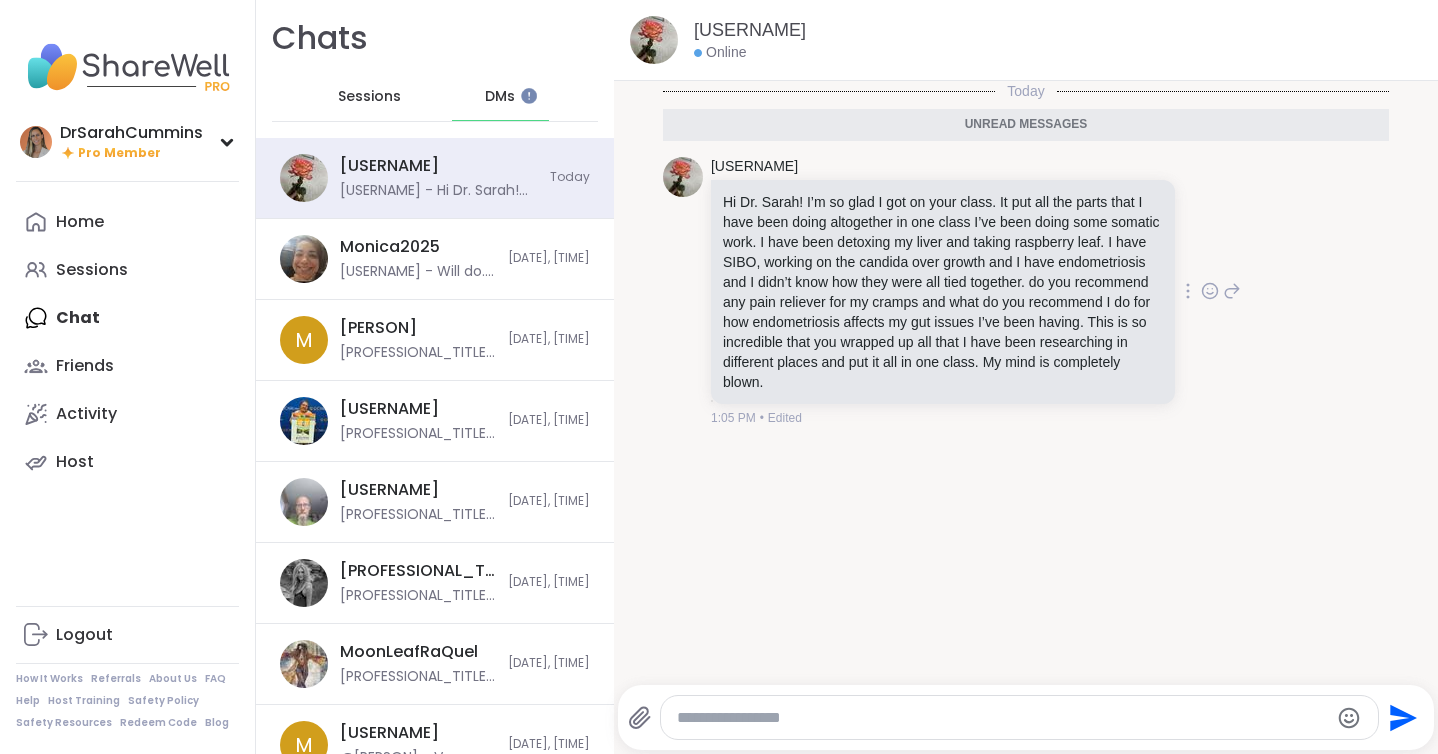 click 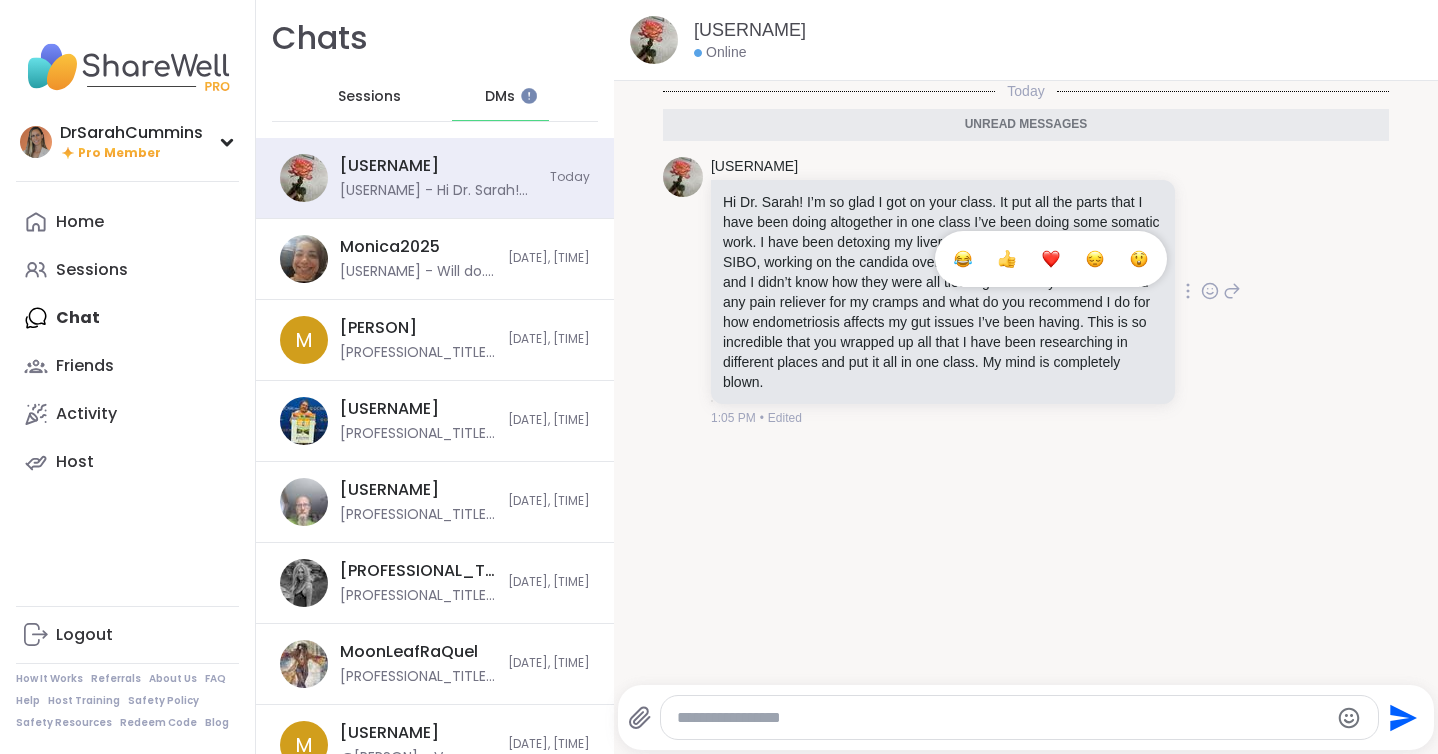click at bounding box center [1051, 259] 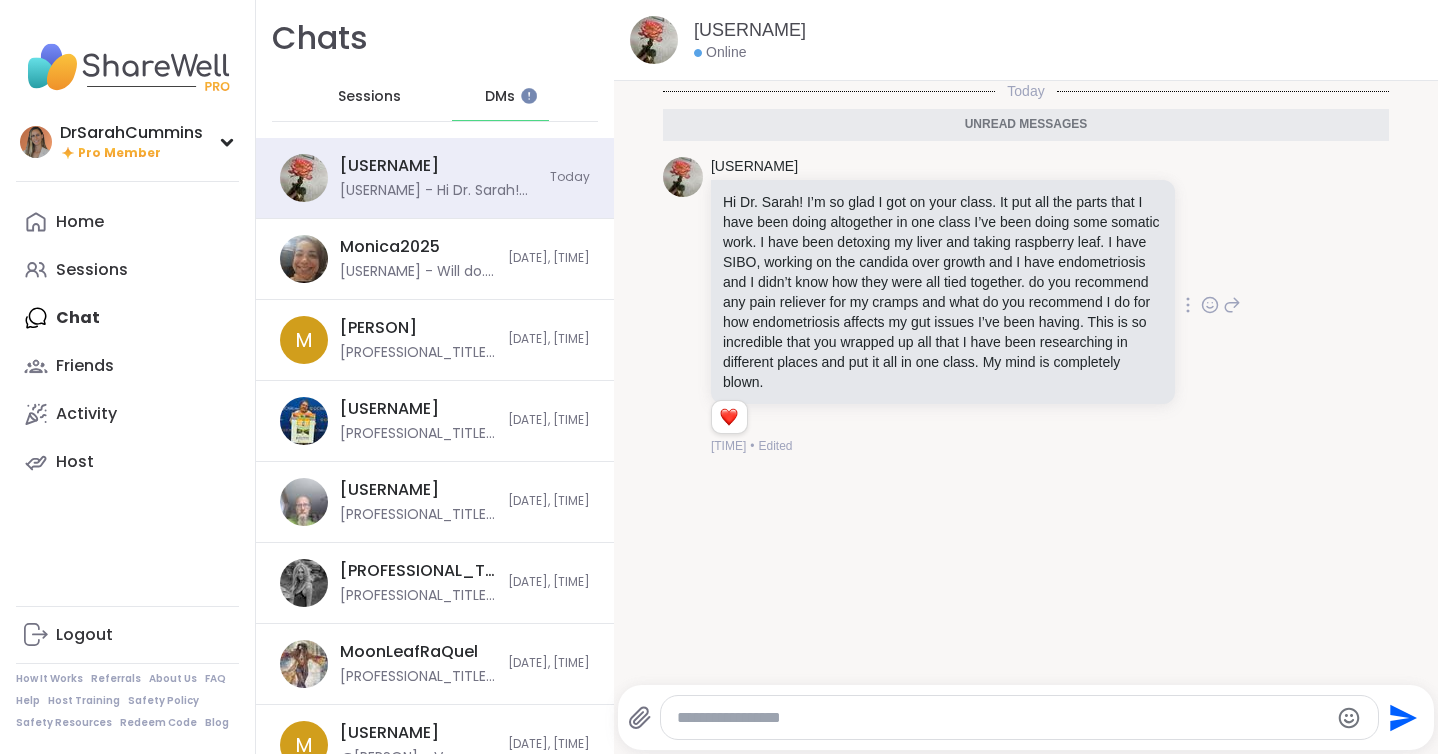 click at bounding box center (1002, 718) 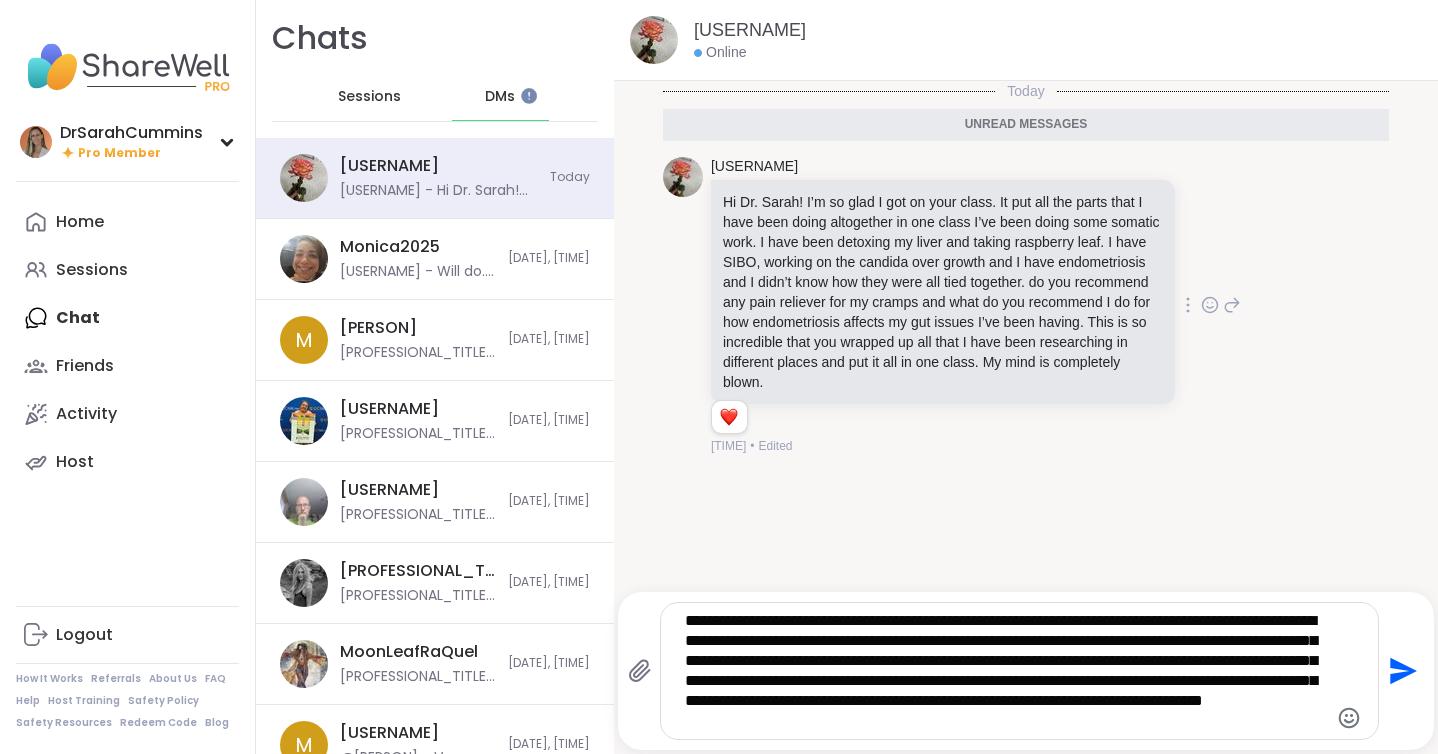 drag, startPoint x: 953, startPoint y: 726, endPoint x: 1311, endPoint y: 727, distance: 358.0014 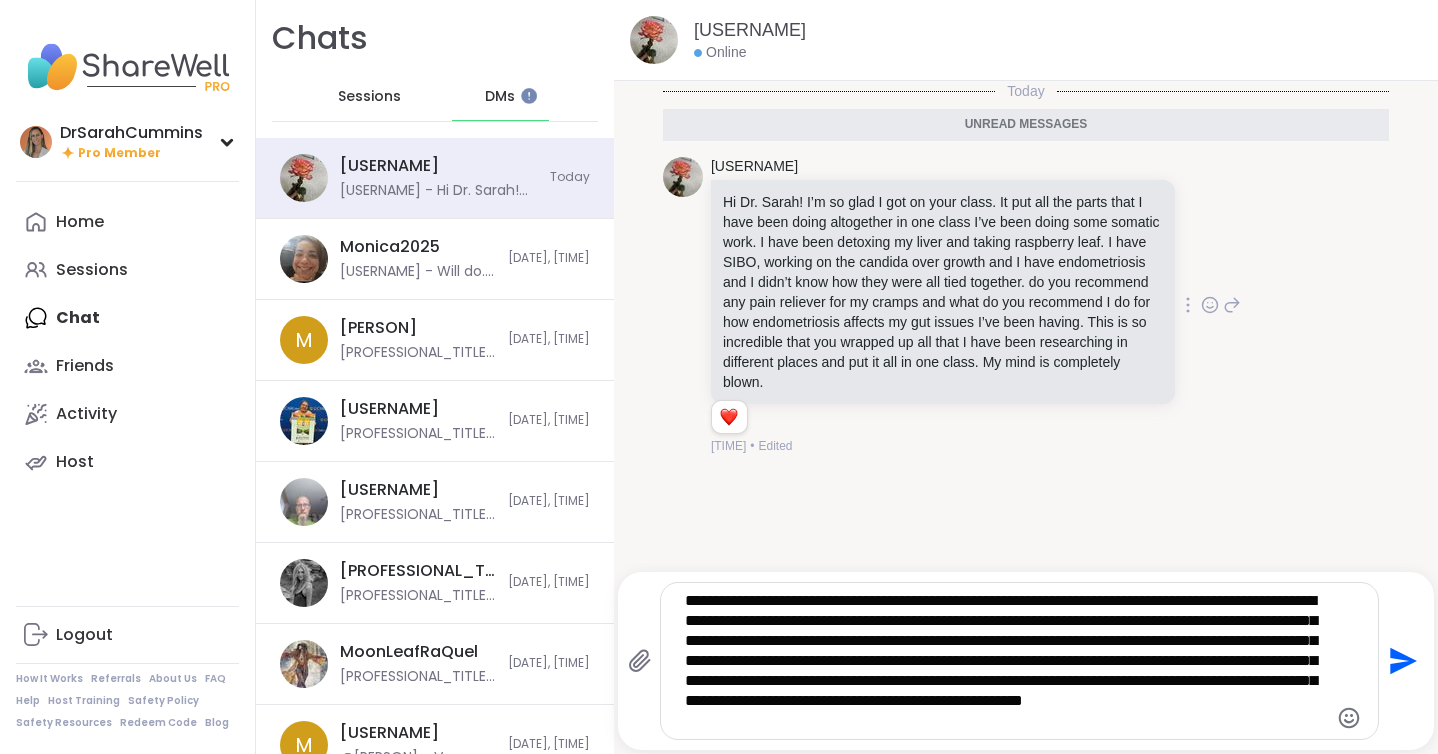 type on "**********" 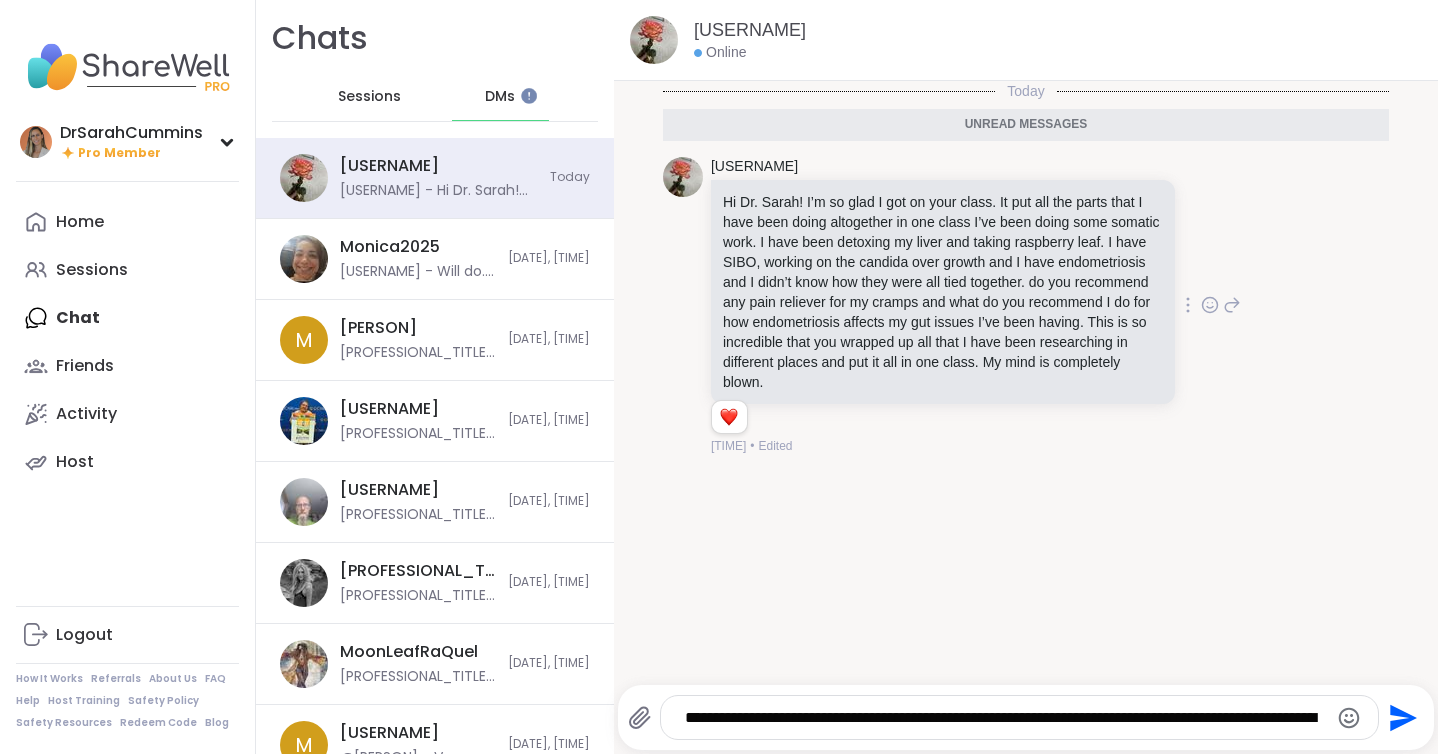scroll, scrollTop: 50, scrollLeft: 0, axis: vertical 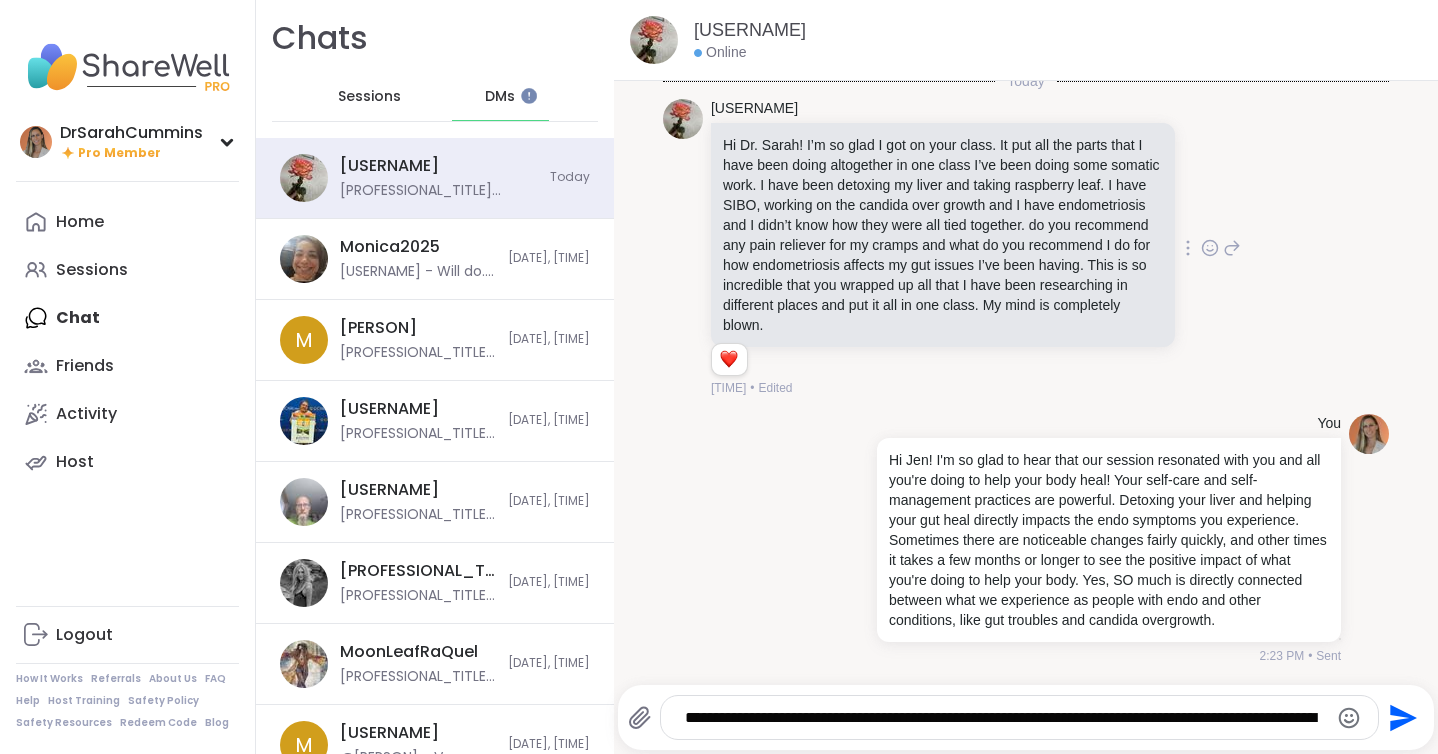 click on "**********" at bounding box center [1003, 718] 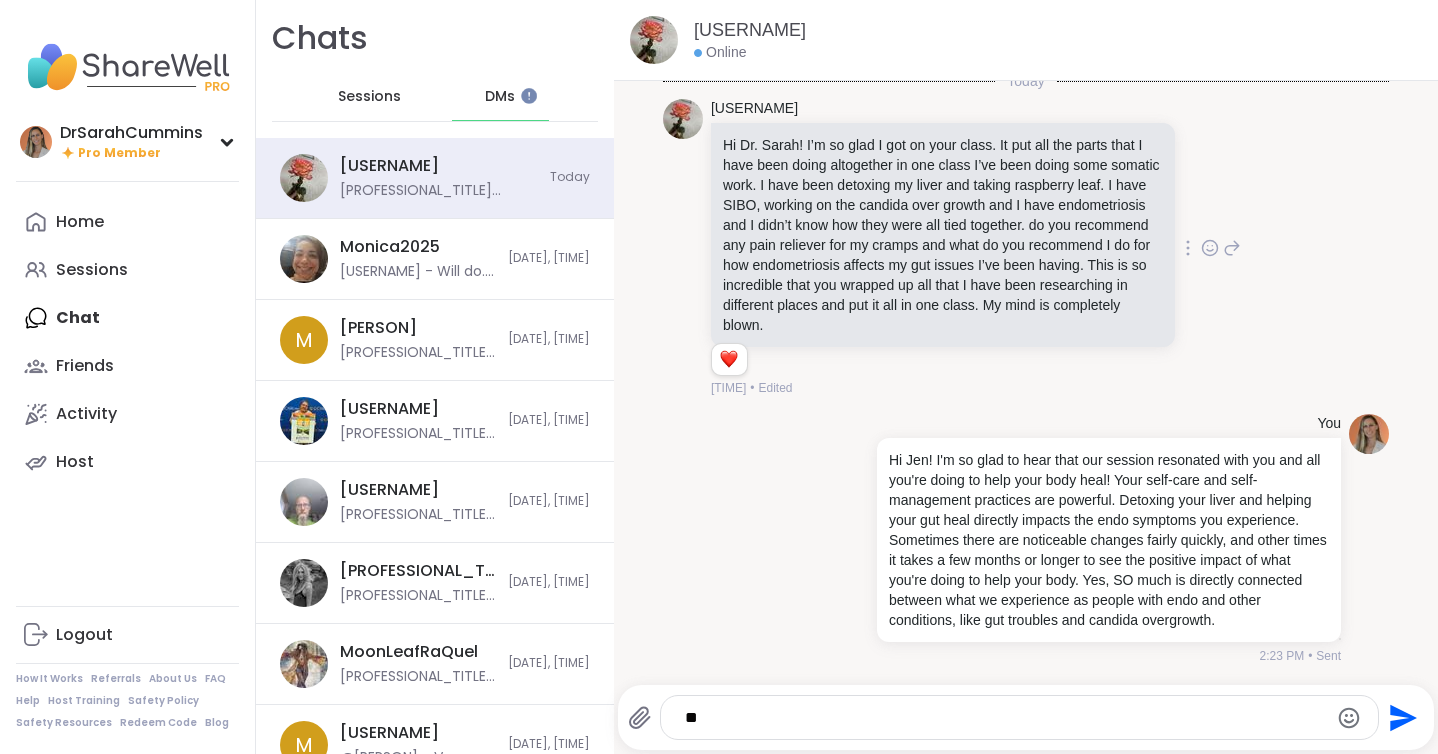 type on "*" 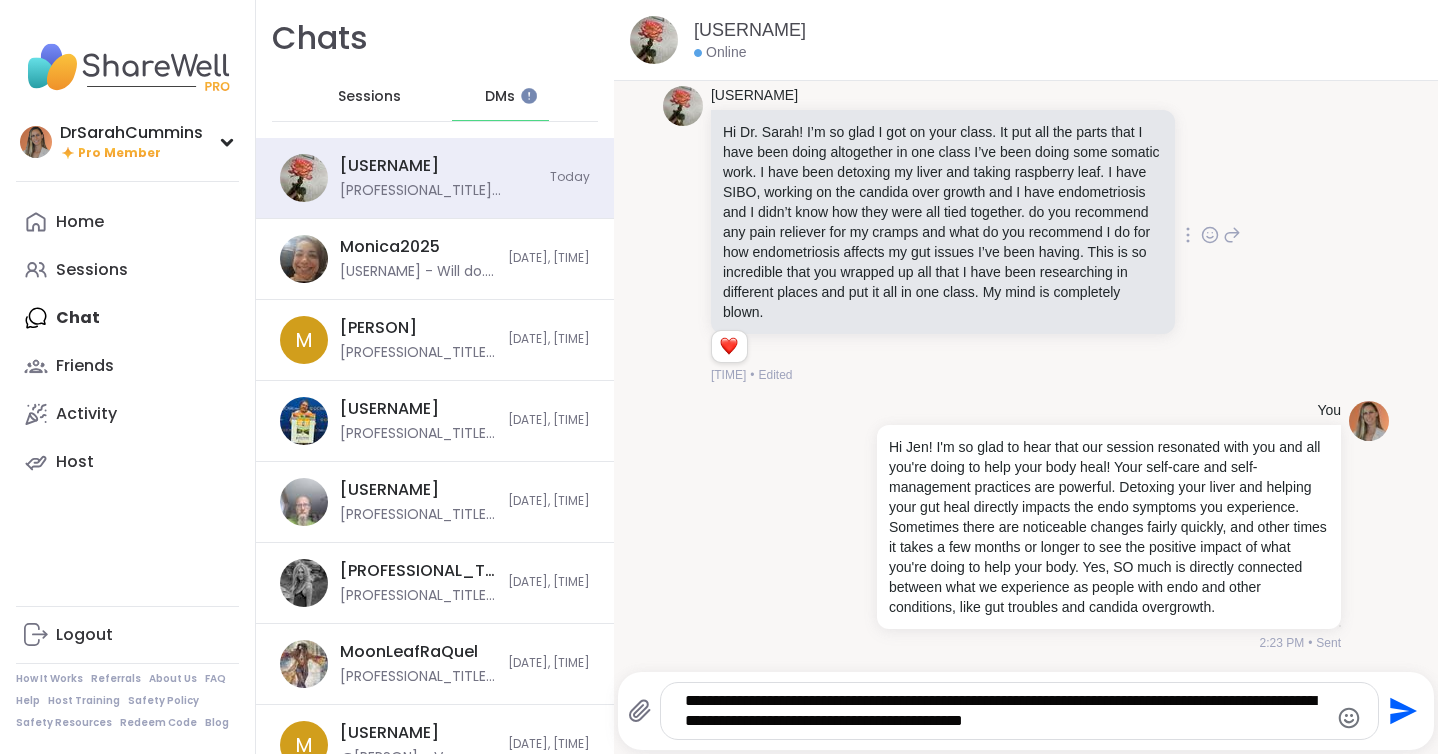 drag, startPoint x: 1201, startPoint y: 699, endPoint x: 1106, endPoint y: 705, distance: 95.189285 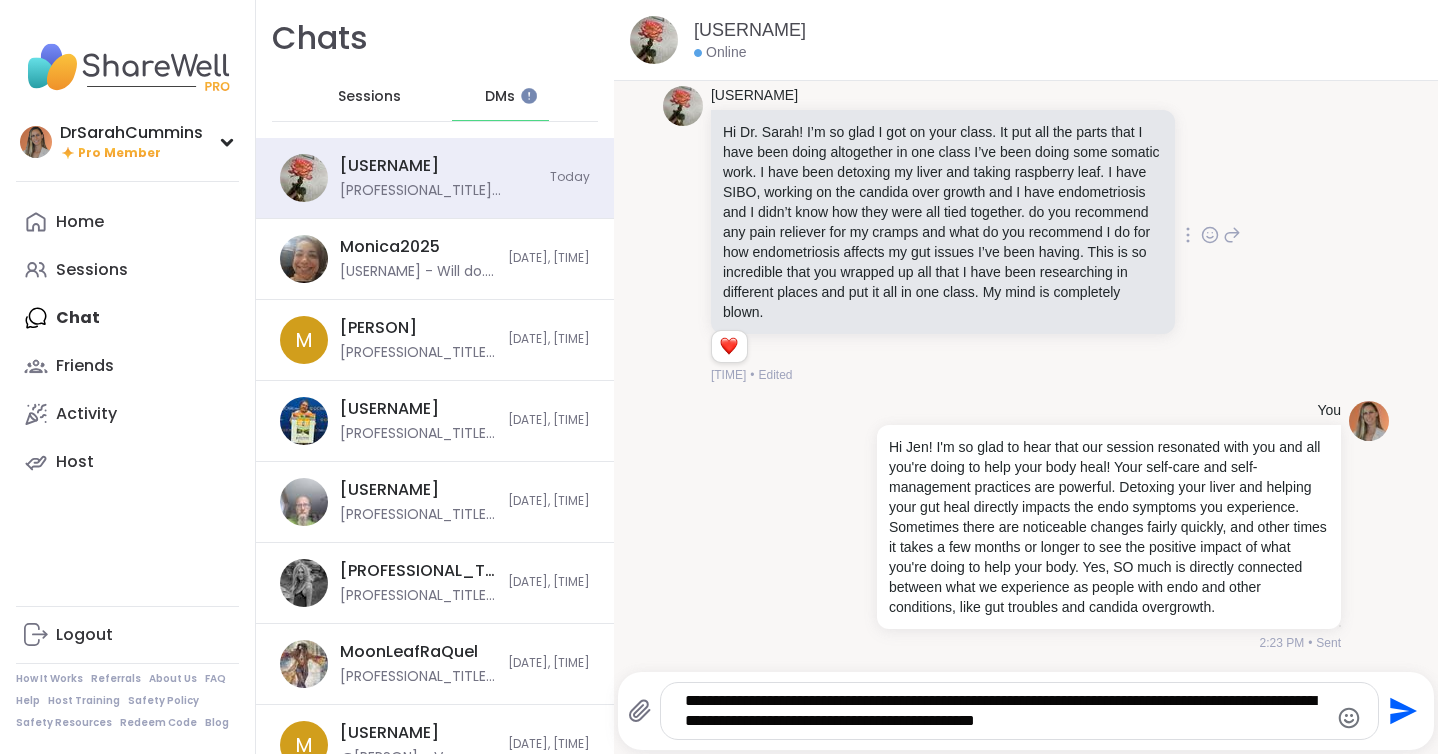 click on "**********" at bounding box center (1003, 711) 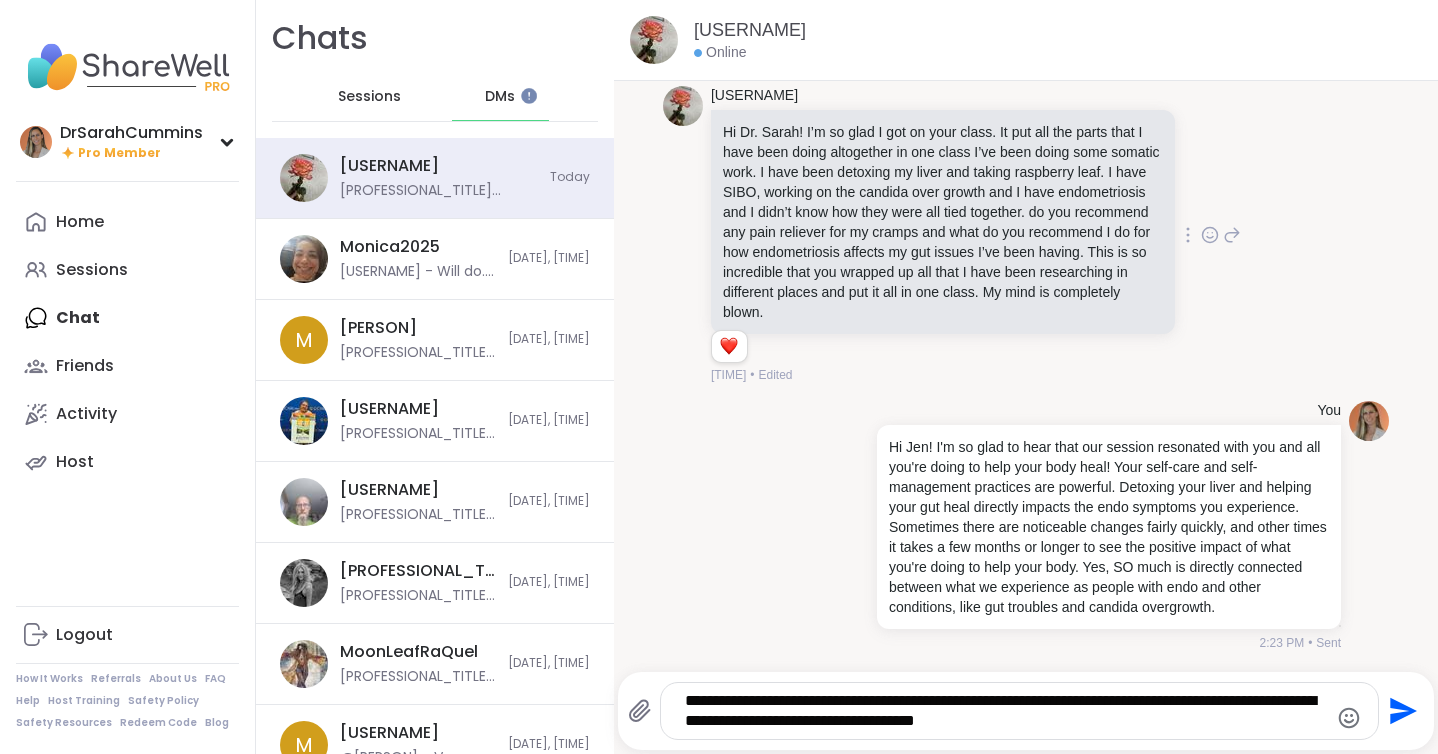 click on "**********" at bounding box center [1003, 711] 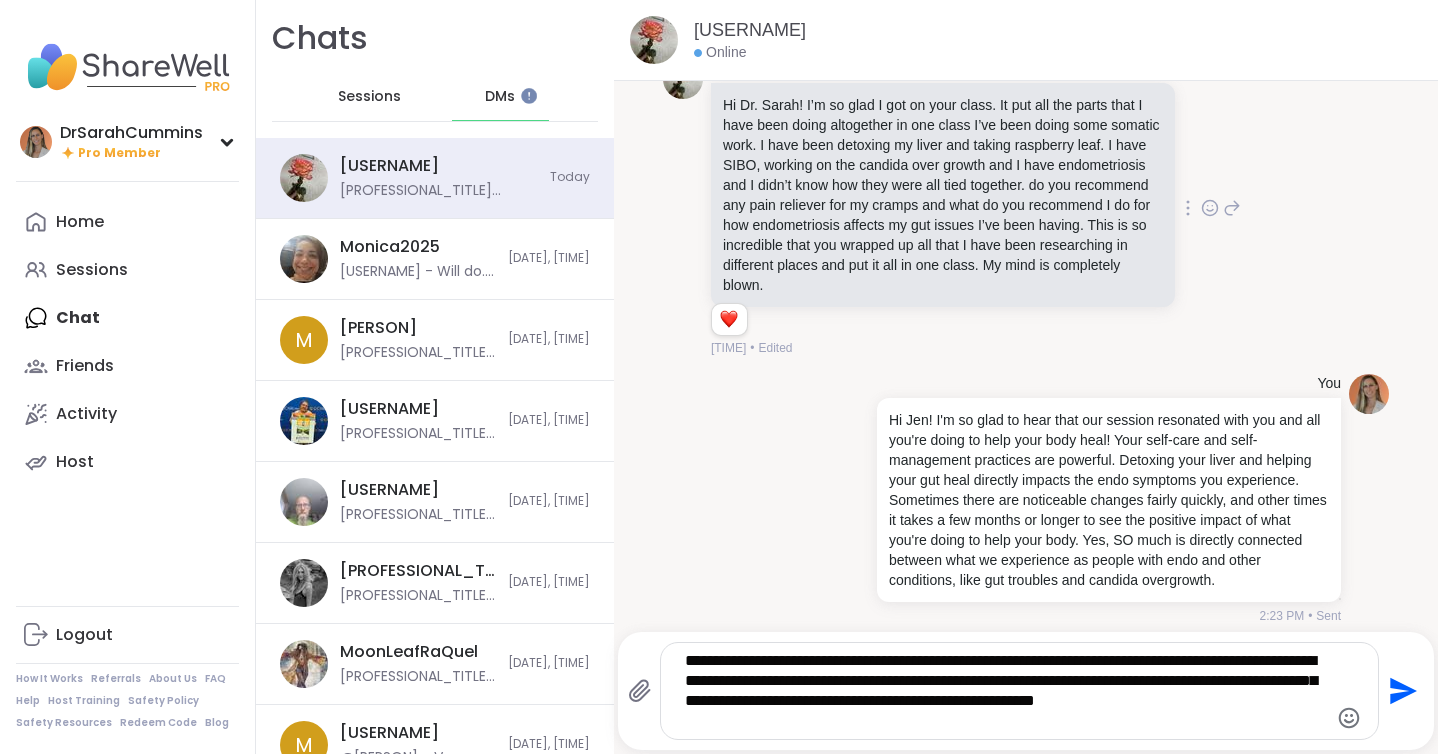 click on "**********" at bounding box center [1003, 691] 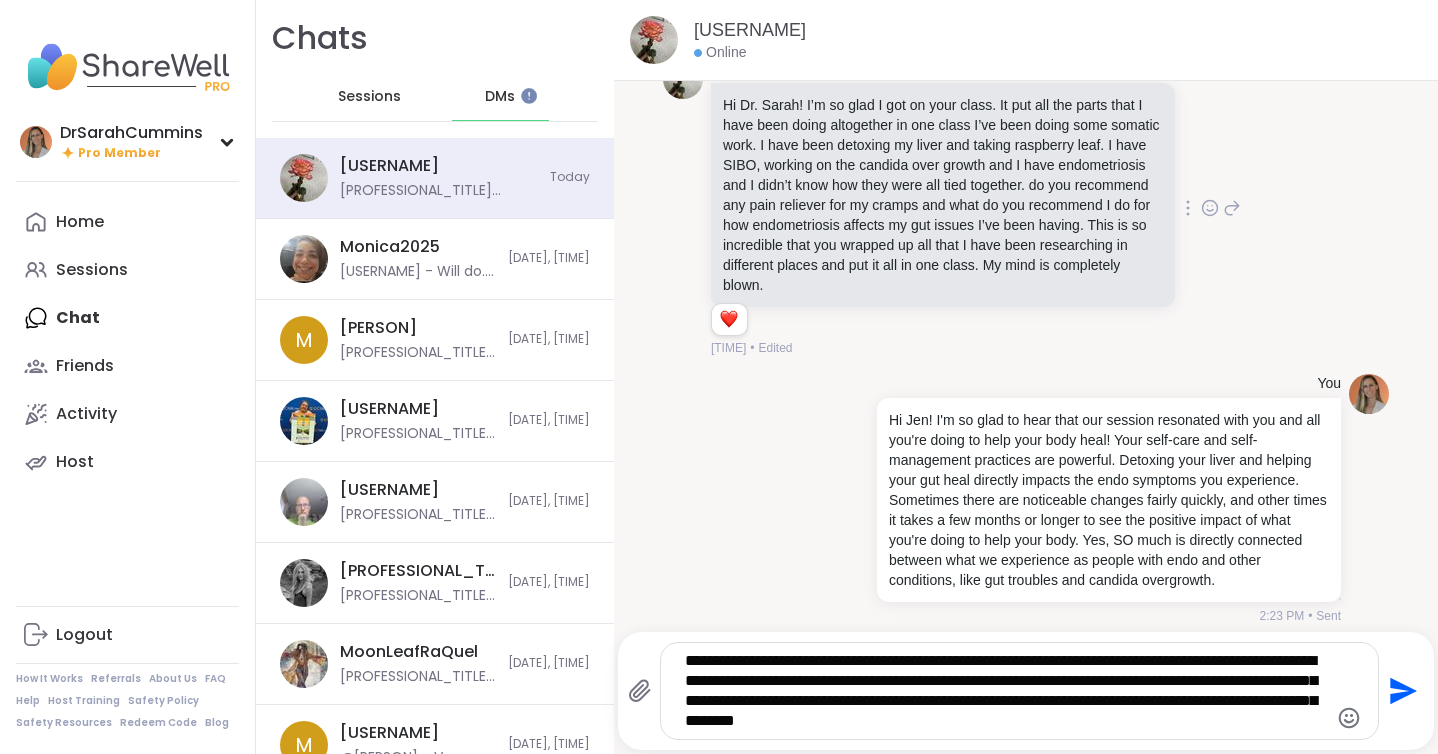 drag, startPoint x: 1200, startPoint y: 719, endPoint x: 1437, endPoint y: 700, distance: 237.76038 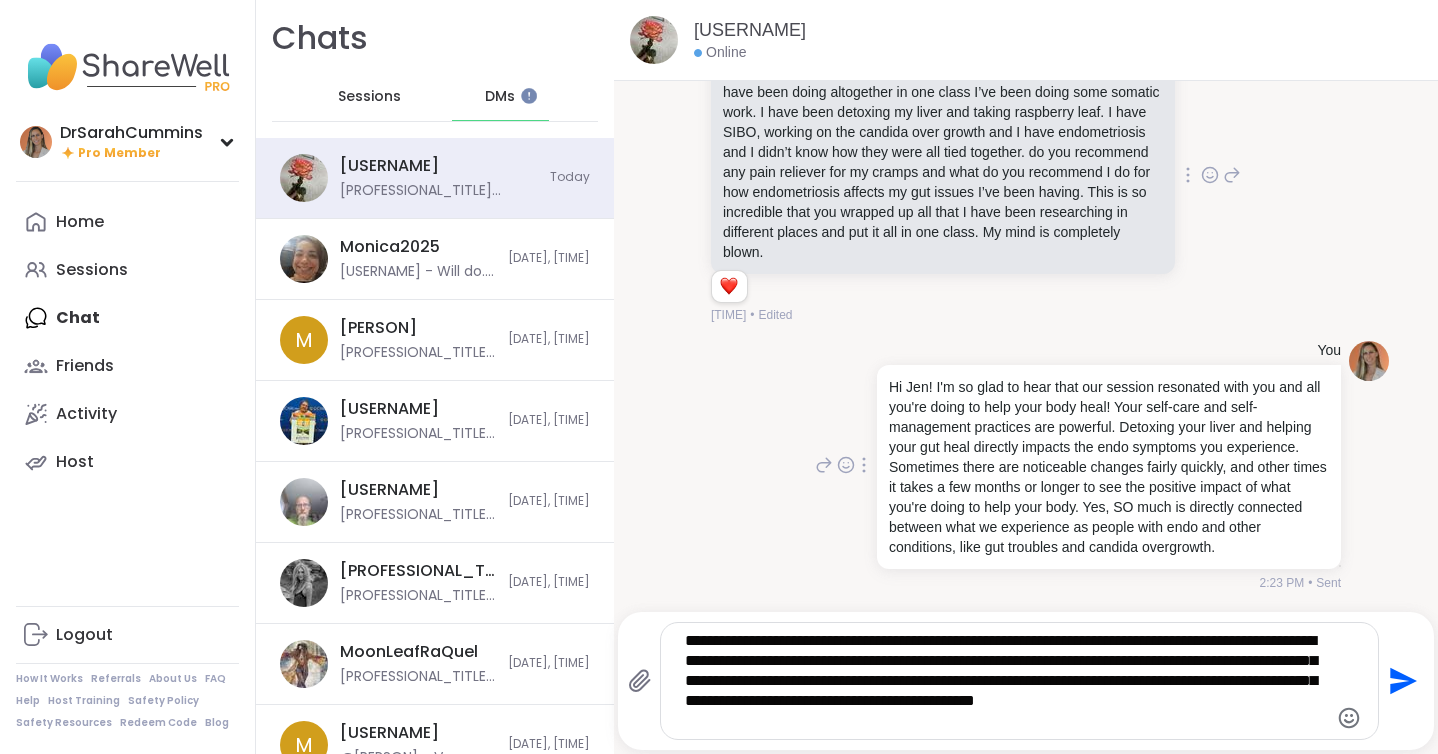scroll, scrollTop: 123, scrollLeft: 0, axis: vertical 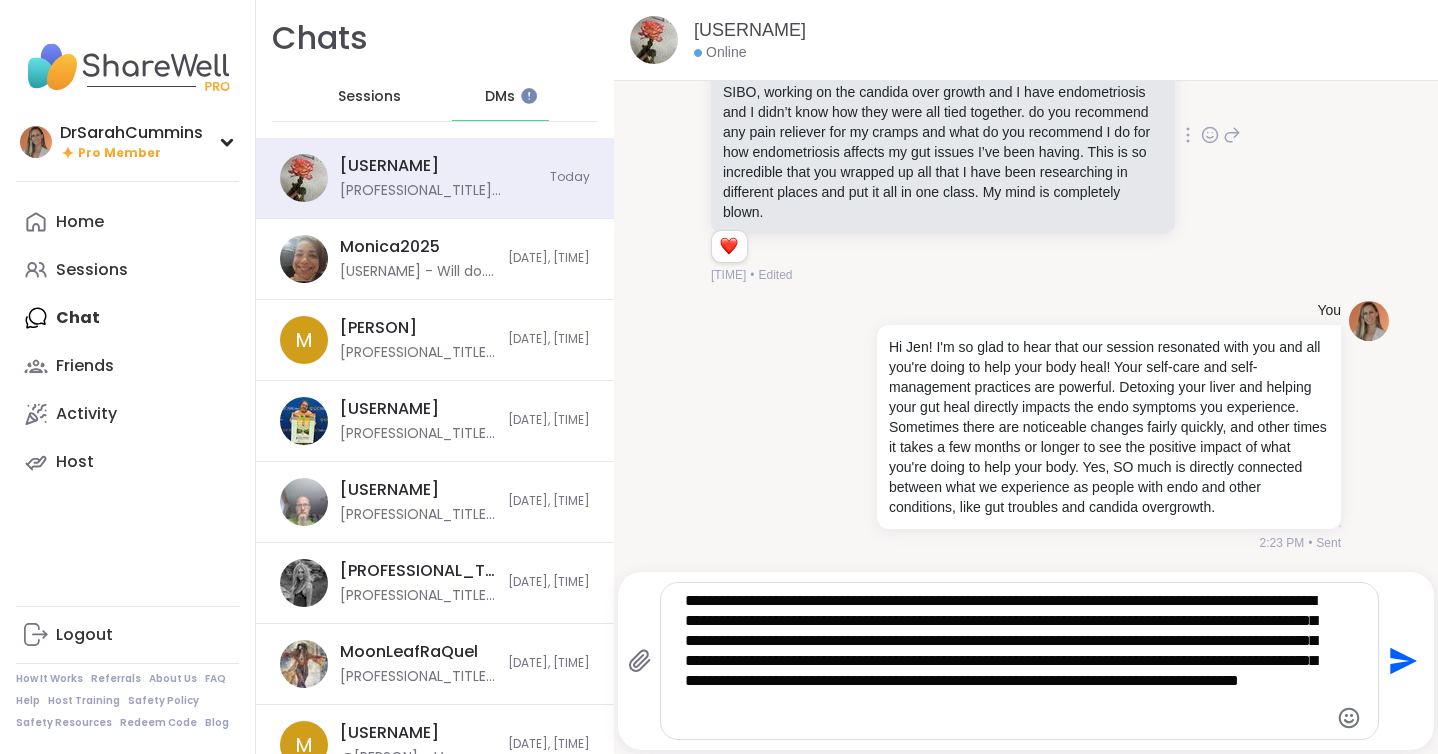 click on "**********" at bounding box center (1003, 661) 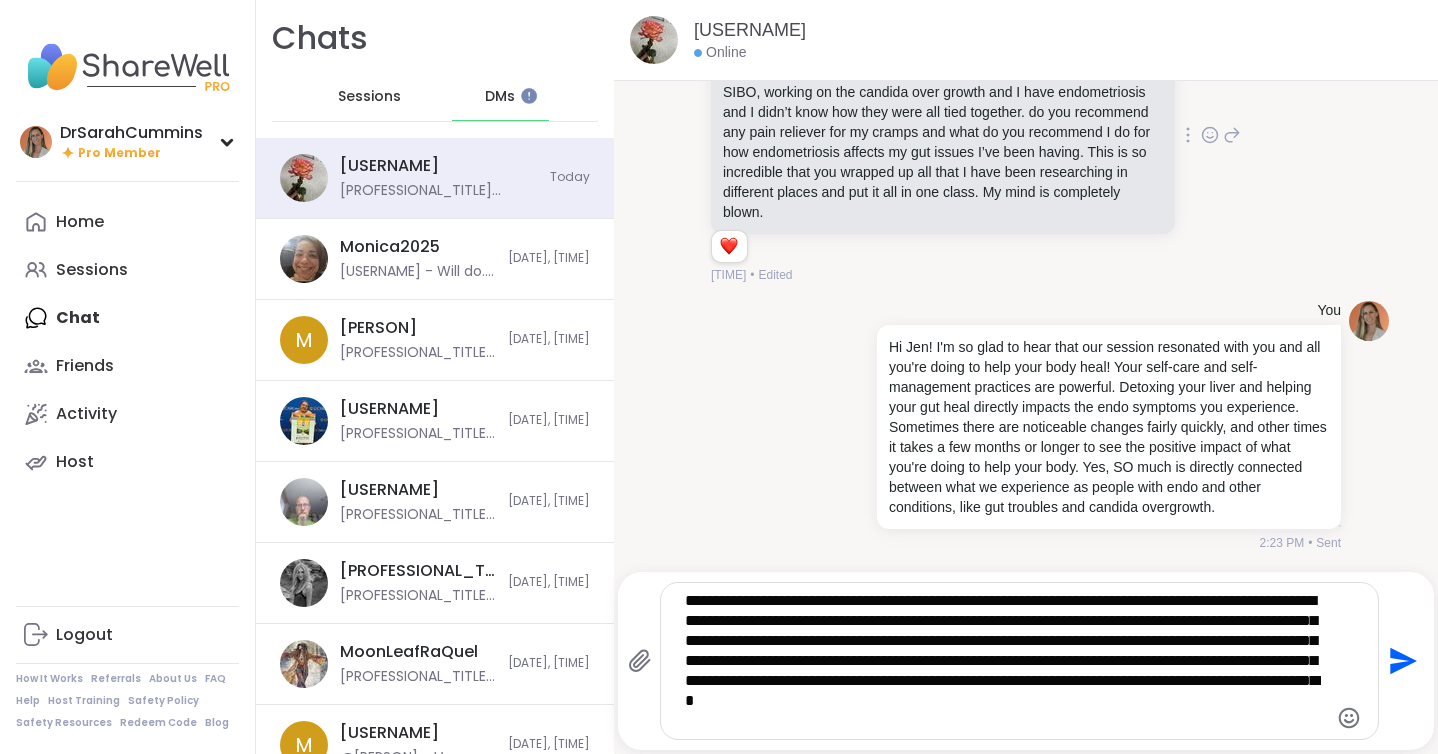 click on "**********" at bounding box center [1003, 661] 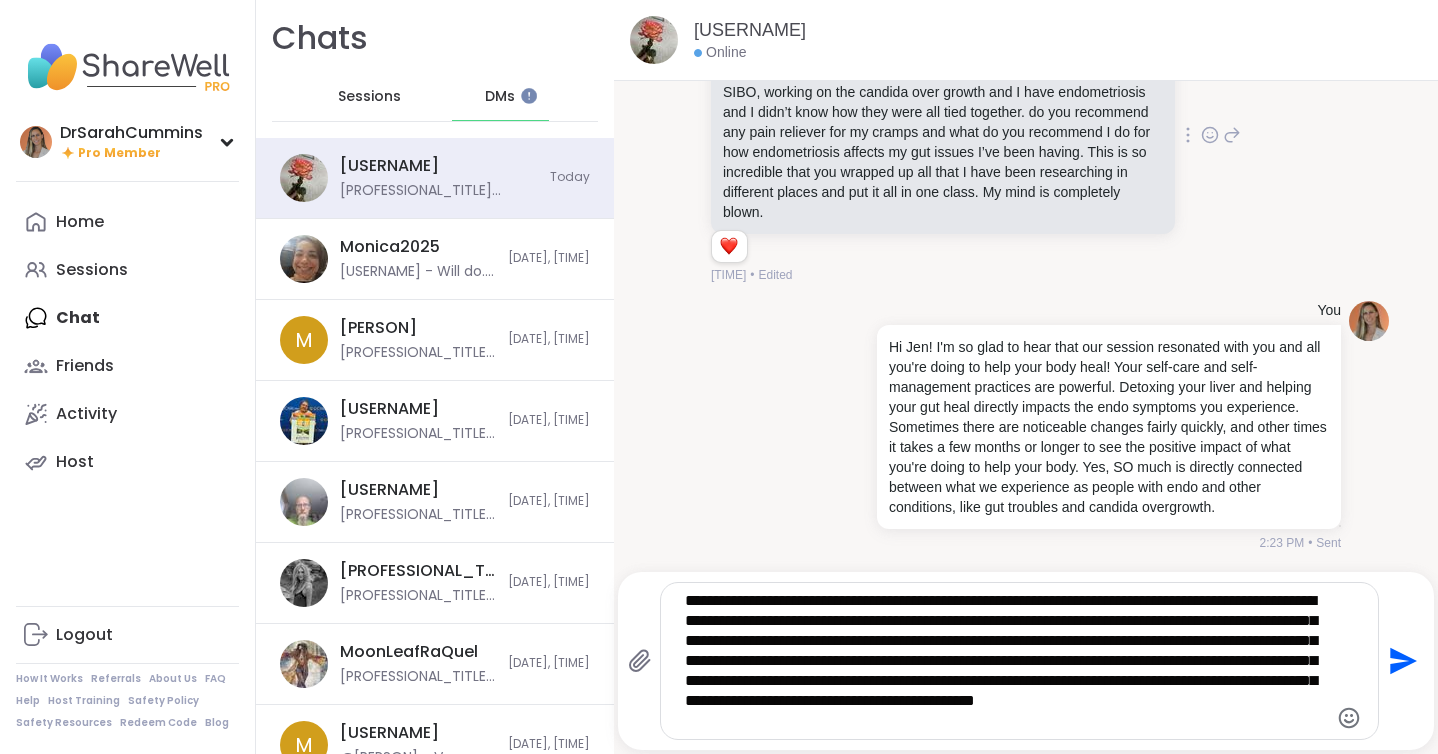 click on "**********" at bounding box center [1003, 661] 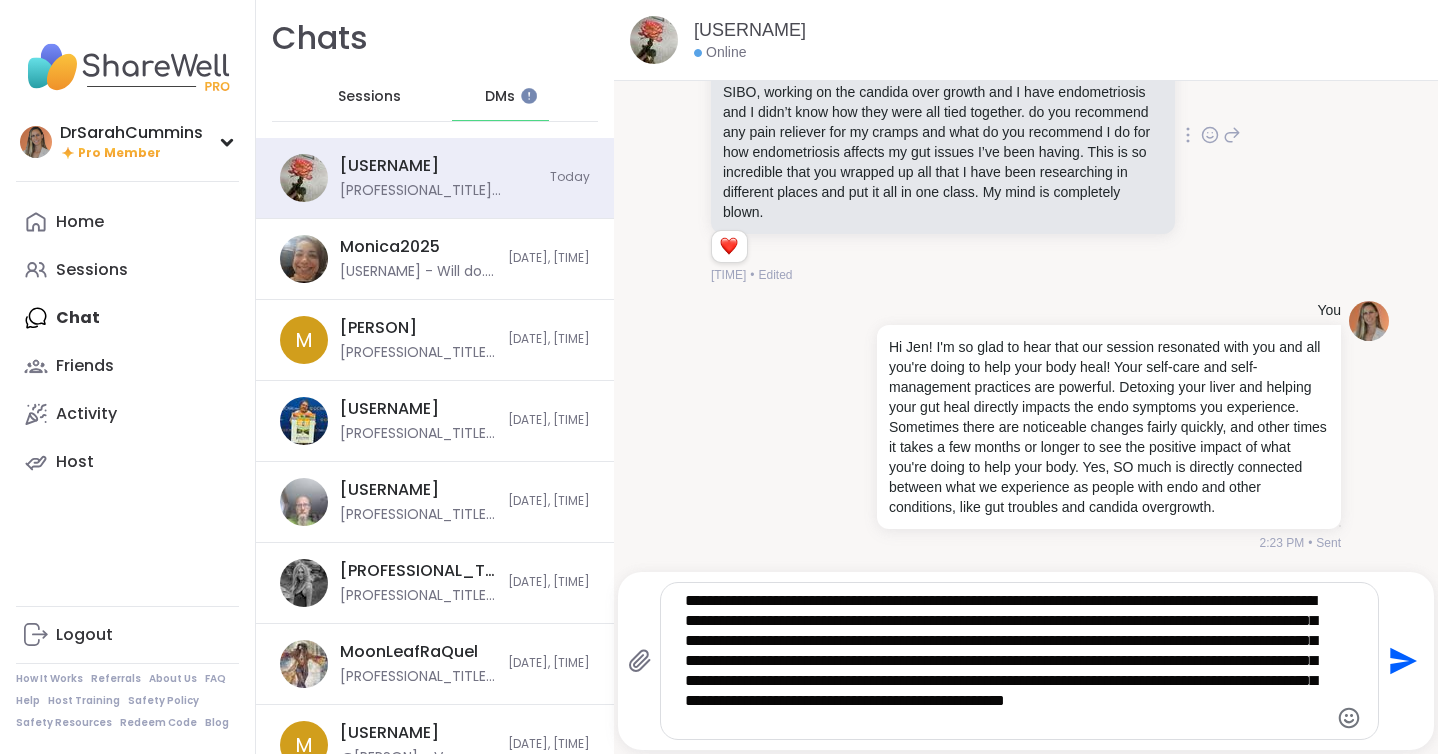 drag, startPoint x: 922, startPoint y: 704, endPoint x: 1236, endPoint y: 697, distance: 314.078 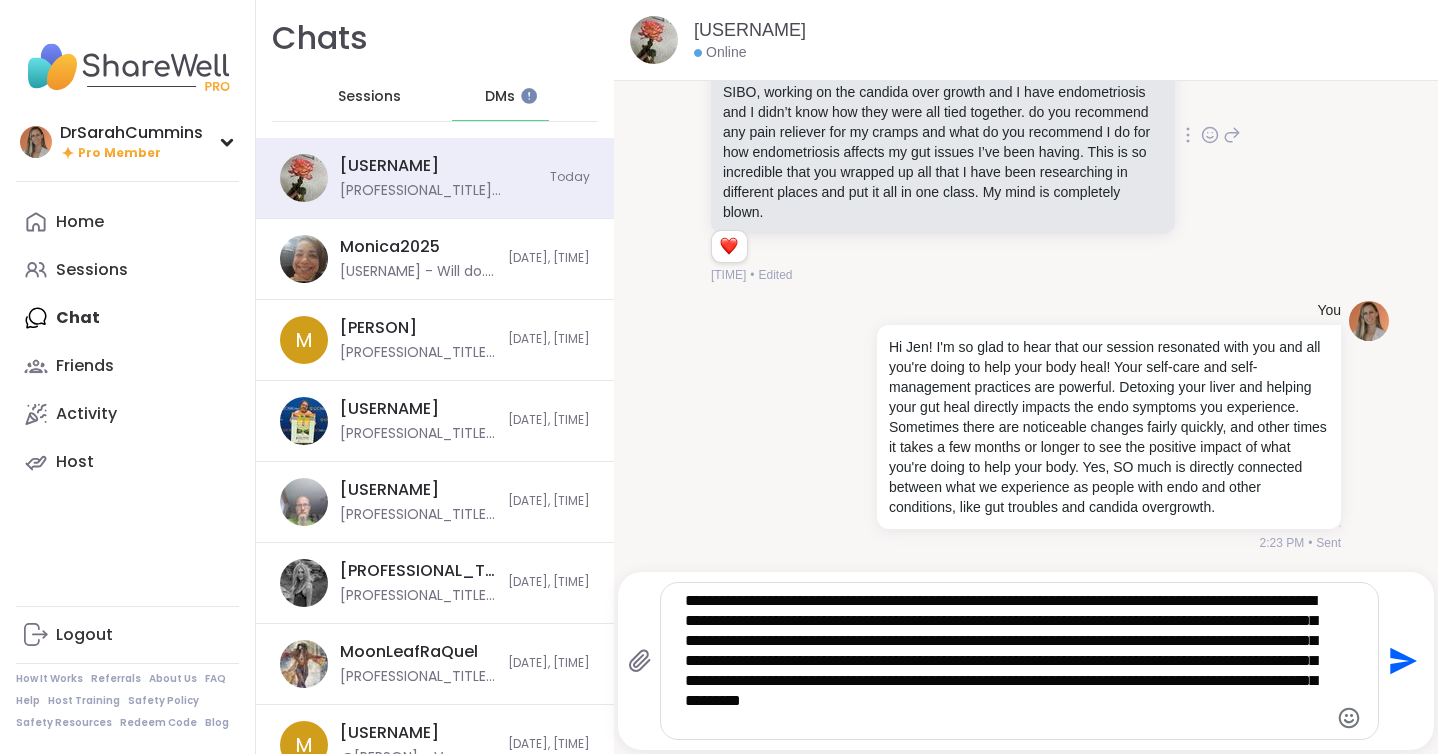 click on "**********" at bounding box center (1003, 661) 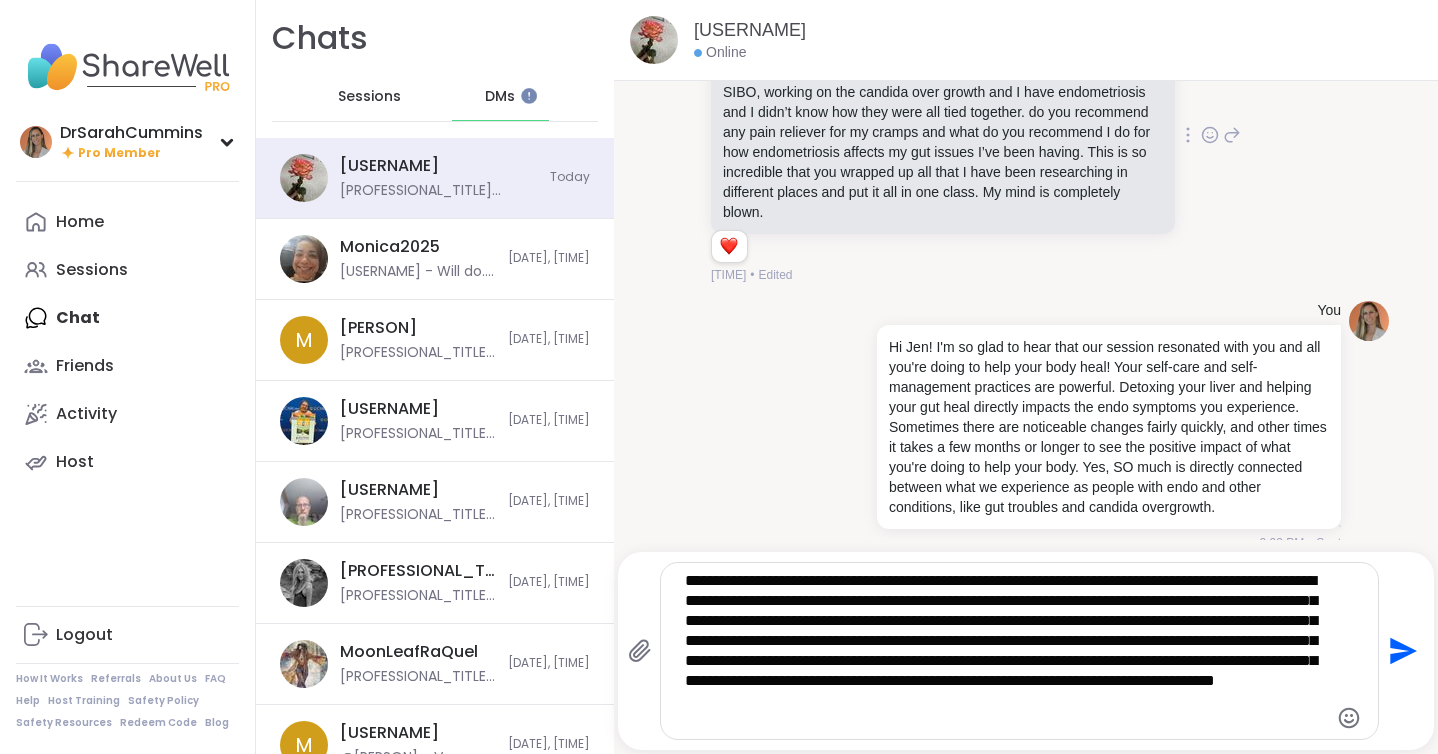click on "**********" at bounding box center [1003, 651] 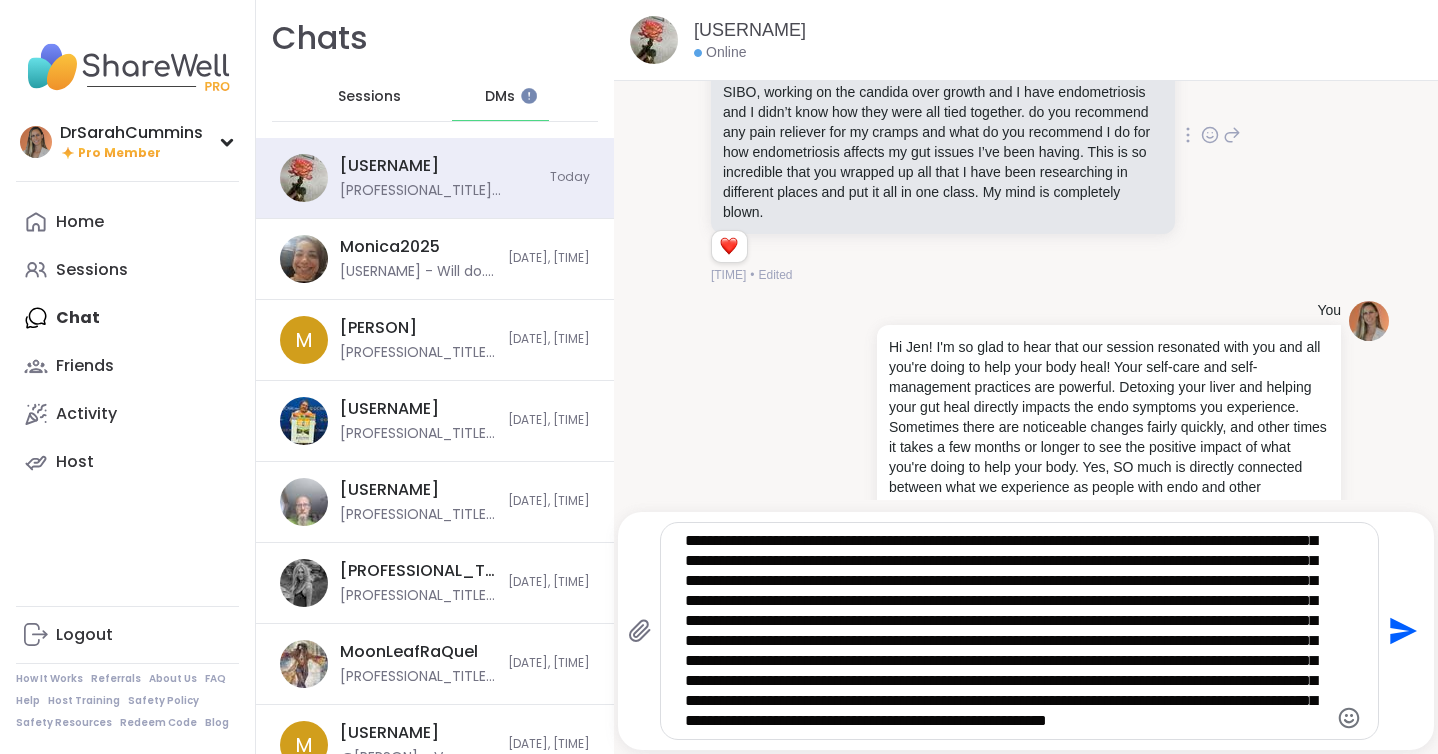 scroll, scrollTop: 79, scrollLeft: 0, axis: vertical 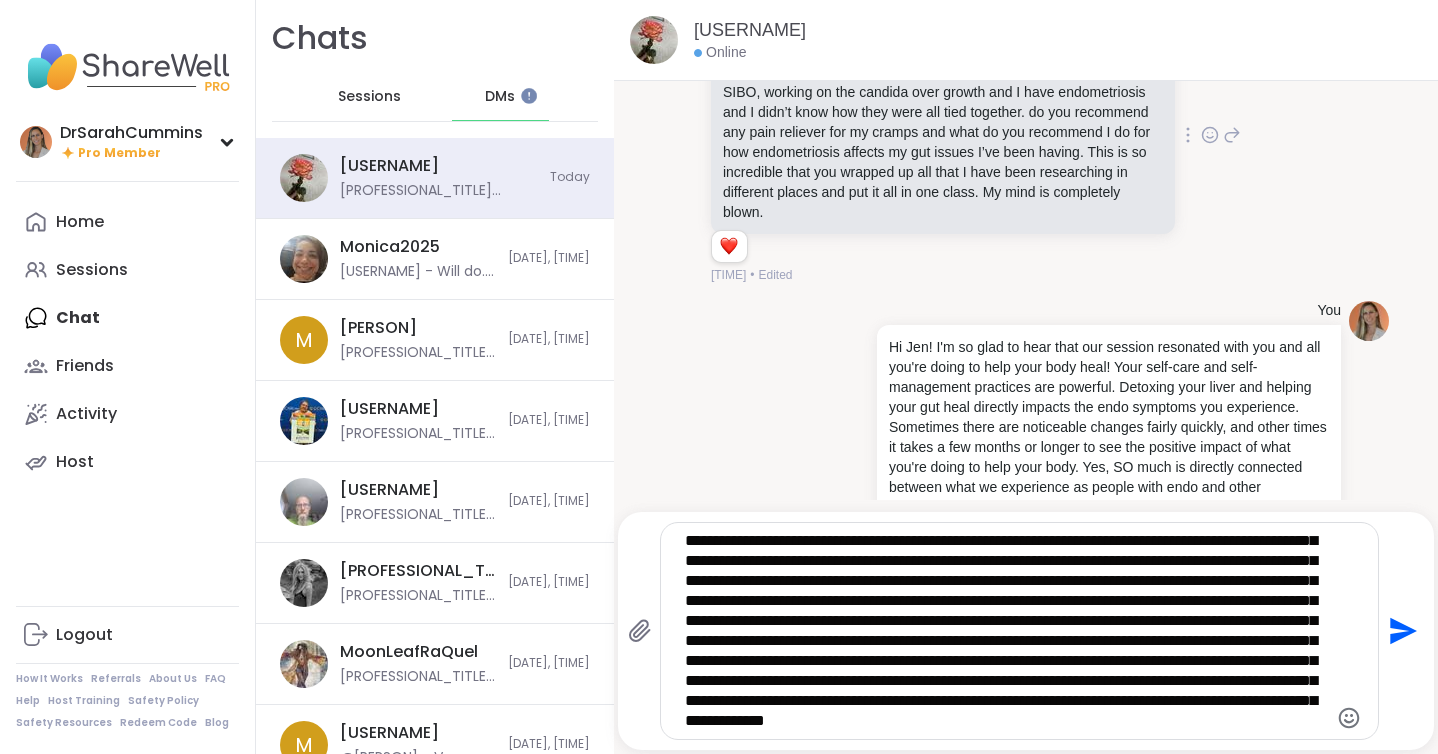 click at bounding box center [1003, 631] 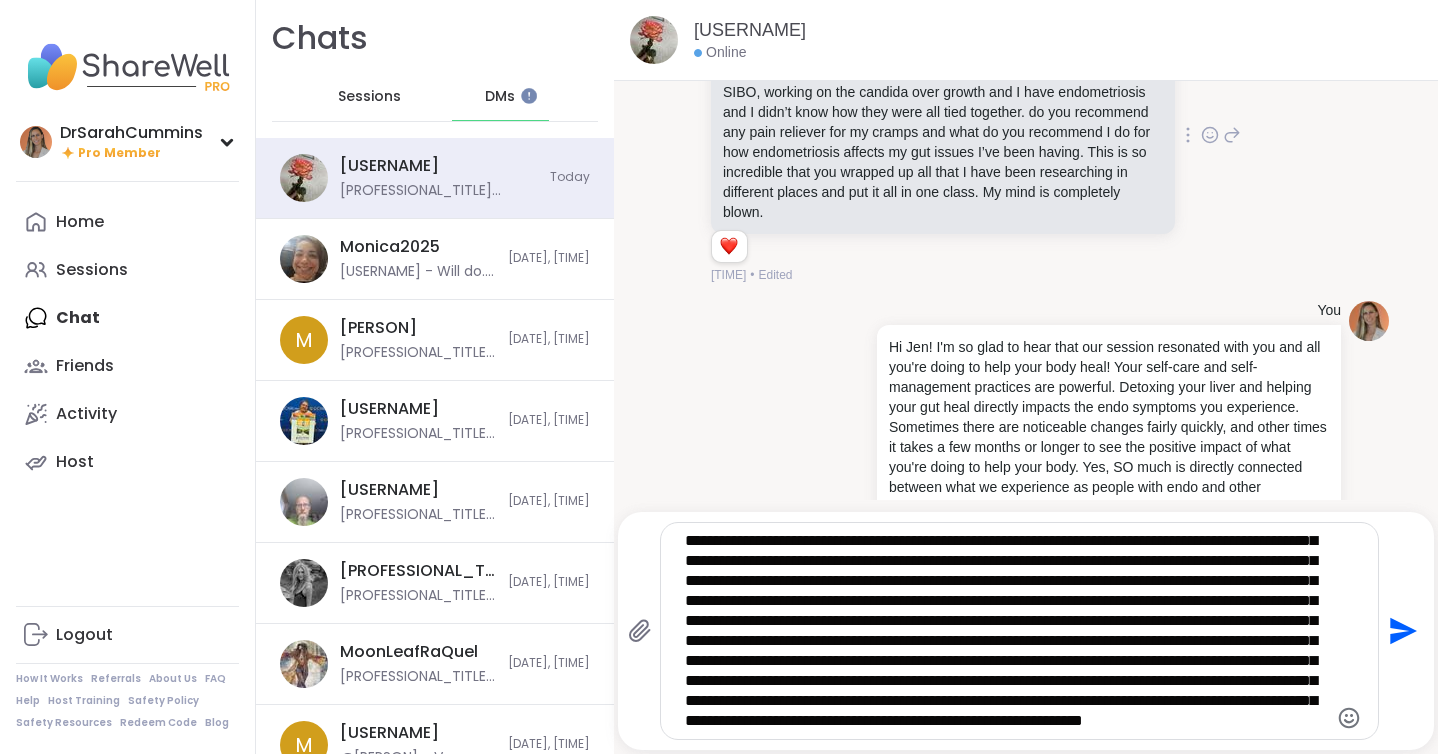 scroll, scrollTop: 99, scrollLeft: 0, axis: vertical 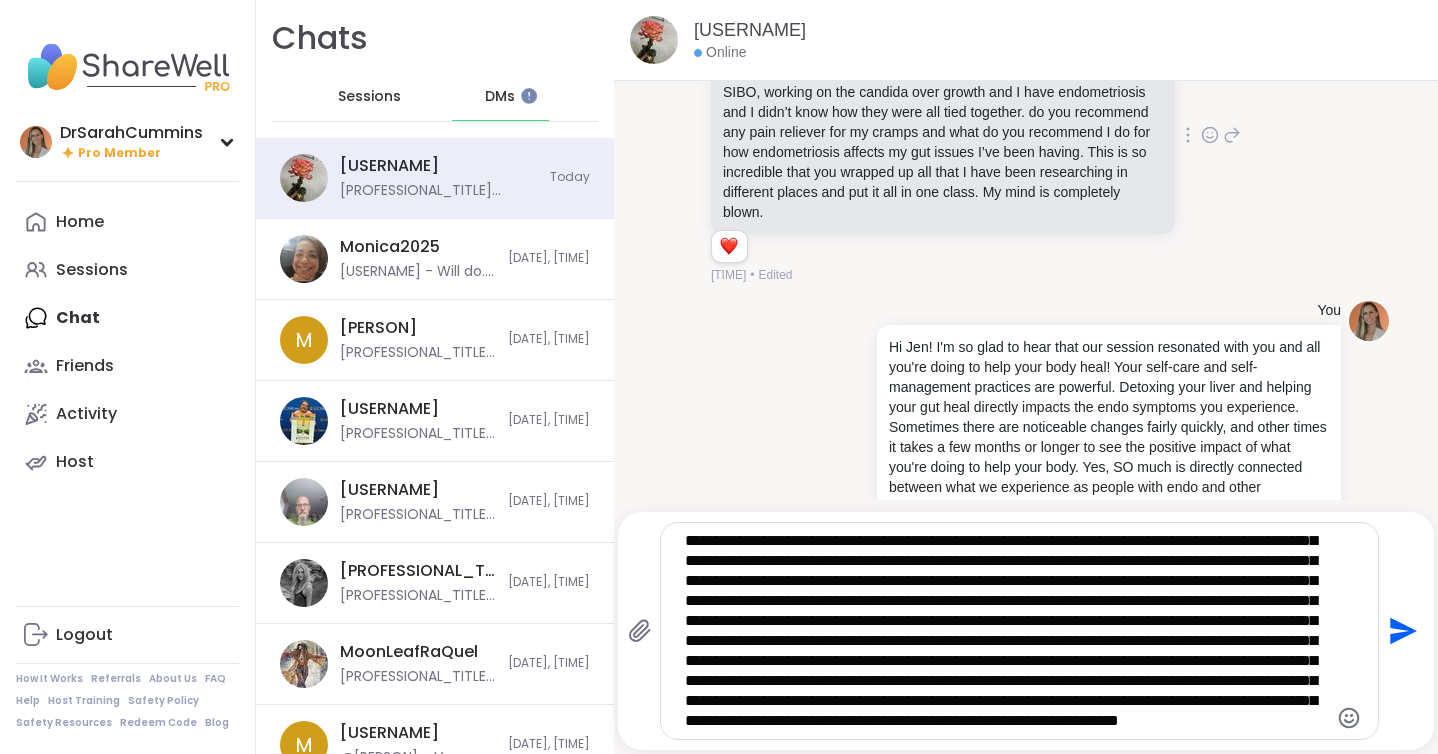 click at bounding box center (1003, 631) 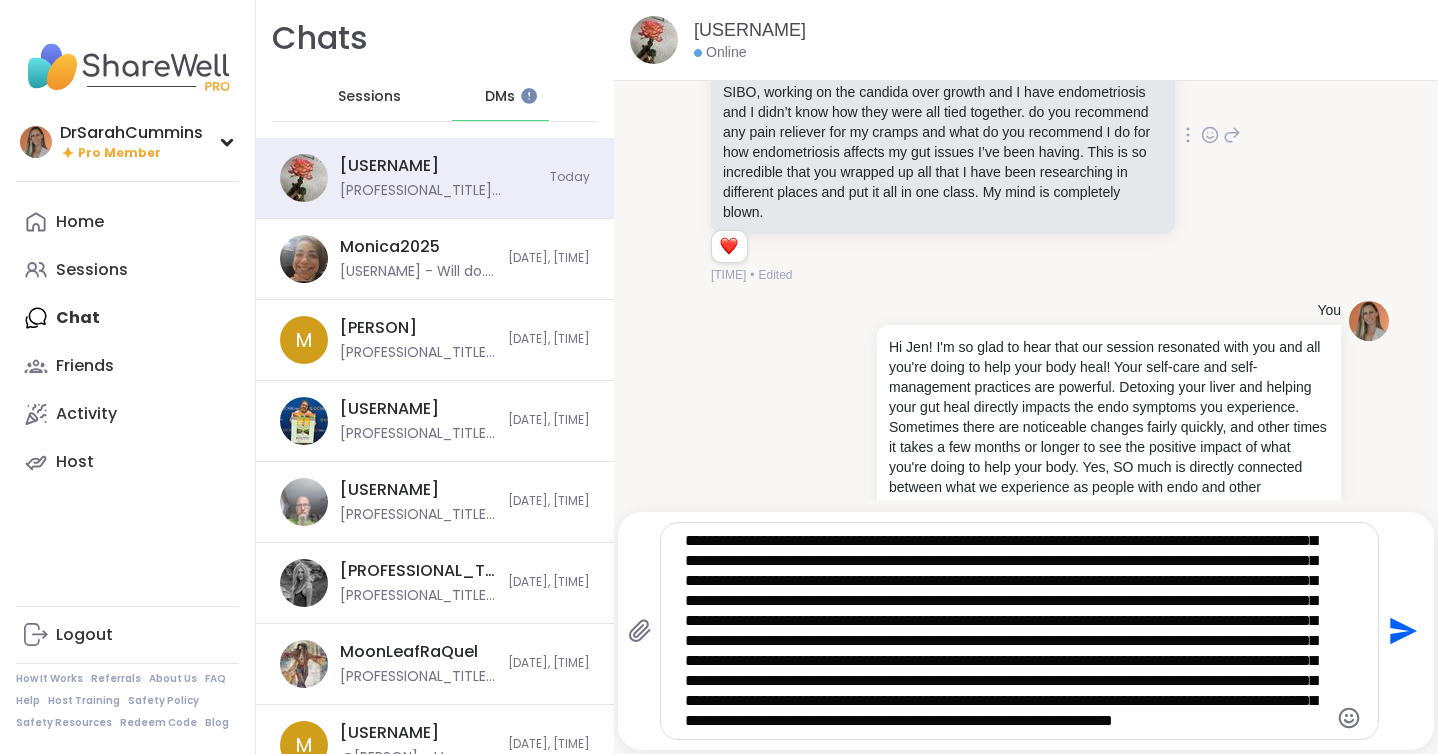 click at bounding box center [1003, 631] 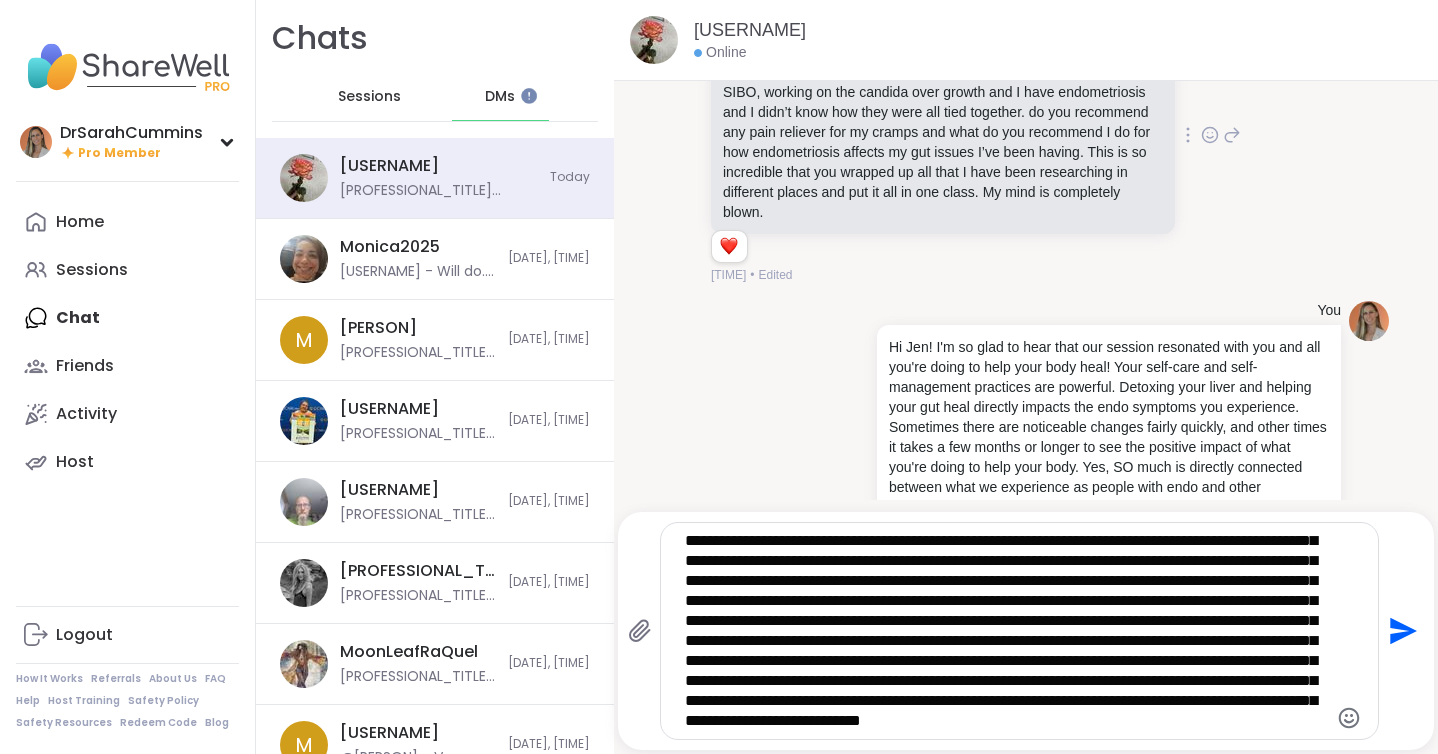 scroll, scrollTop: 119, scrollLeft: 0, axis: vertical 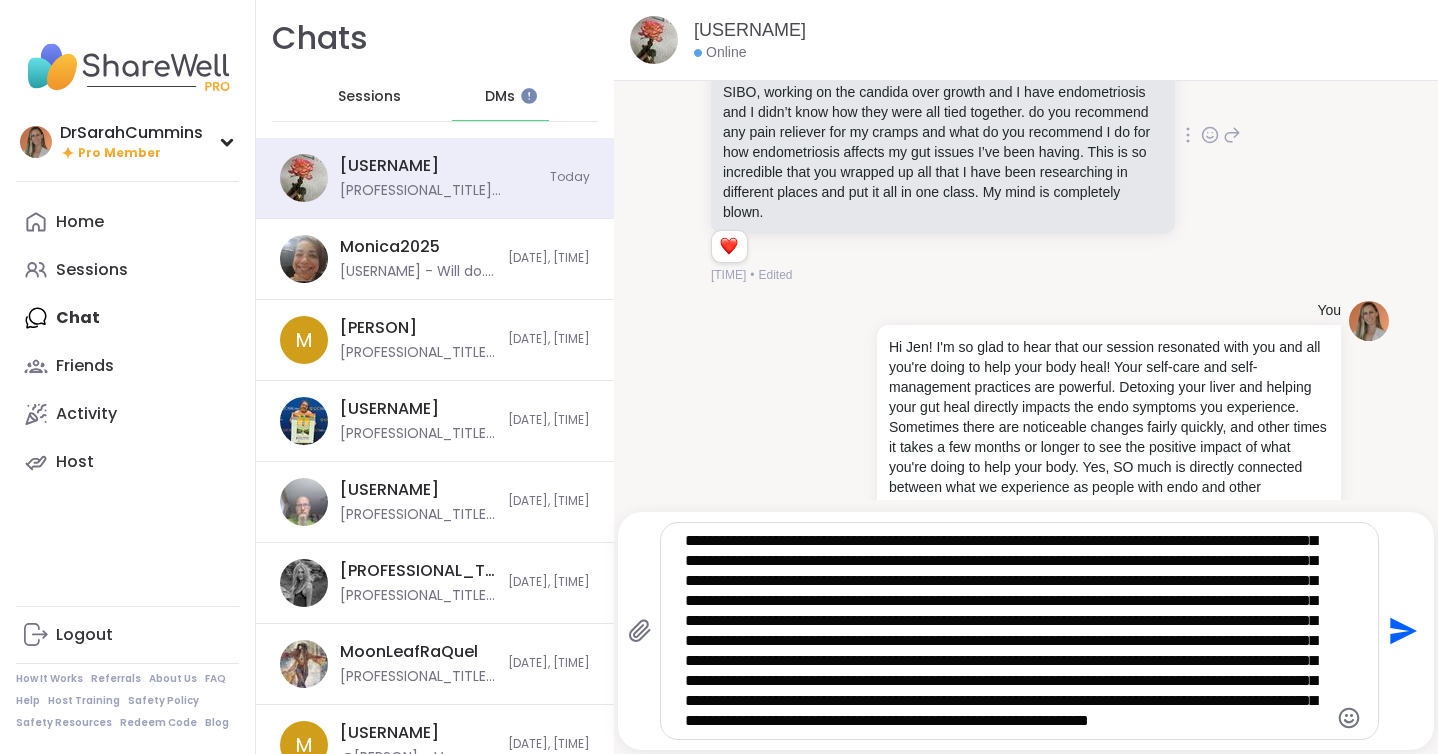 type on "**********" 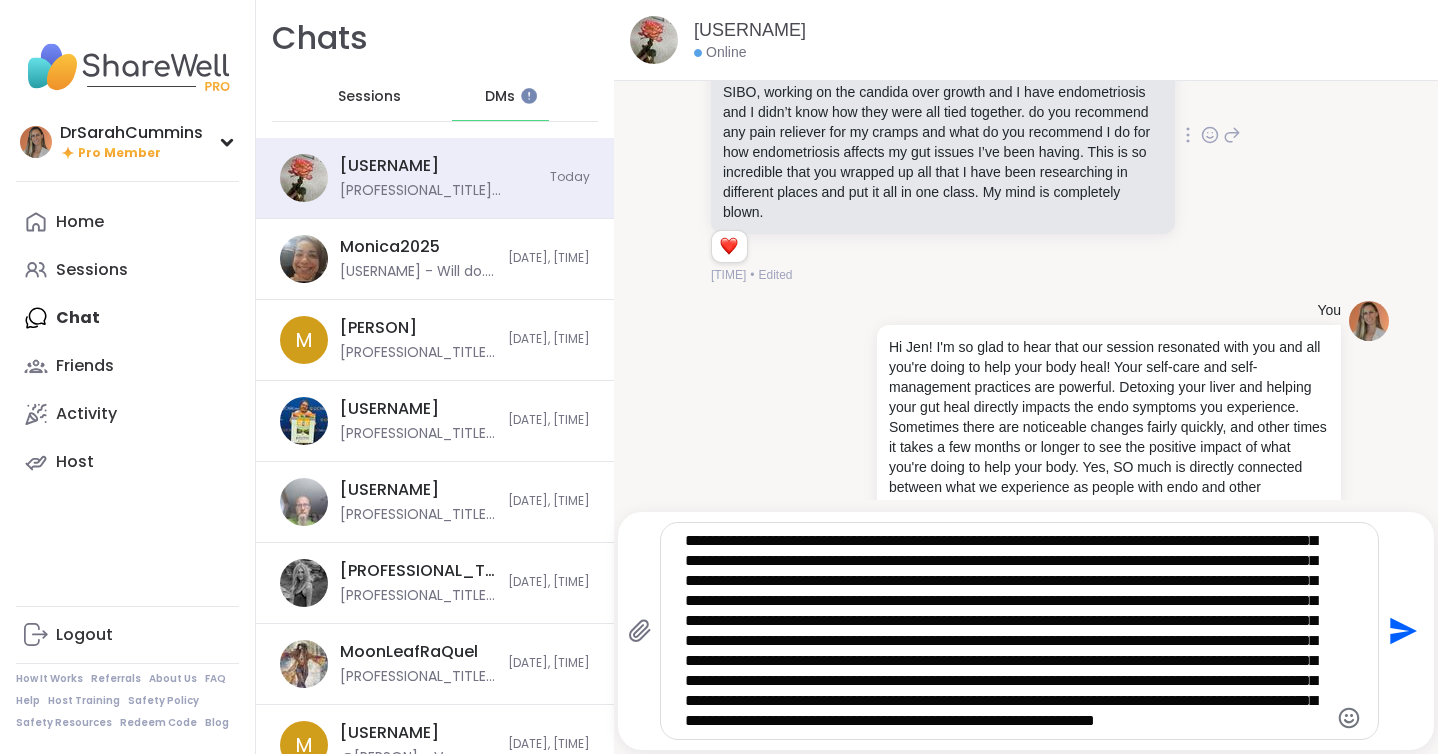 scroll, scrollTop: 0, scrollLeft: 0, axis: both 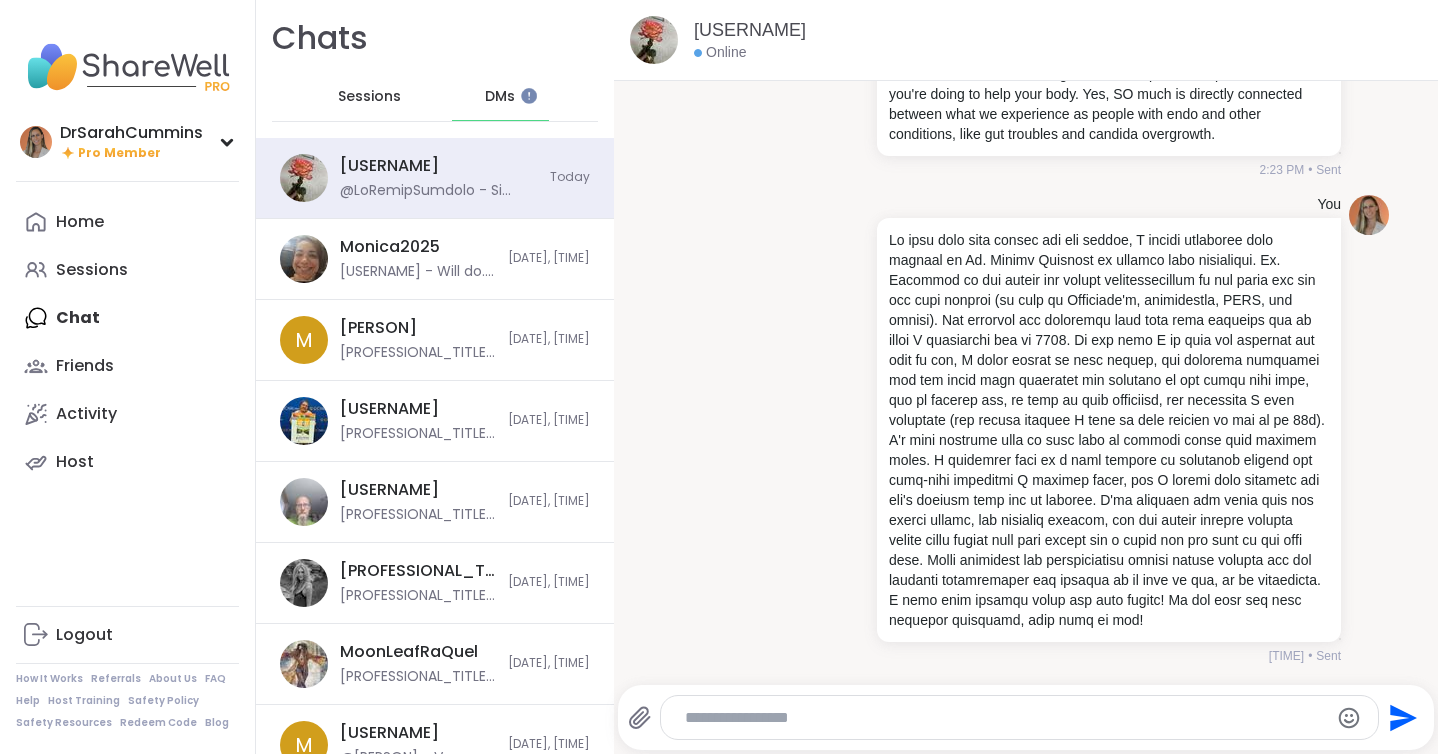 click at bounding box center (1003, 718) 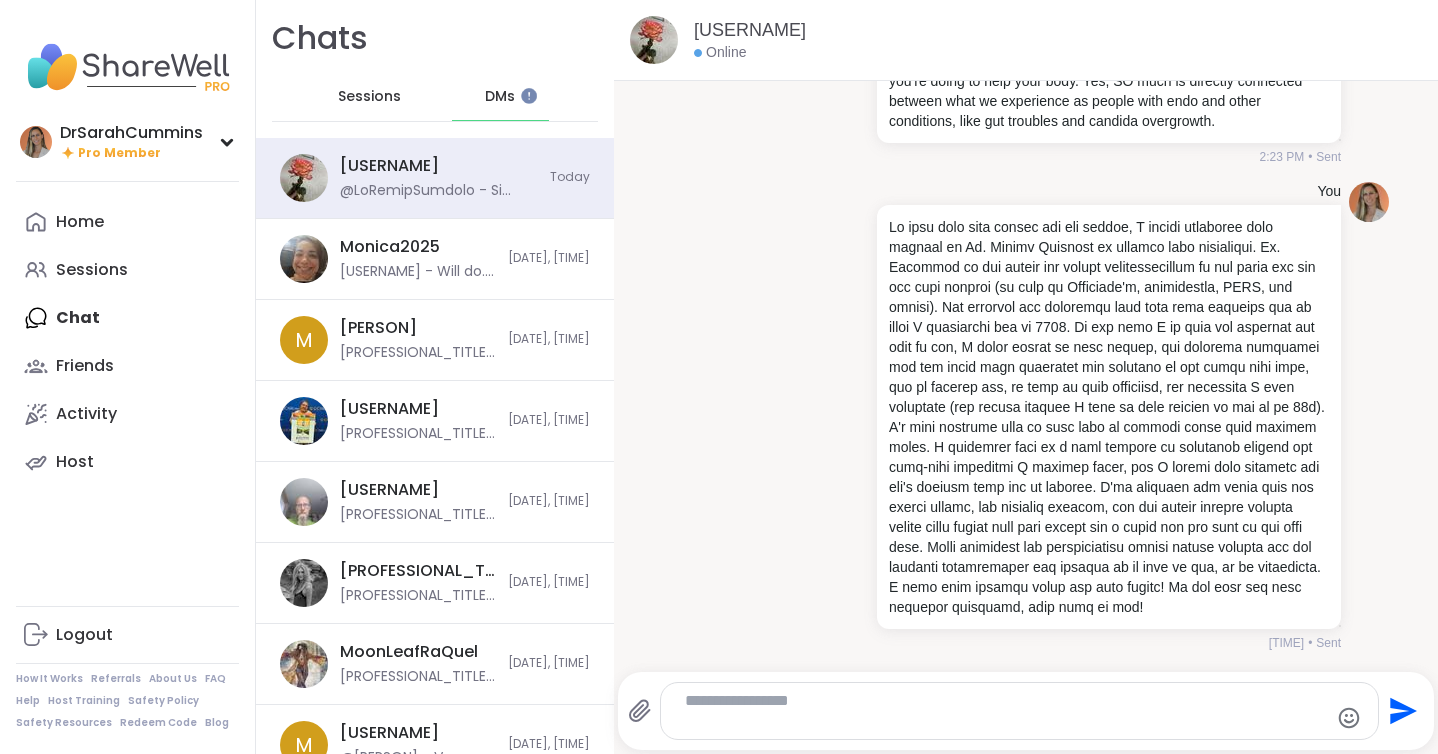 type on "**********" 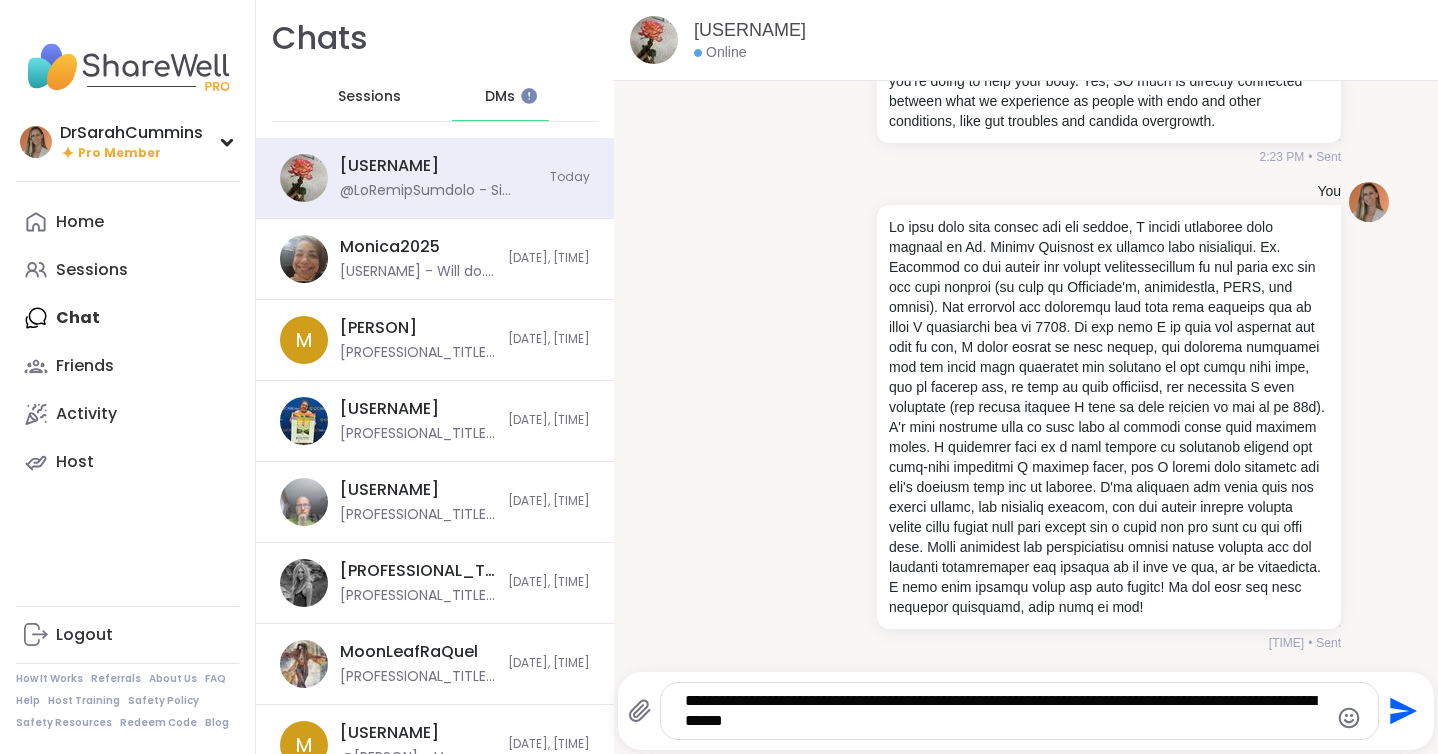 click on "Send" 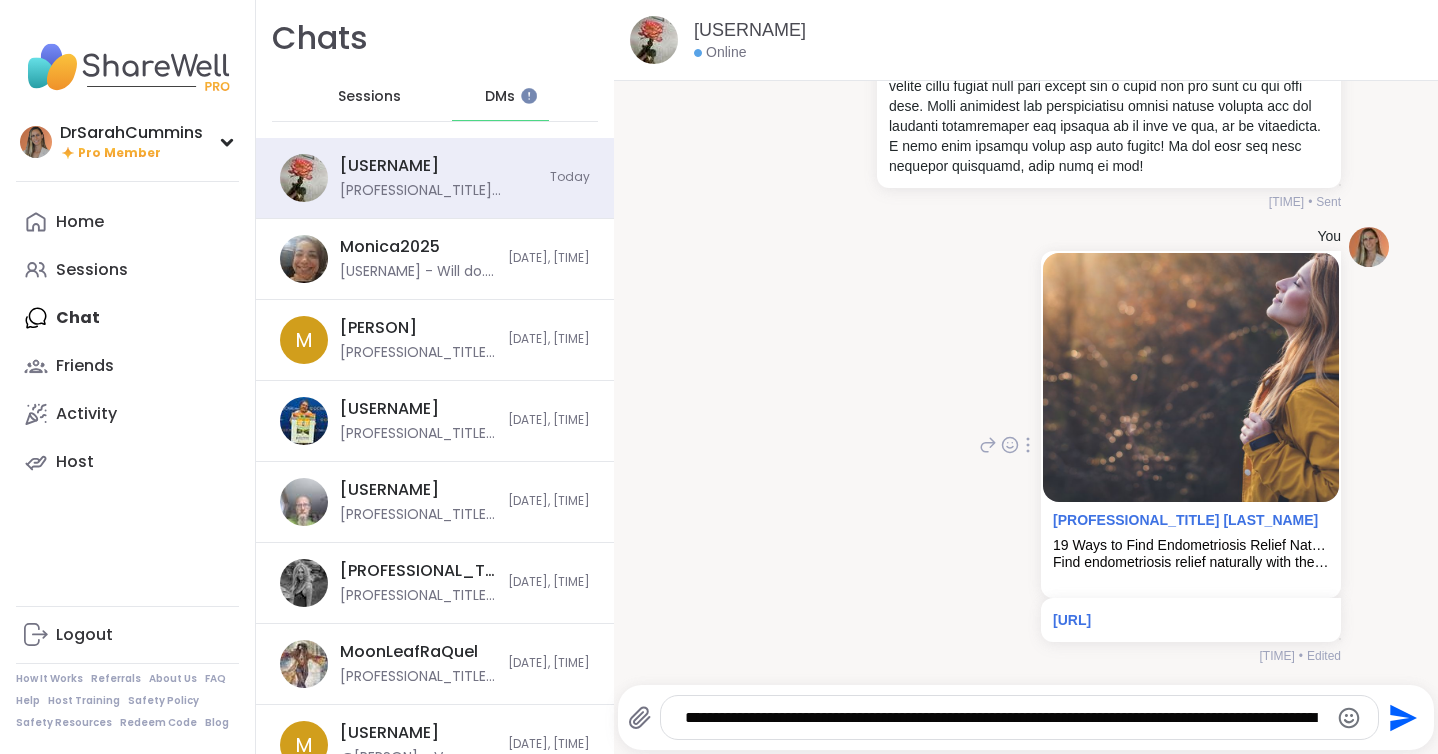 scroll, scrollTop: 1049, scrollLeft: 0, axis: vertical 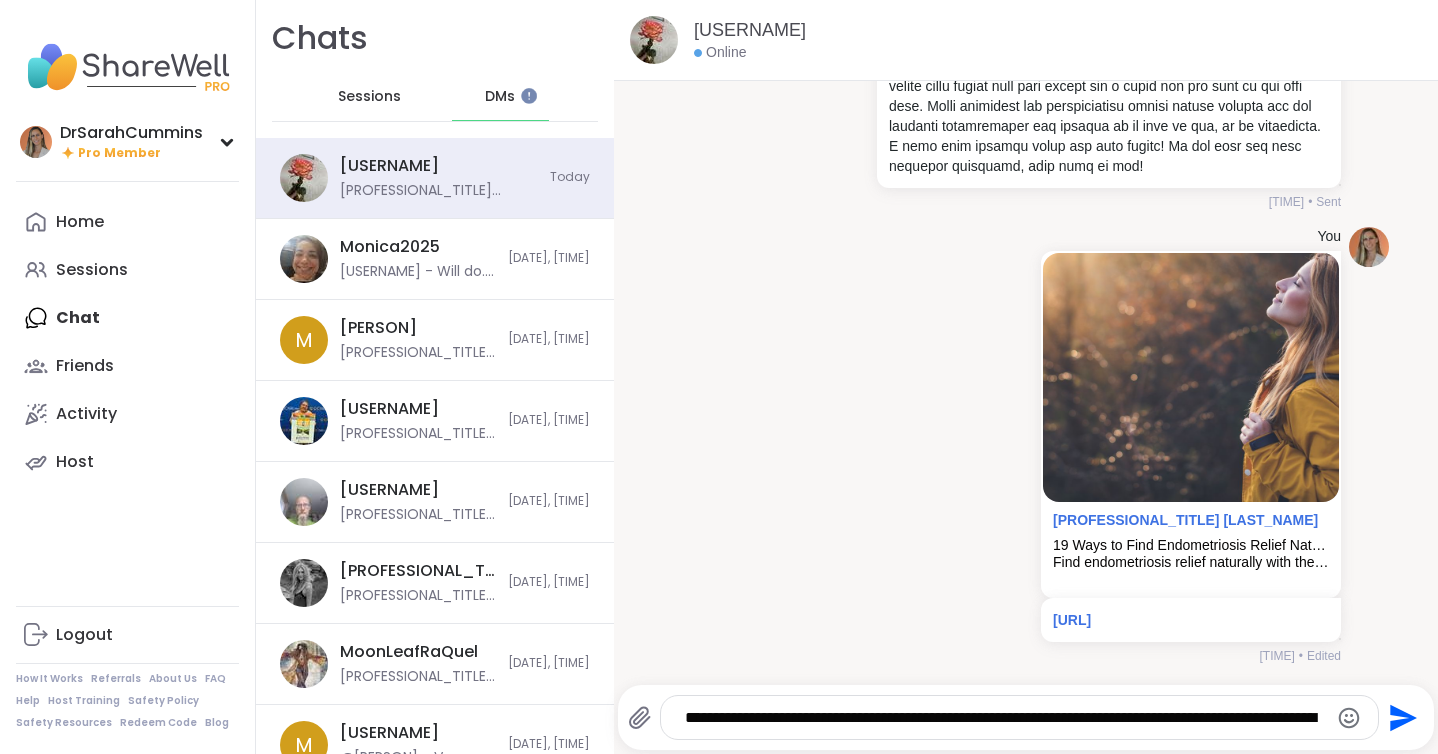 click on "**********" at bounding box center (1003, 718) 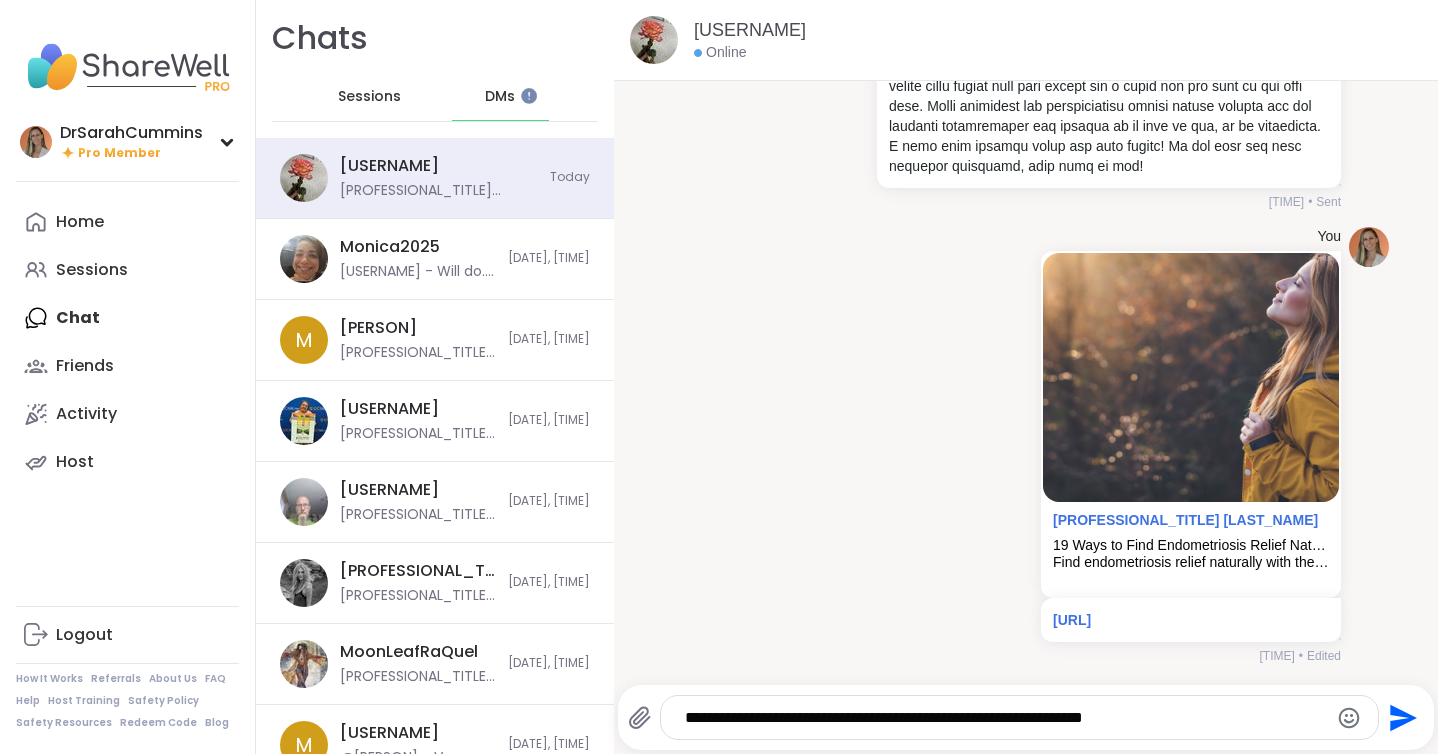 click on "**********" at bounding box center [1003, 718] 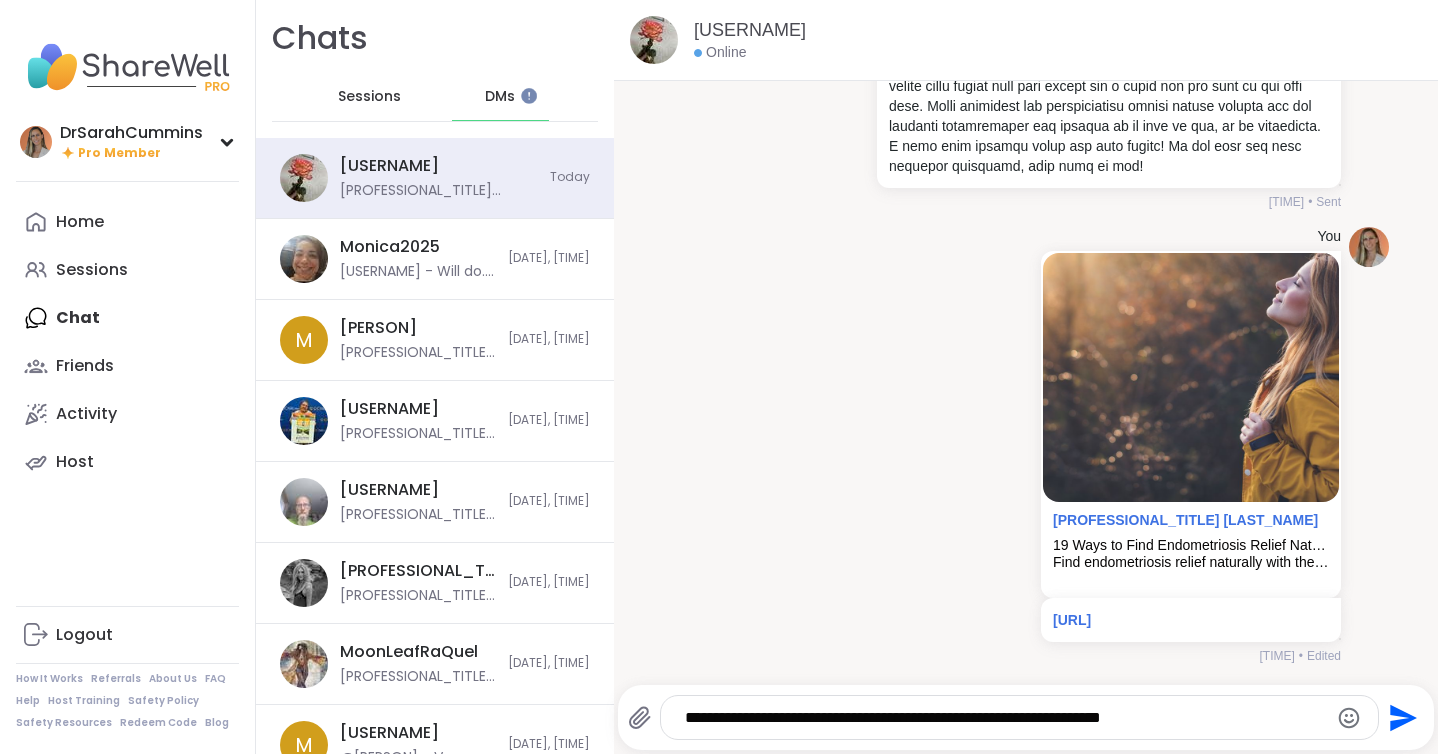 click on "**********" at bounding box center (1003, 718) 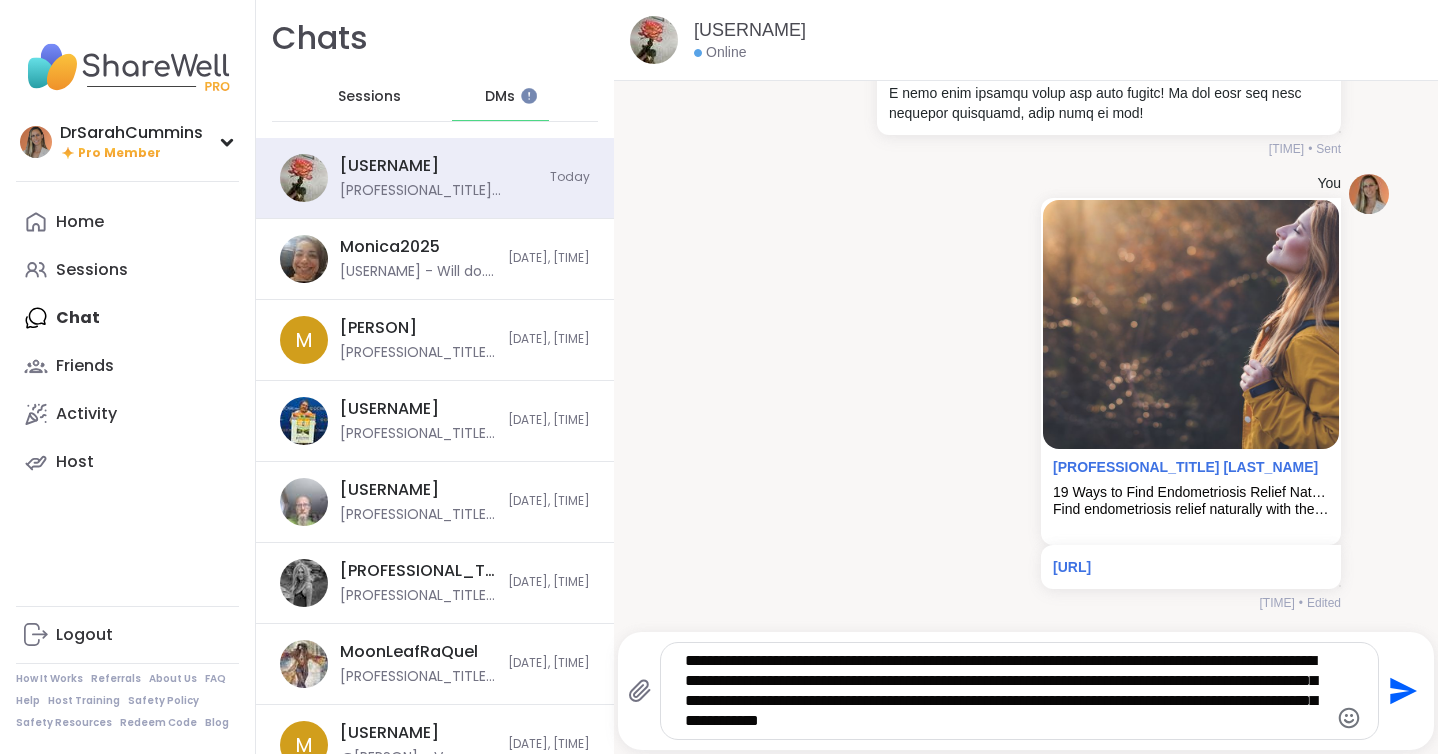click on "**********" at bounding box center (1003, 691) 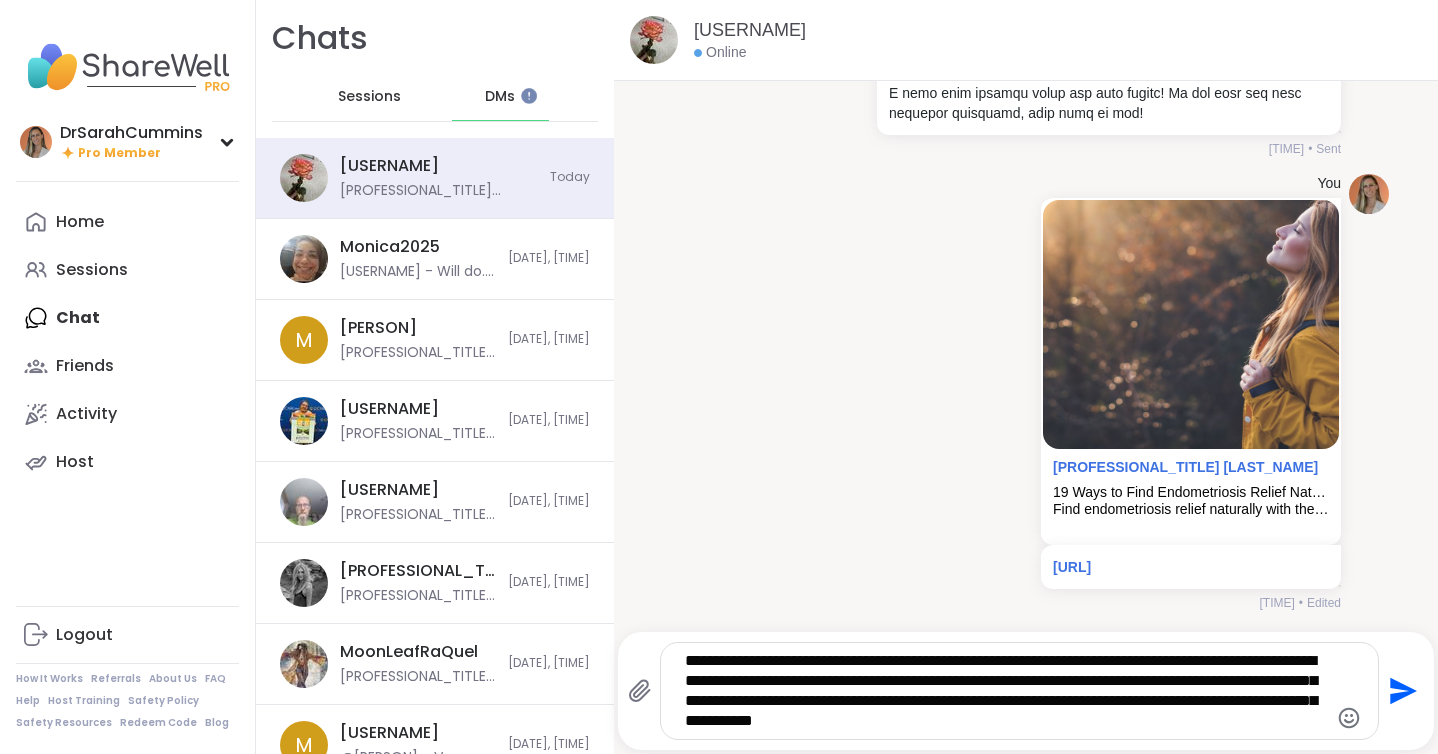 click on "**********" at bounding box center [1003, 691] 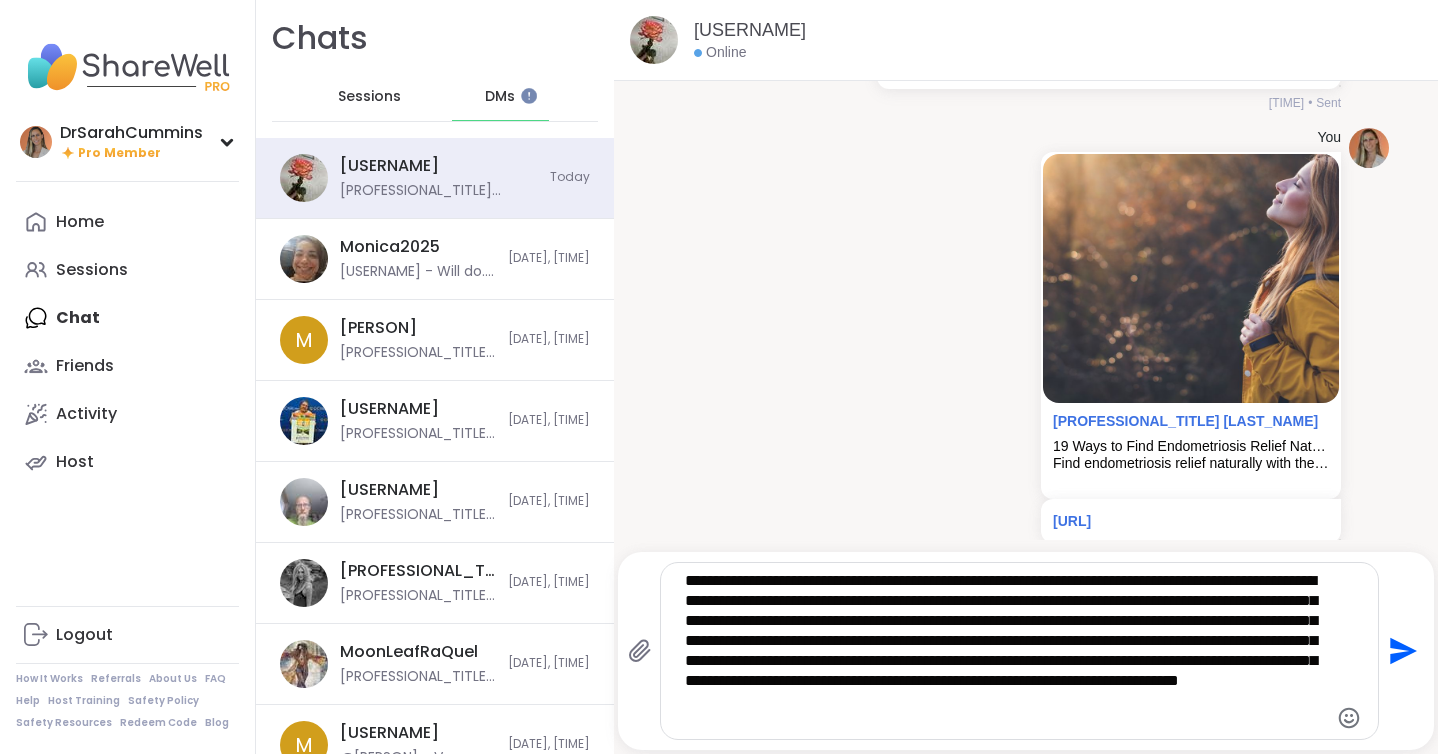 type on "**********" 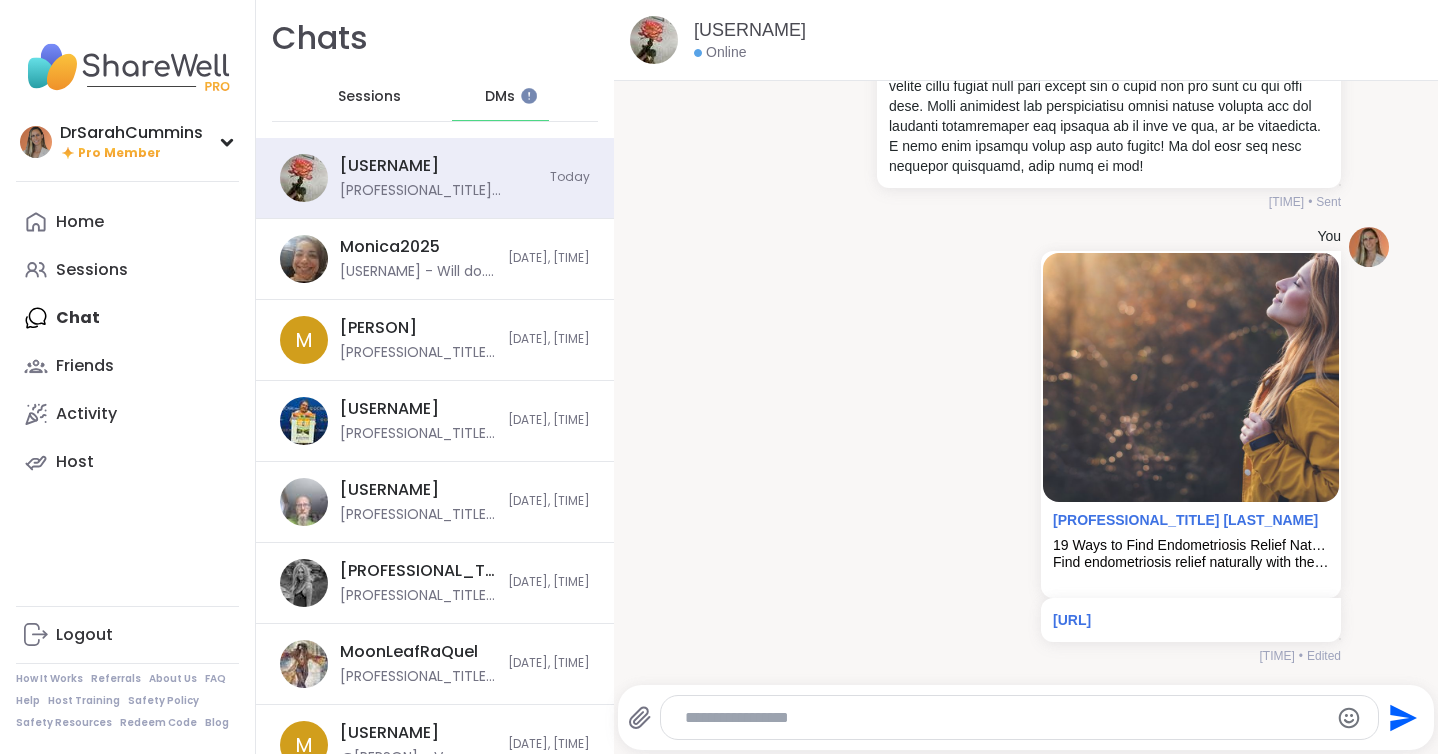 scroll, scrollTop: 1336, scrollLeft: 0, axis: vertical 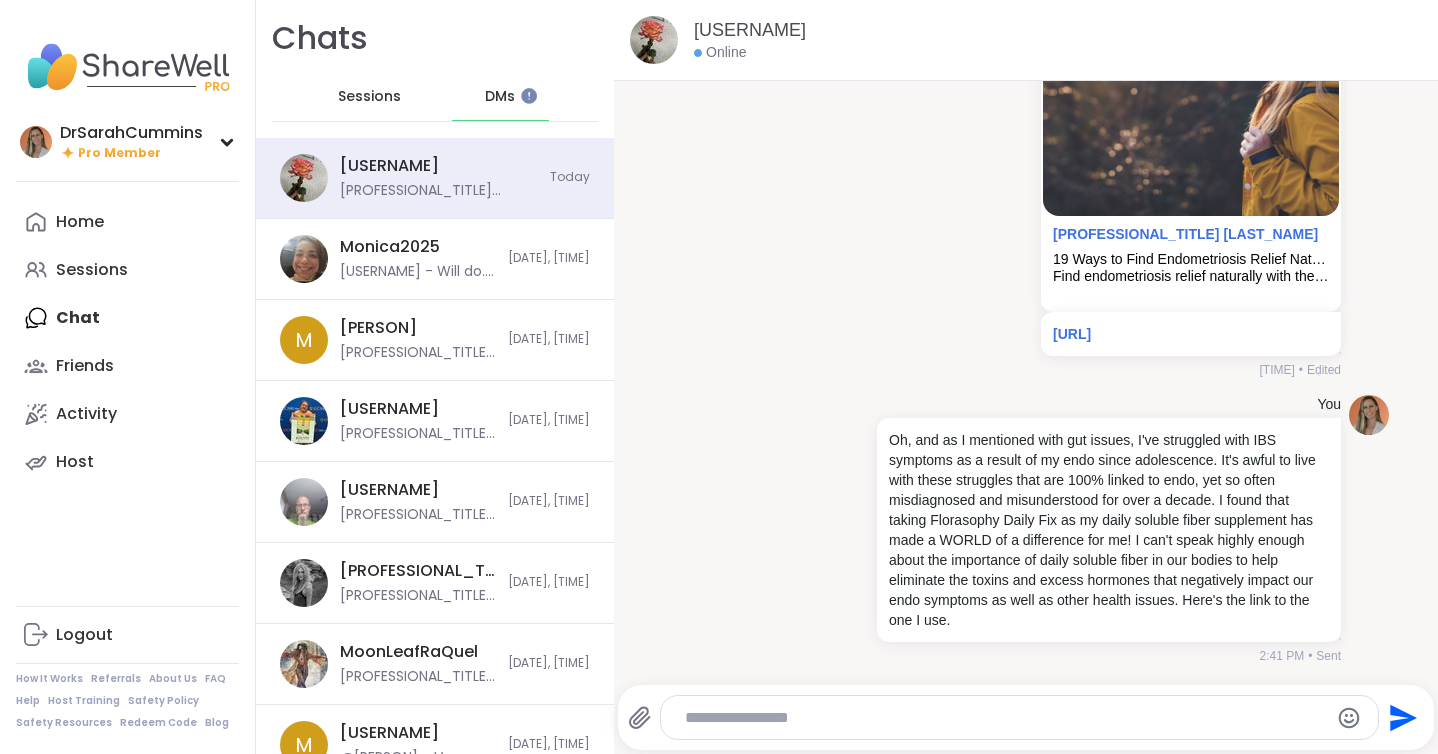 paste on "**********" 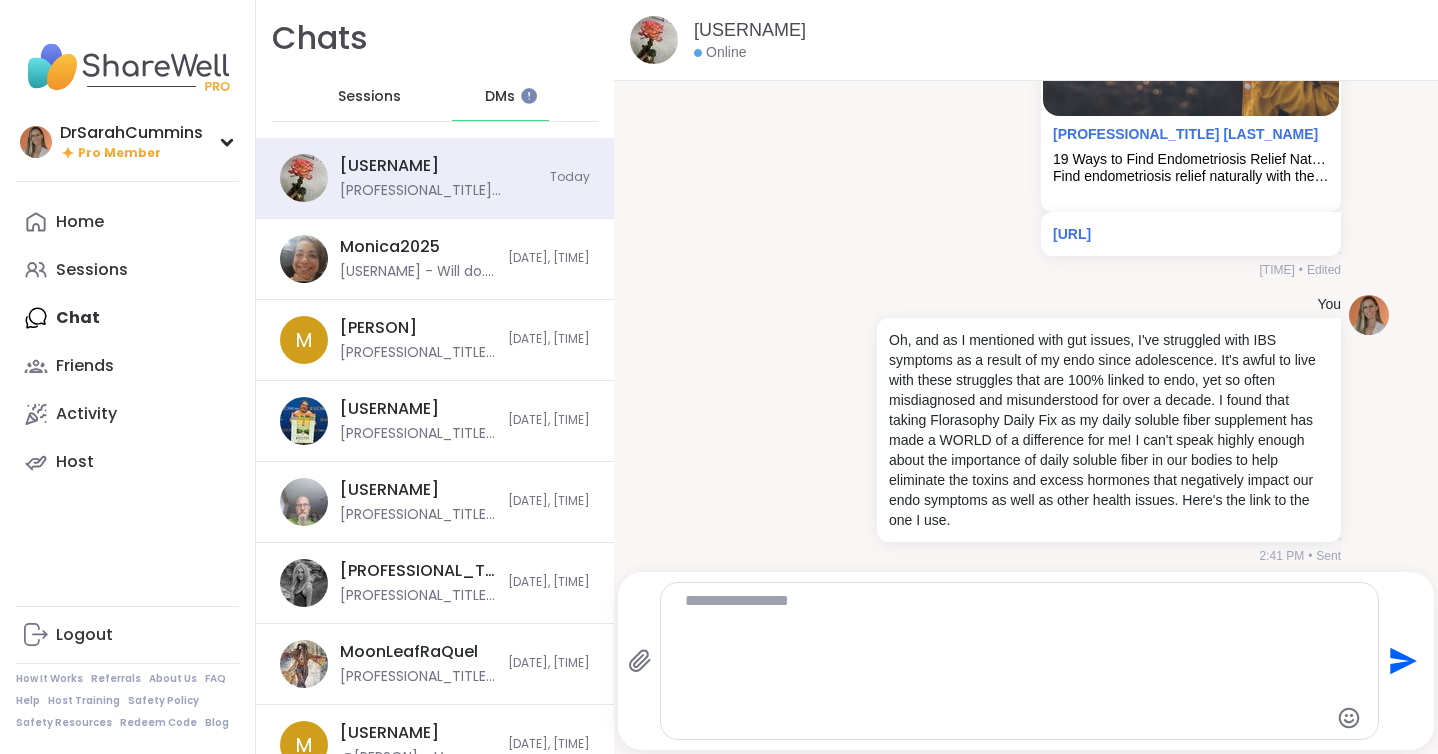 type on "**********" 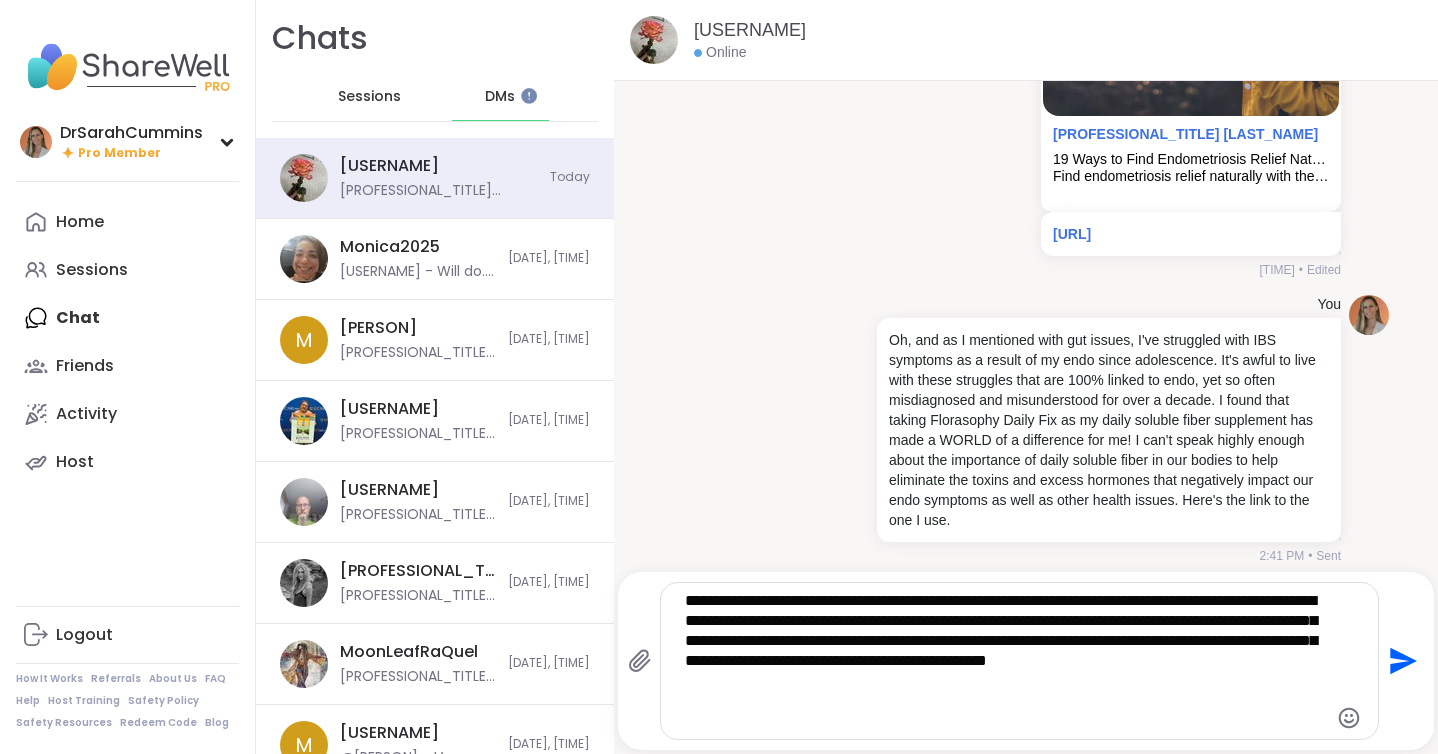 type 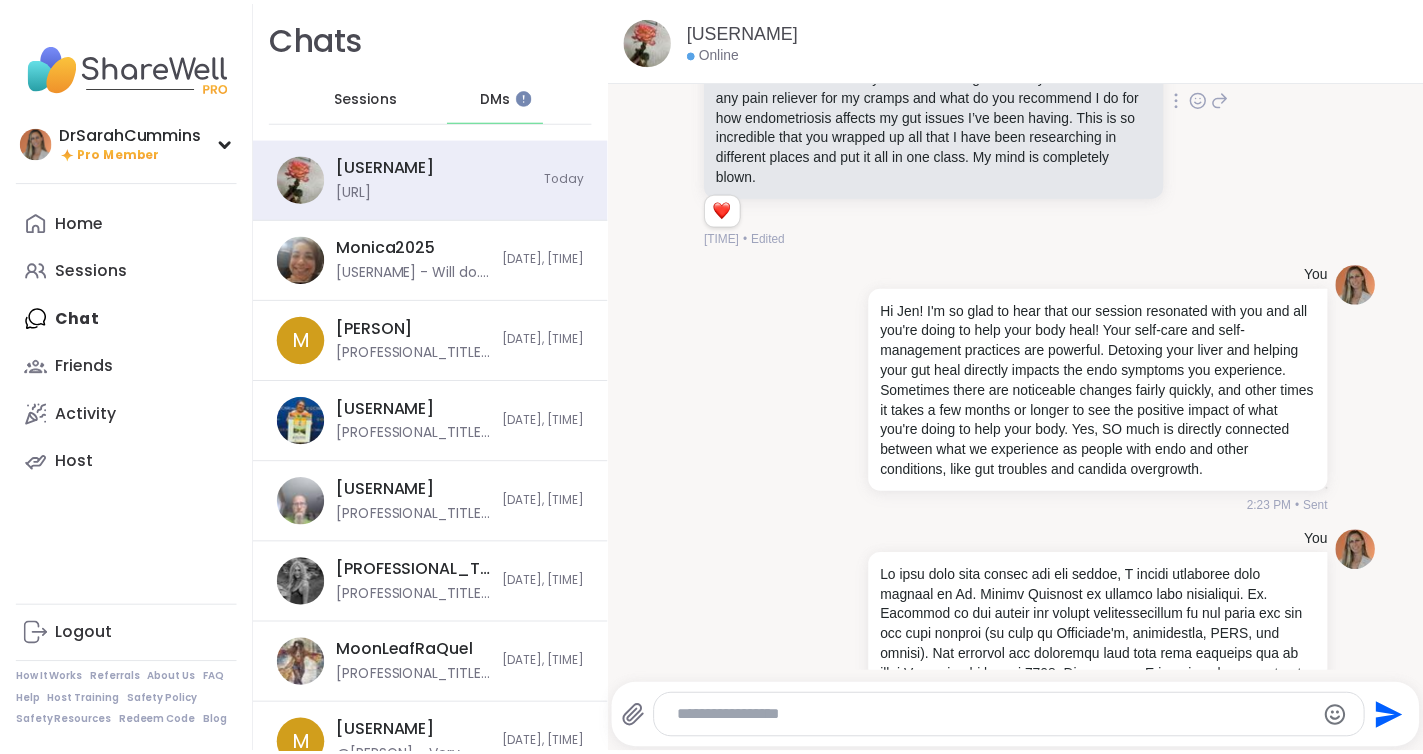 scroll, scrollTop: 0, scrollLeft: 0, axis: both 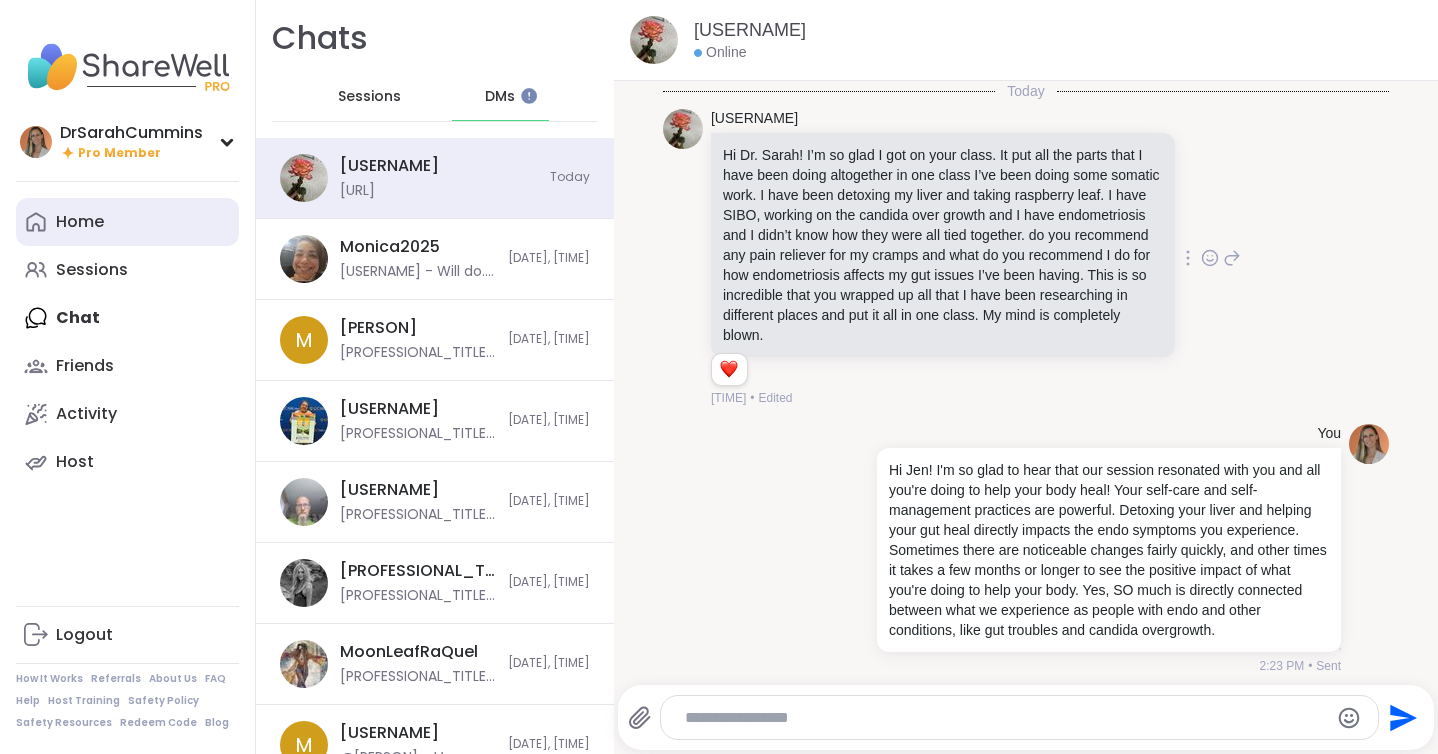 click on "Home" at bounding box center (80, 222) 